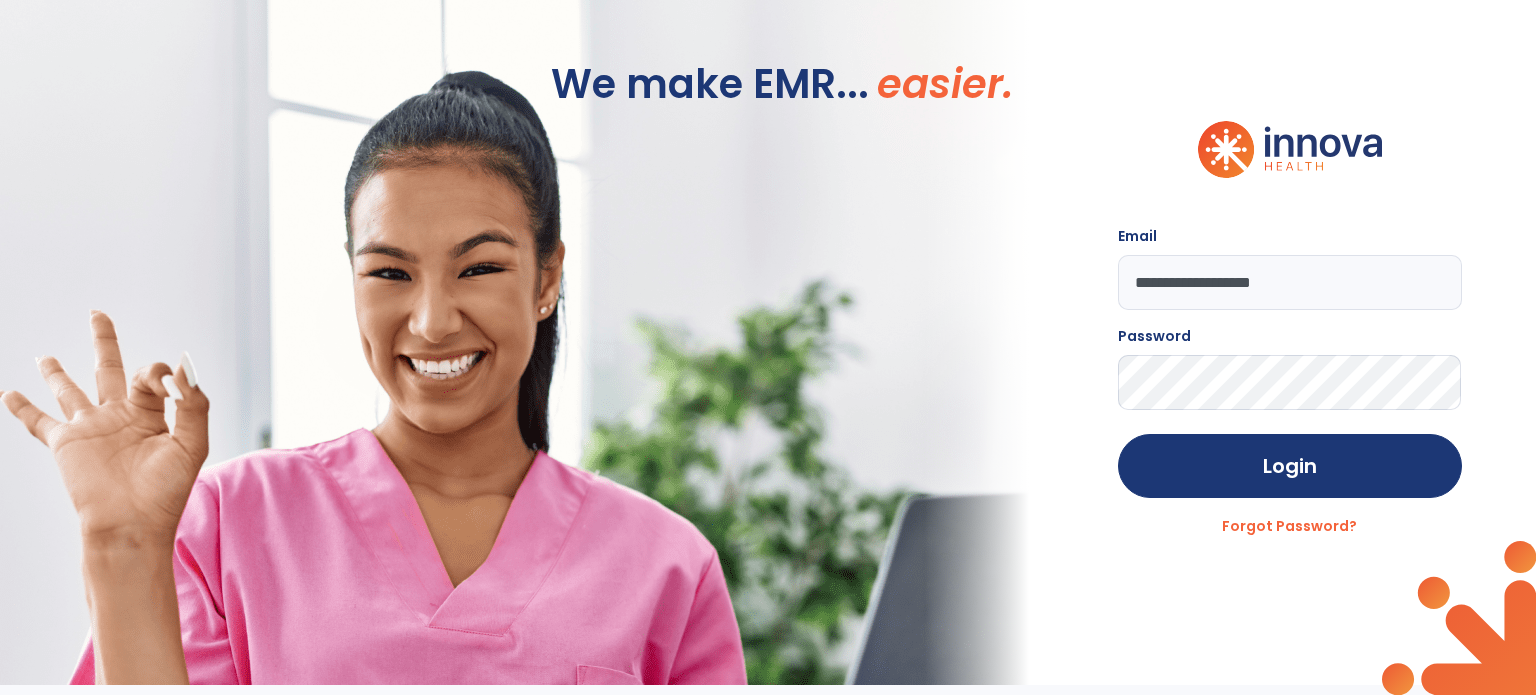 scroll, scrollTop: 0, scrollLeft: 0, axis: both 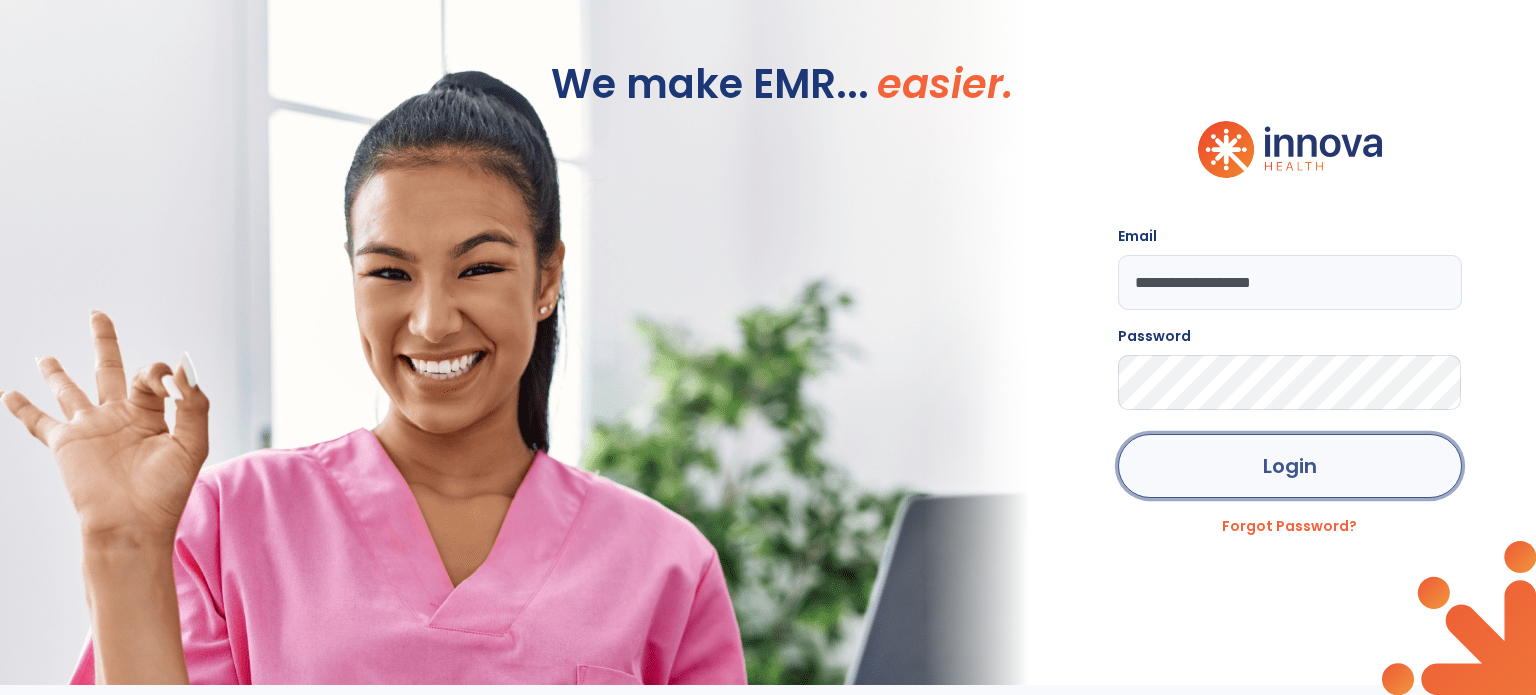 click on "Login" 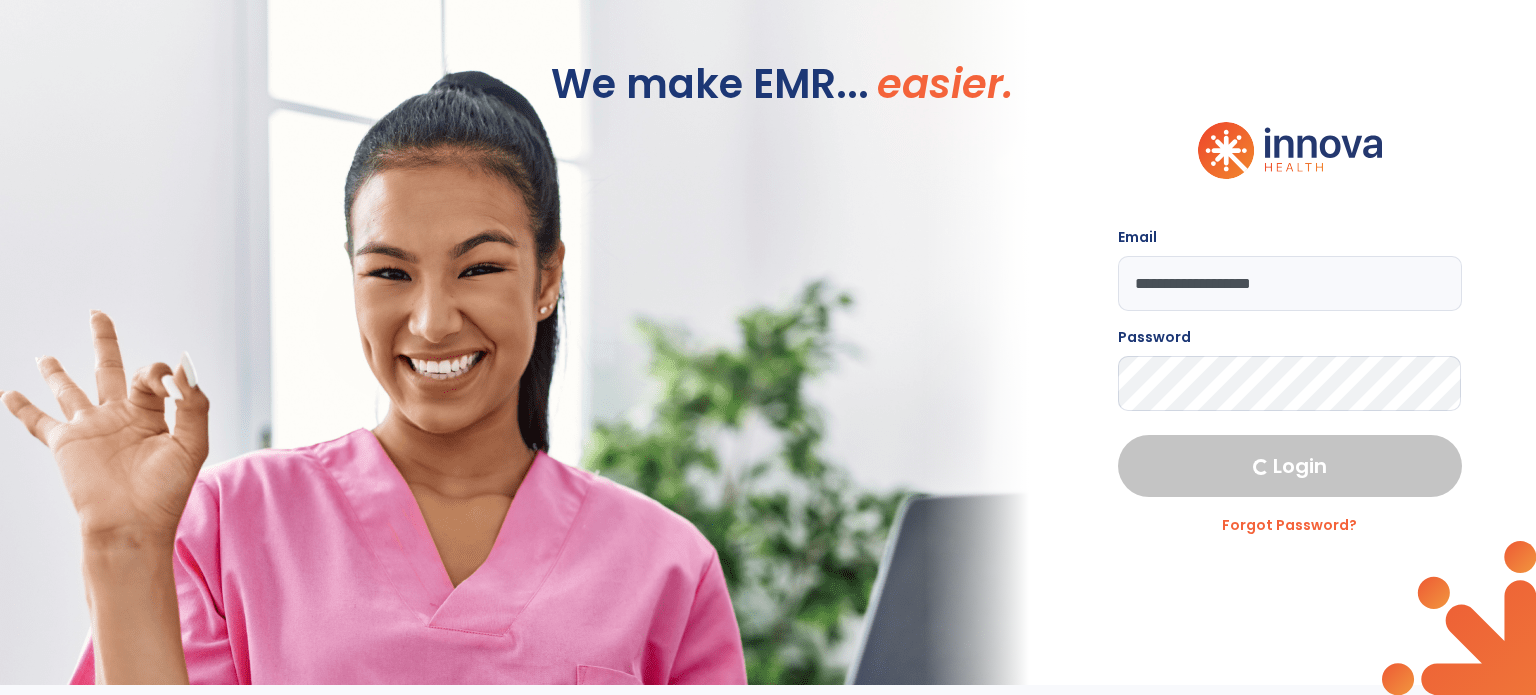 select on "****" 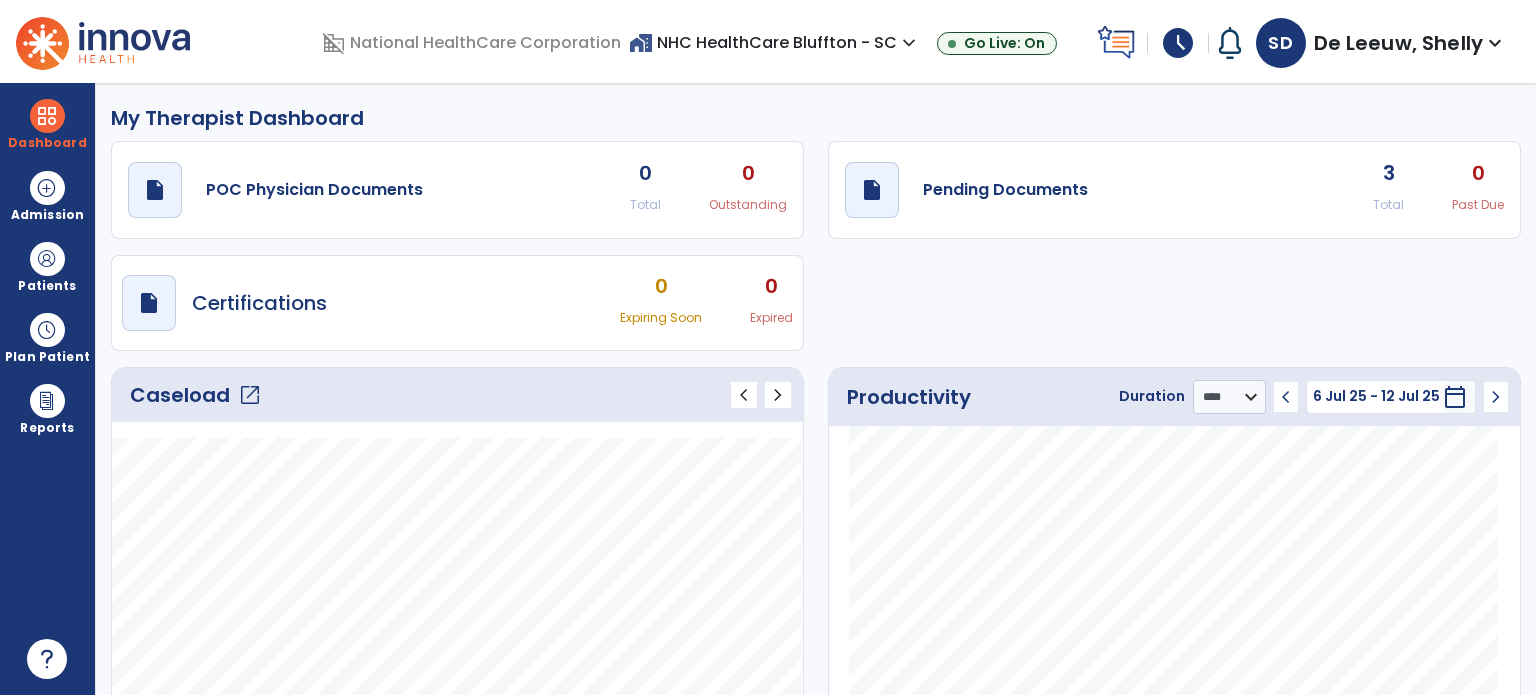 click on "open_in_new" 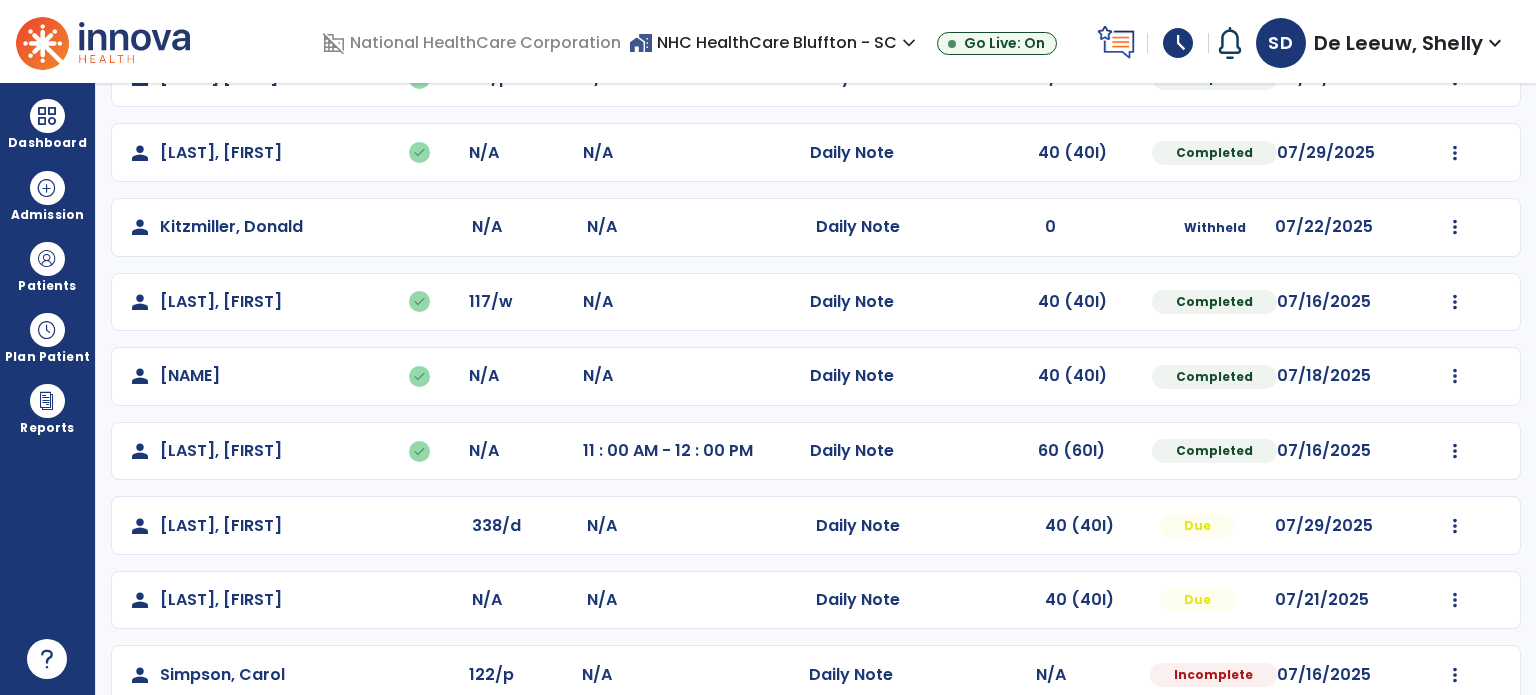 scroll, scrollTop: 464, scrollLeft: 0, axis: vertical 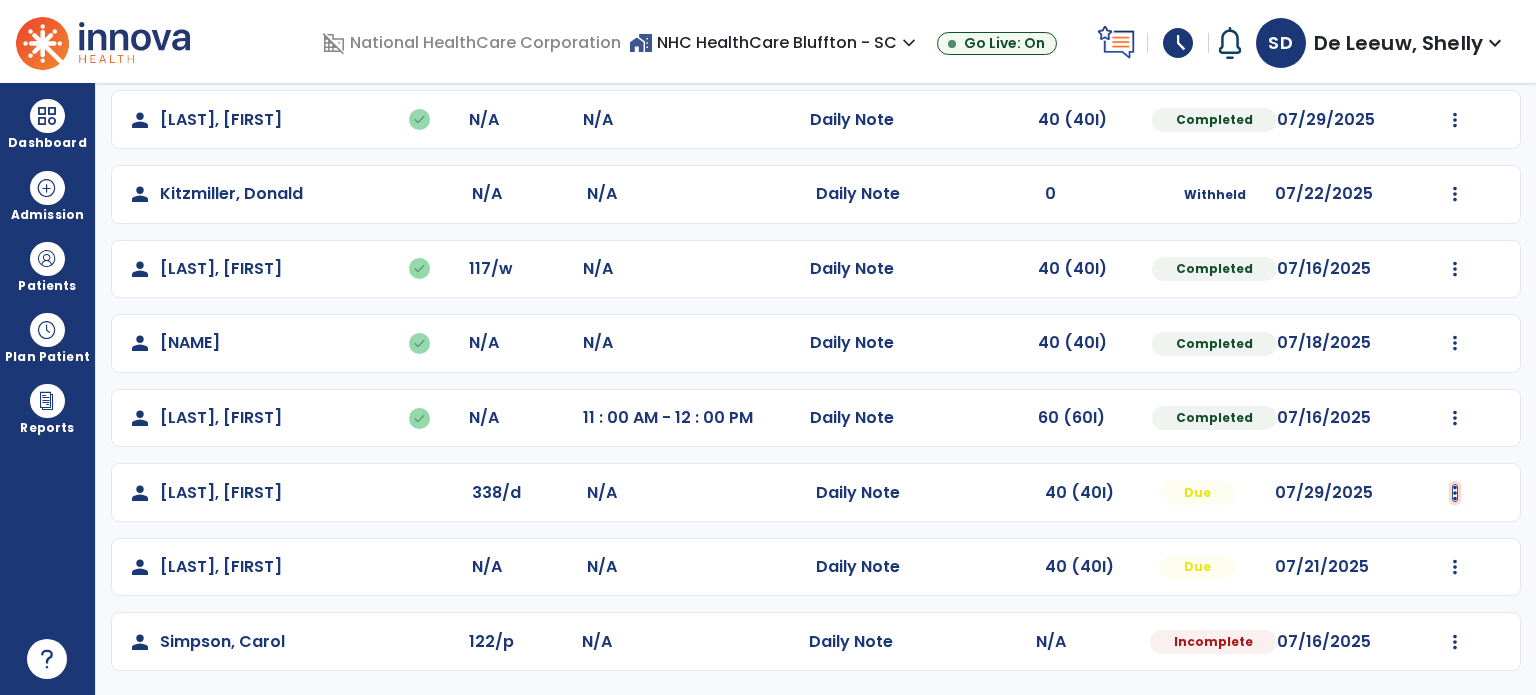 click at bounding box center (1455, -104) 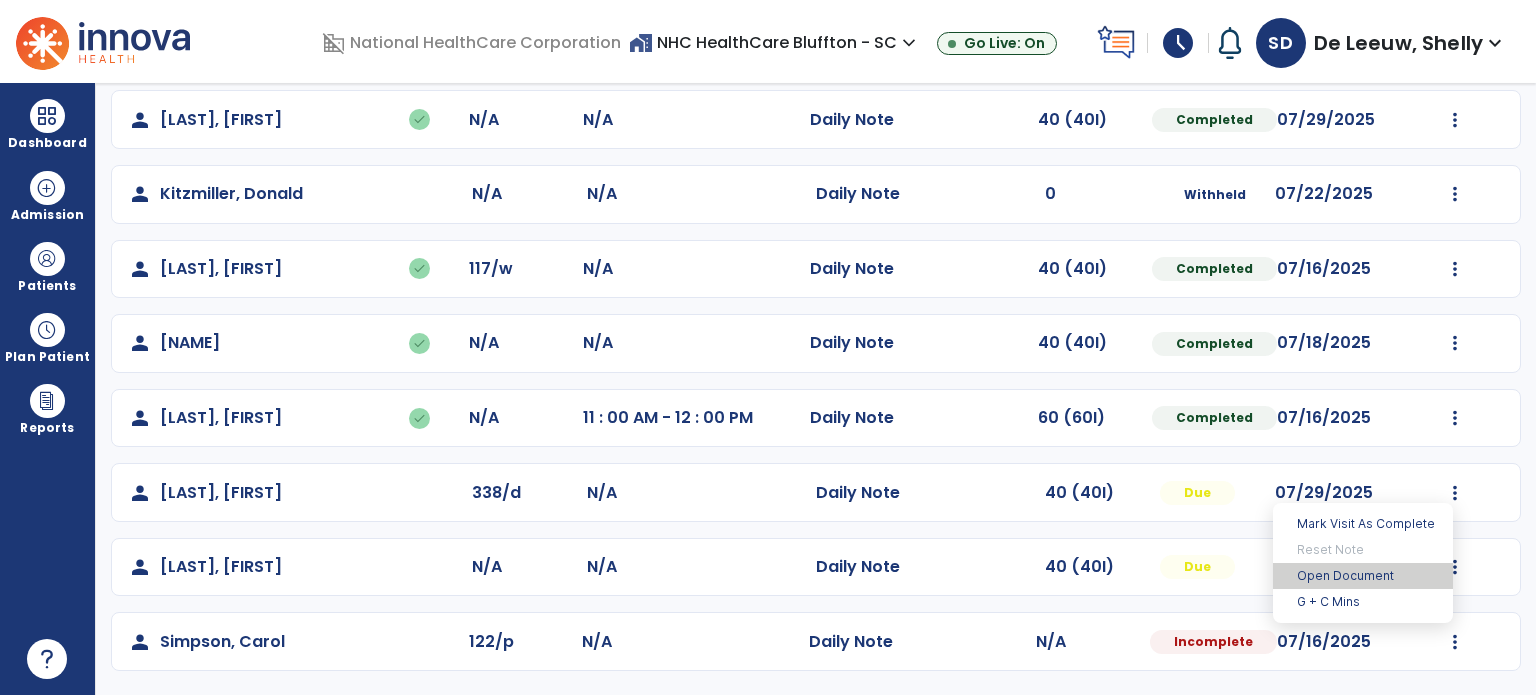 click on "Open Document" at bounding box center [1363, 576] 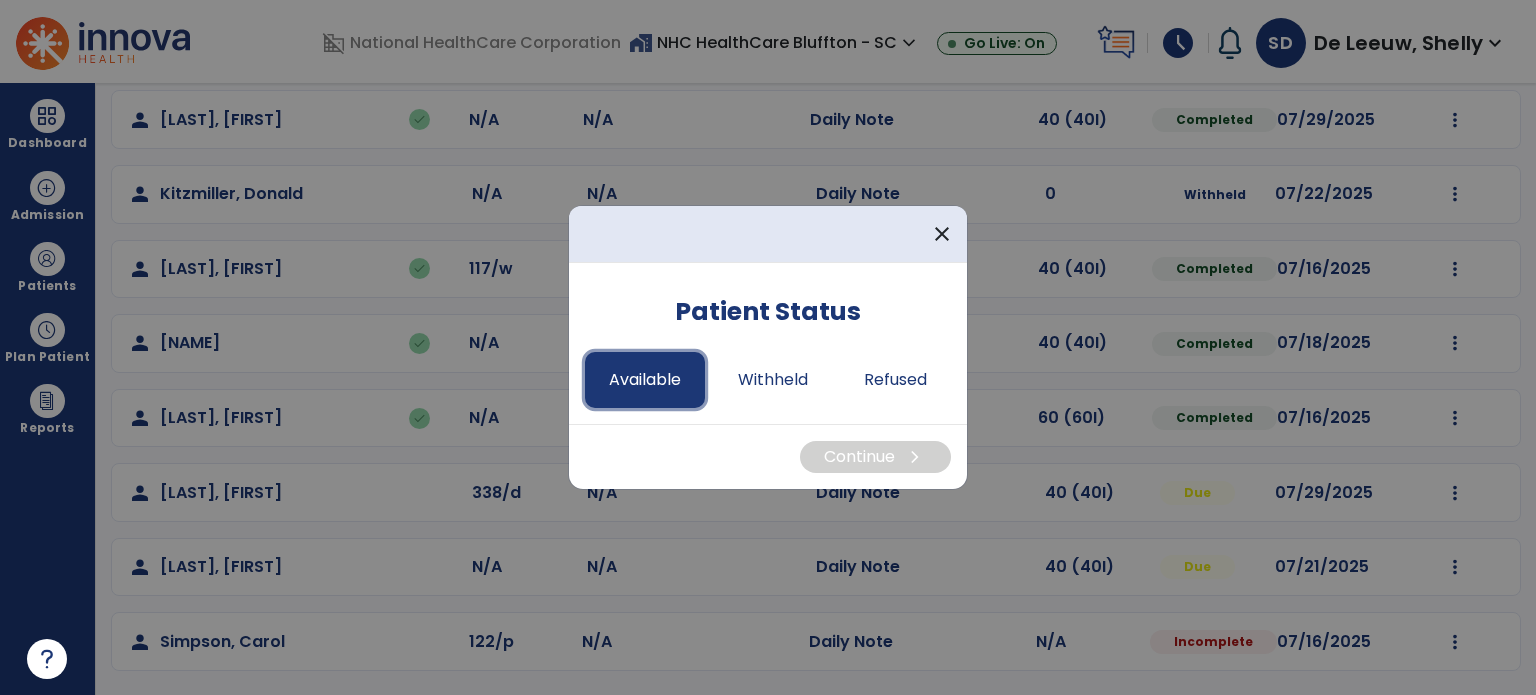 click on "Available" at bounding box center (645, 380) 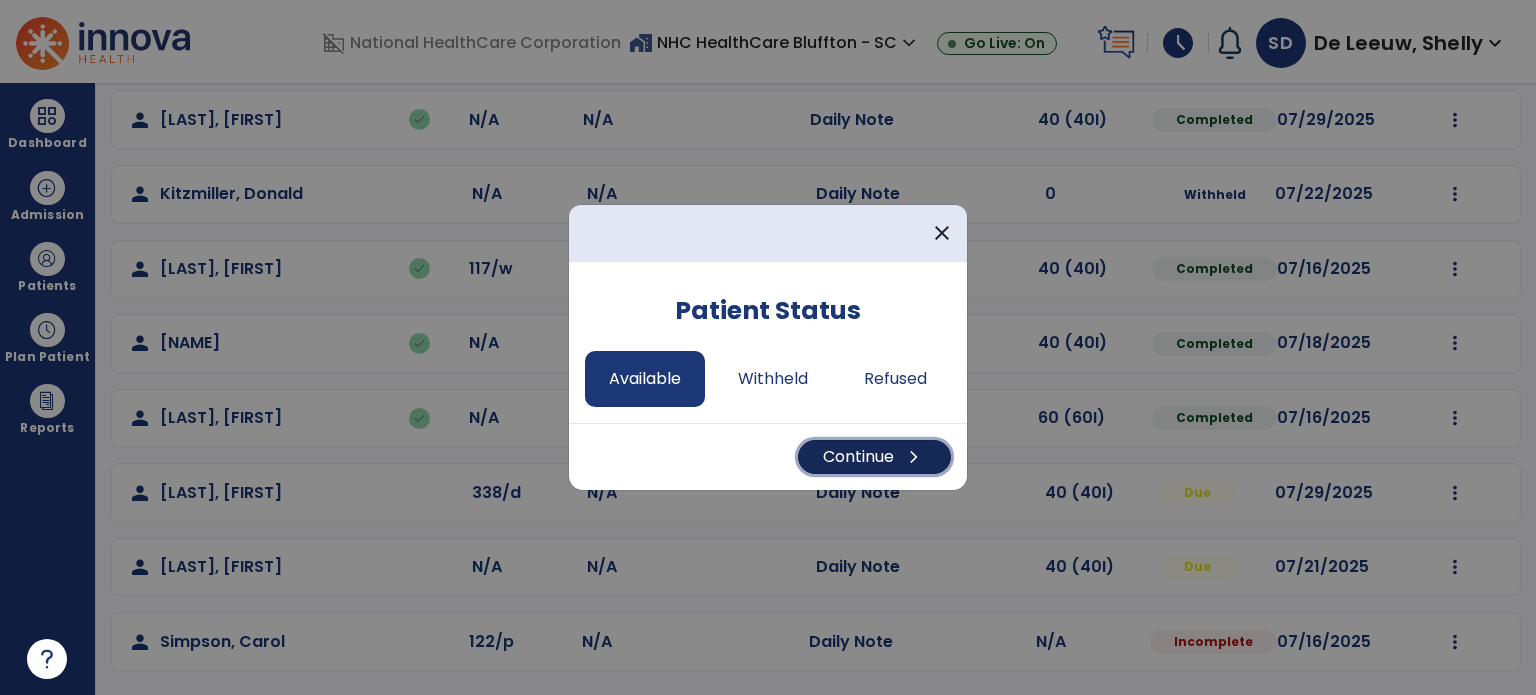click on "Continue   chevron_right" at bounding box center (874, 457) 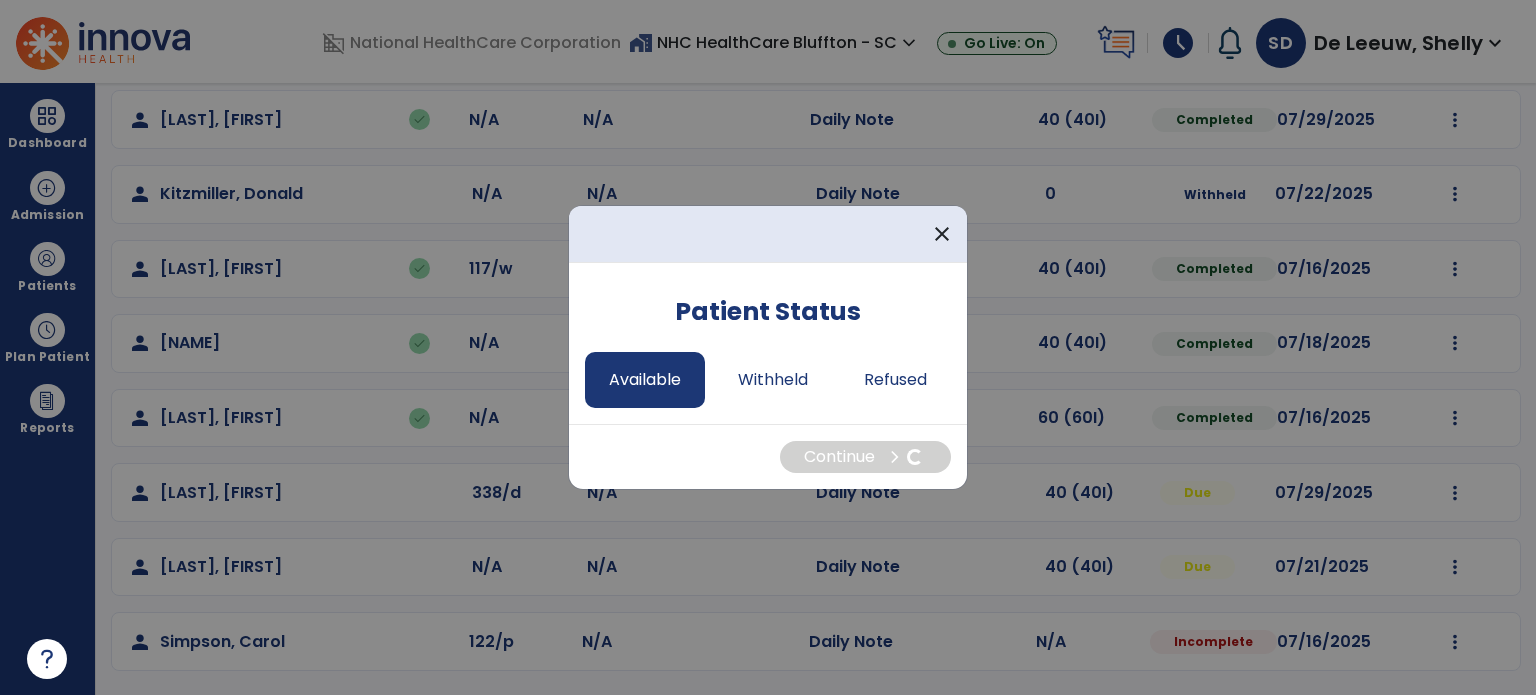select on "*" 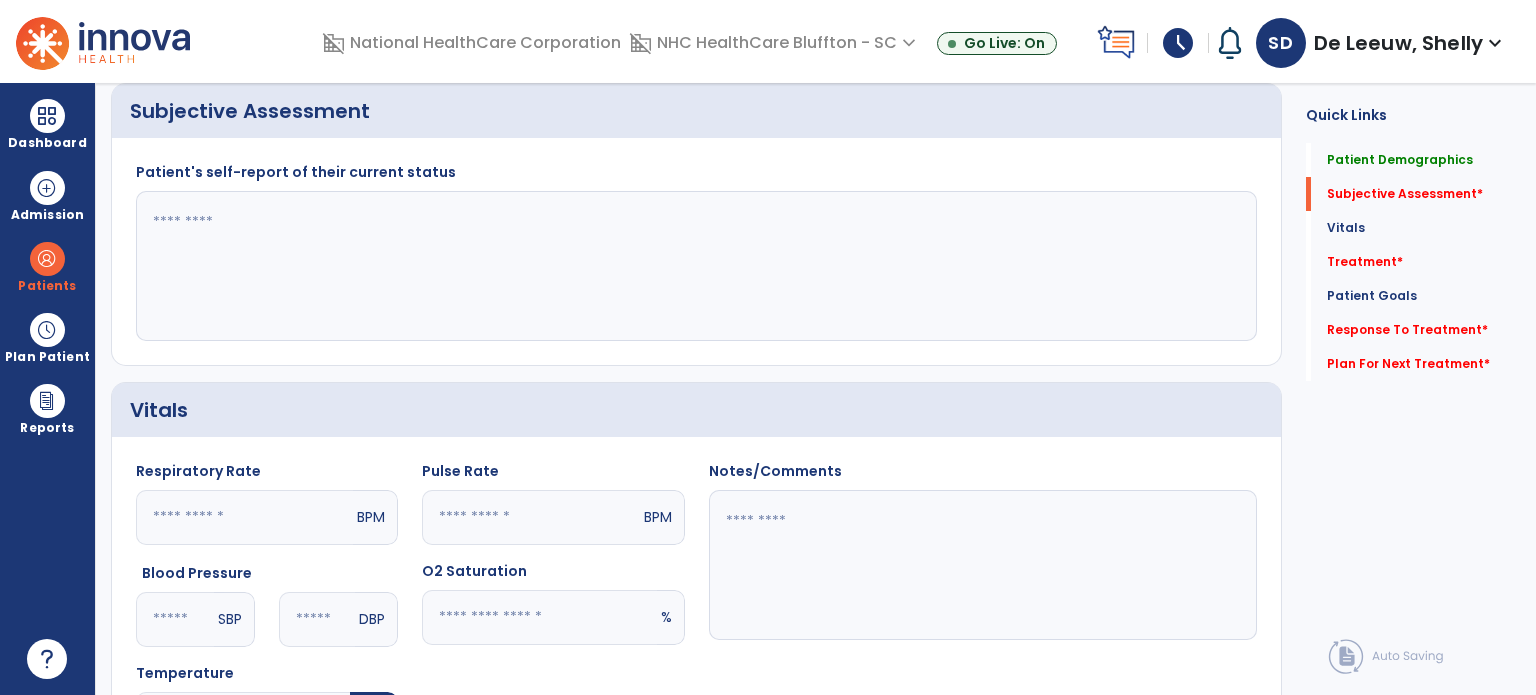 click 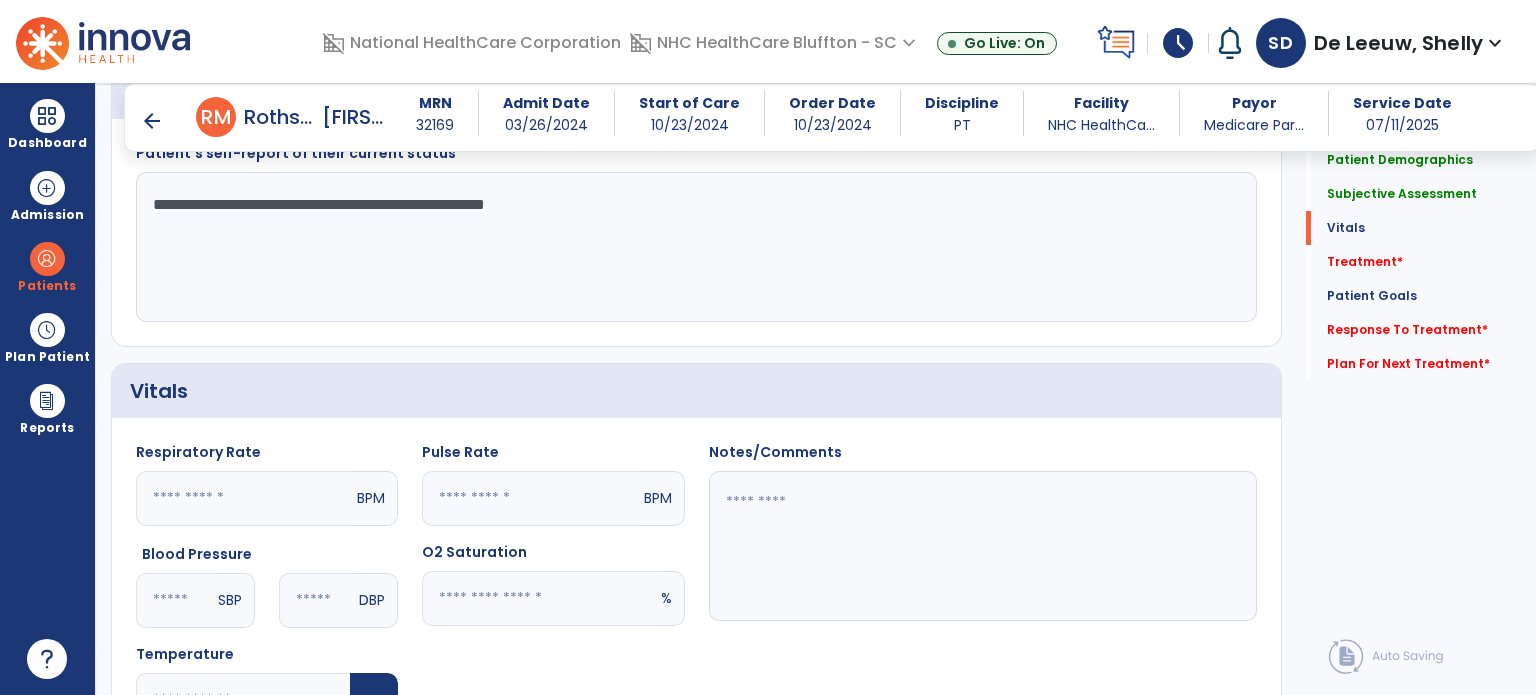 scroll, scrollTop: 764, scrollLeft: 0, axis: vertical 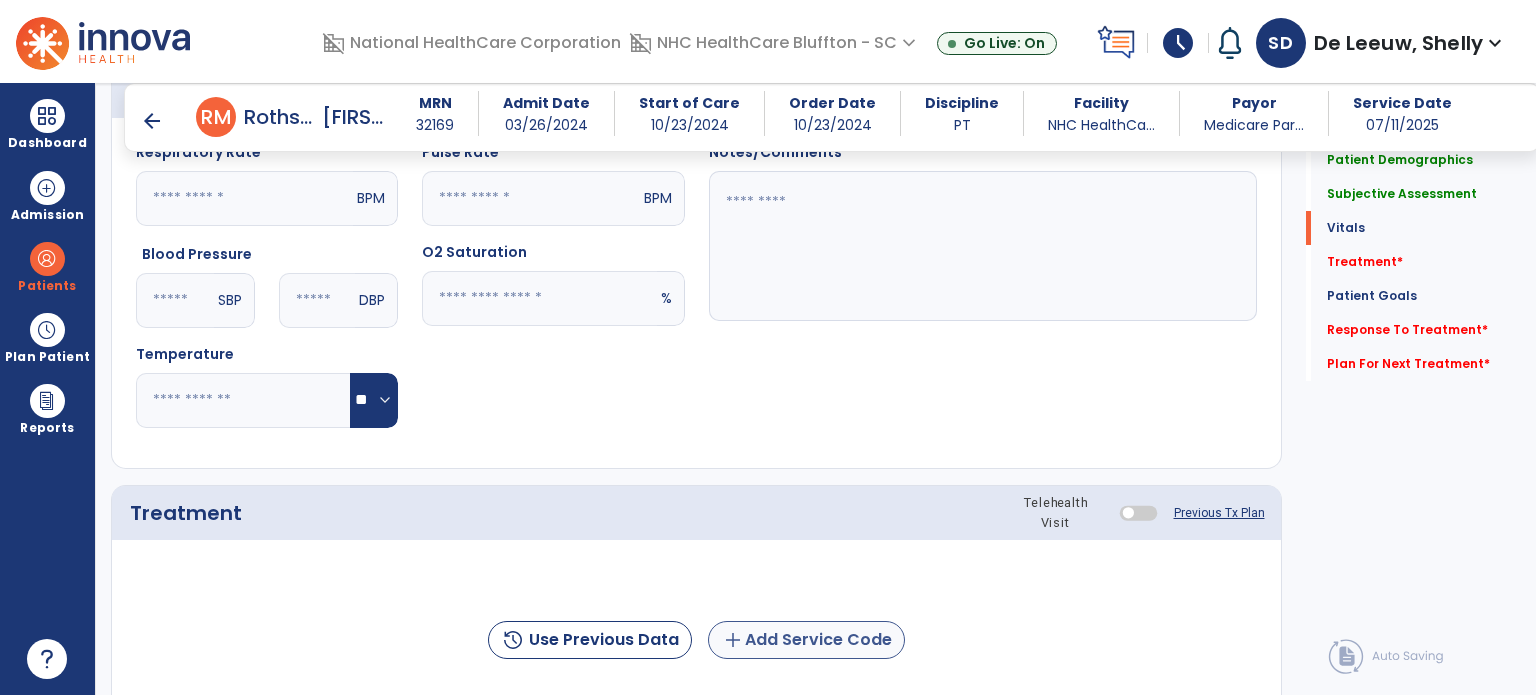 type on "**********" 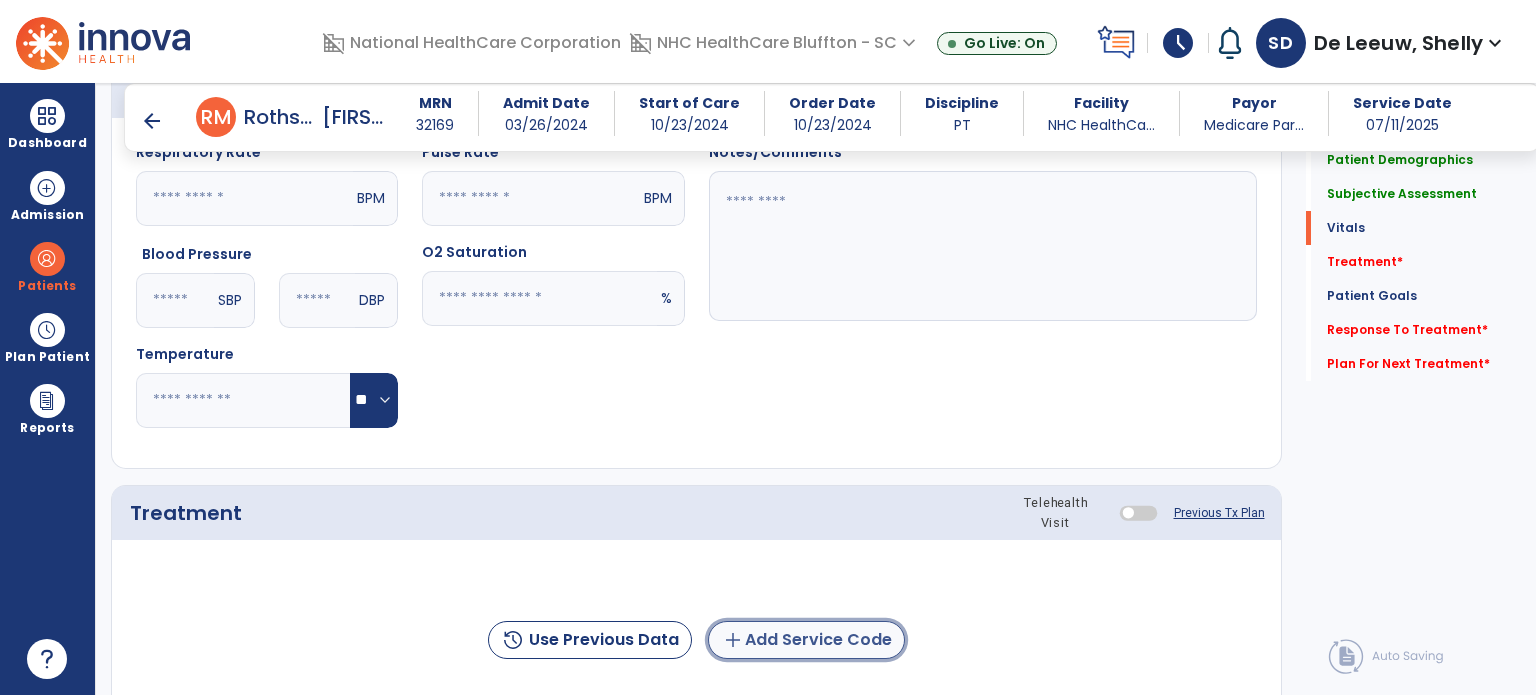 click on "add  Add Service Code" 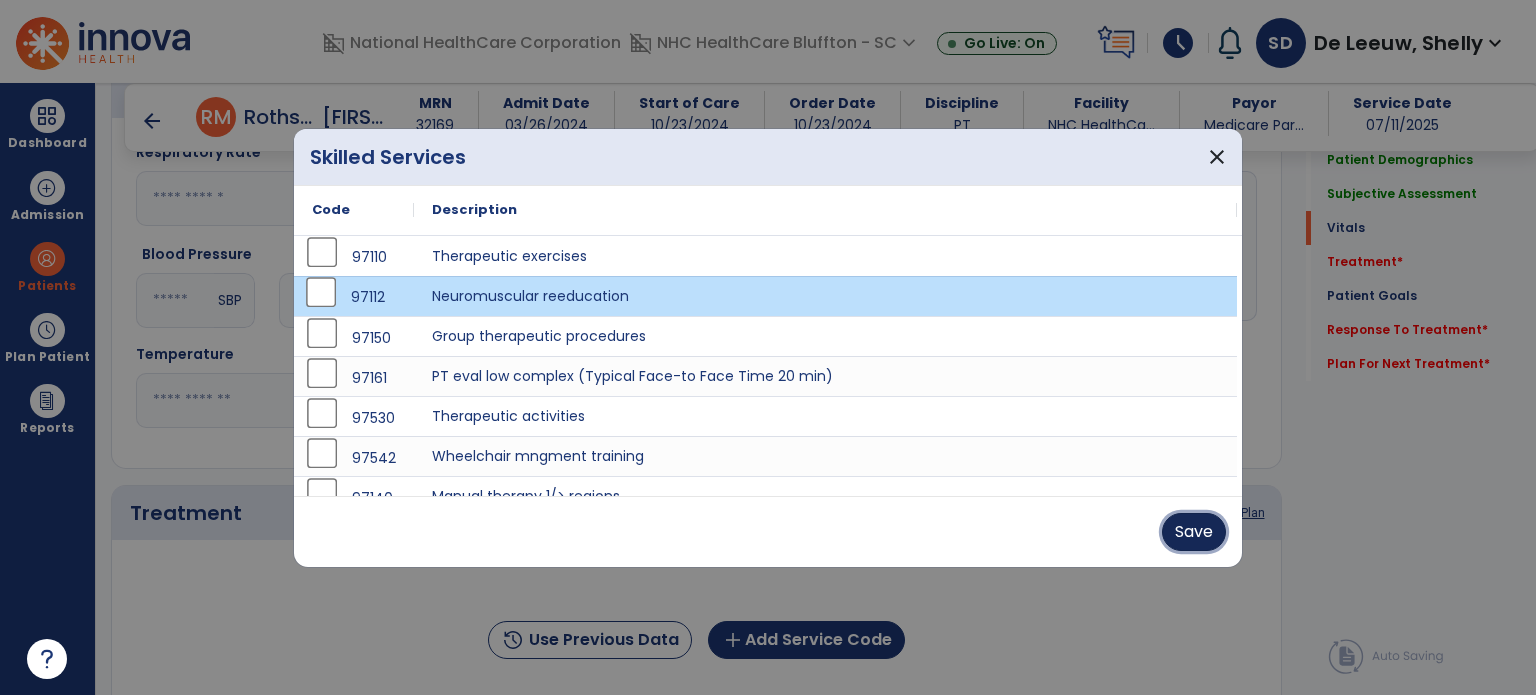 click on "Save" at bounding box center (1194, 532) 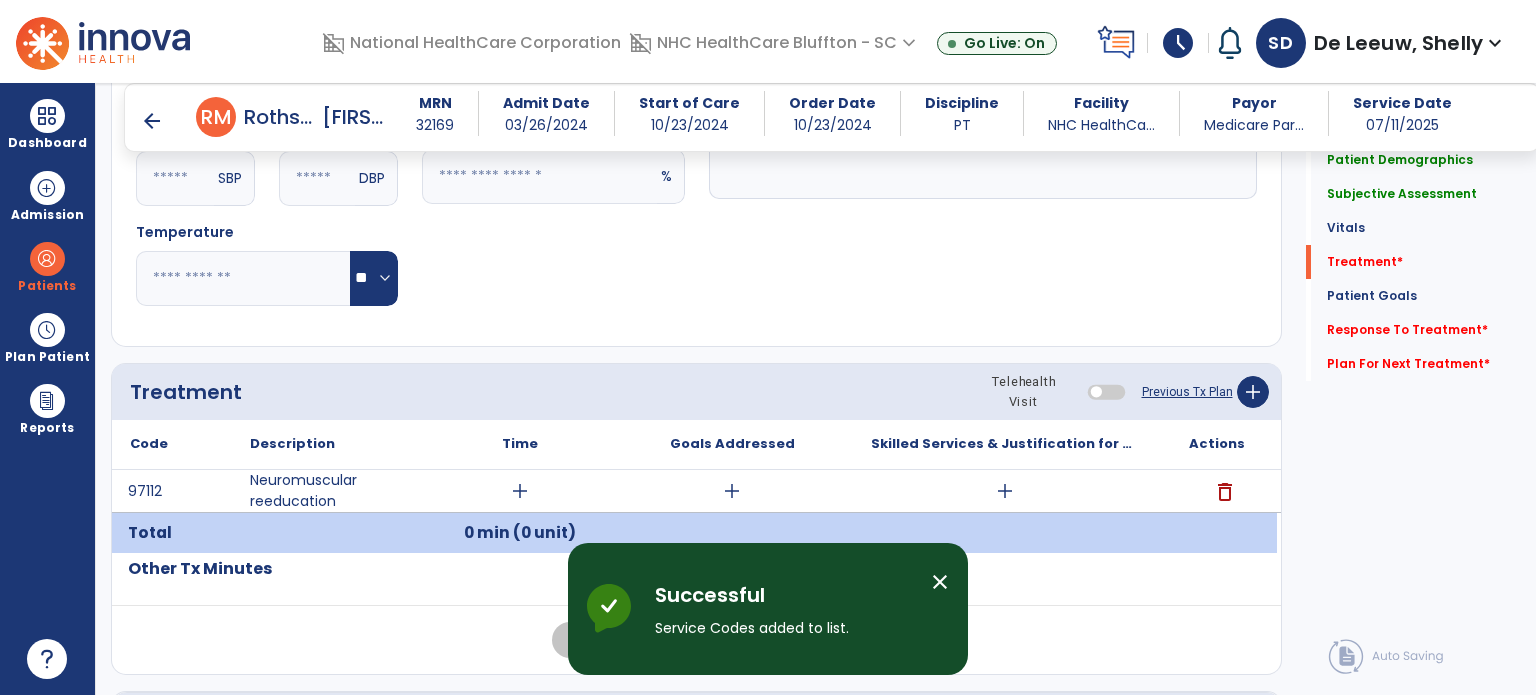 scroll, scrollTop: 1064, scrollLeft: 0, axis: vertical 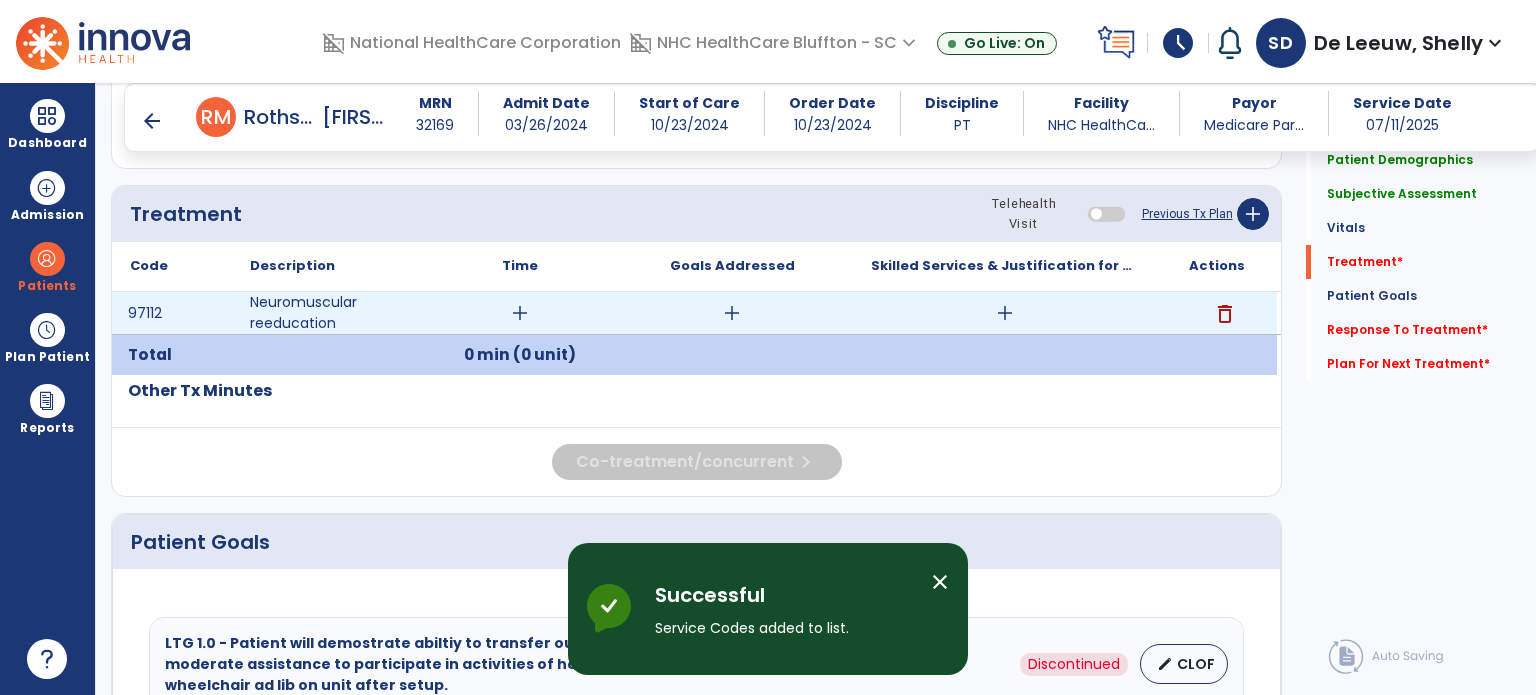 click on "add" at bounding box center [520, 313] 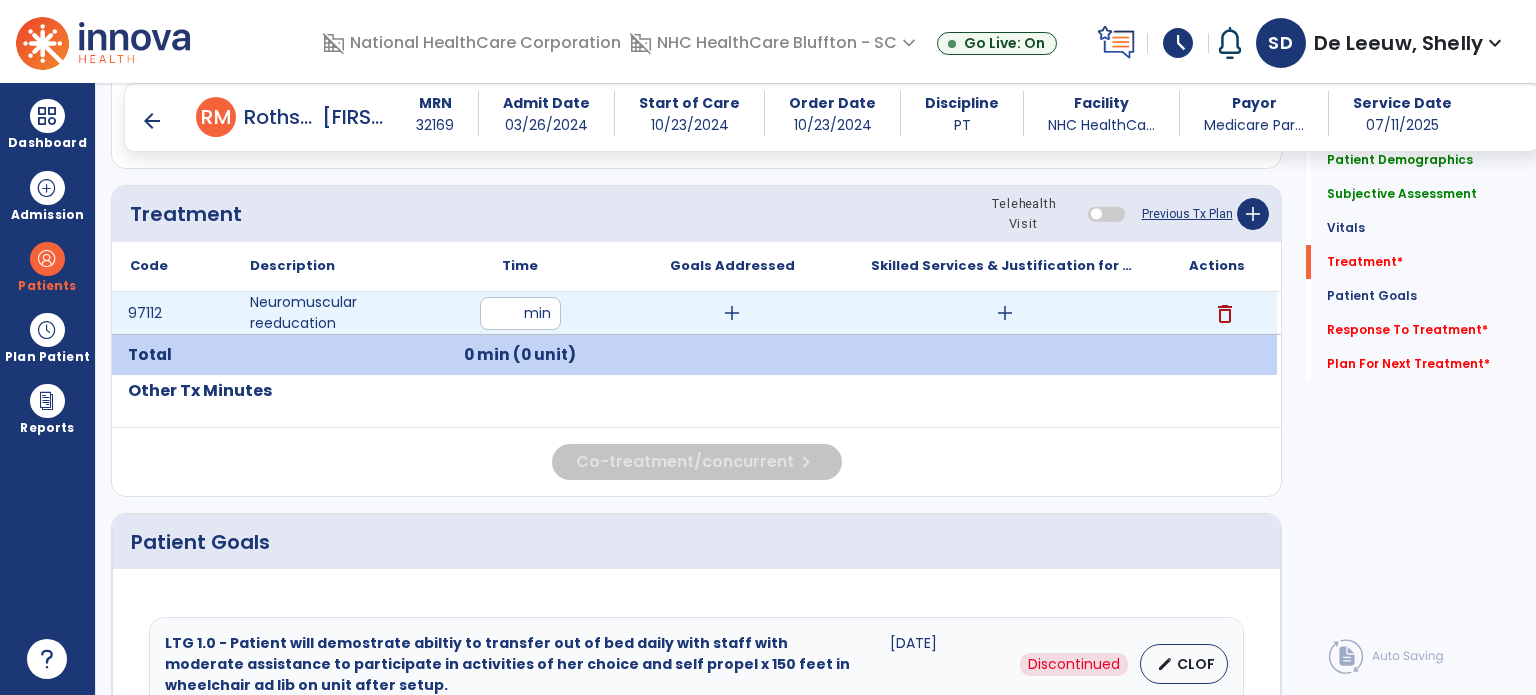 type on "**" 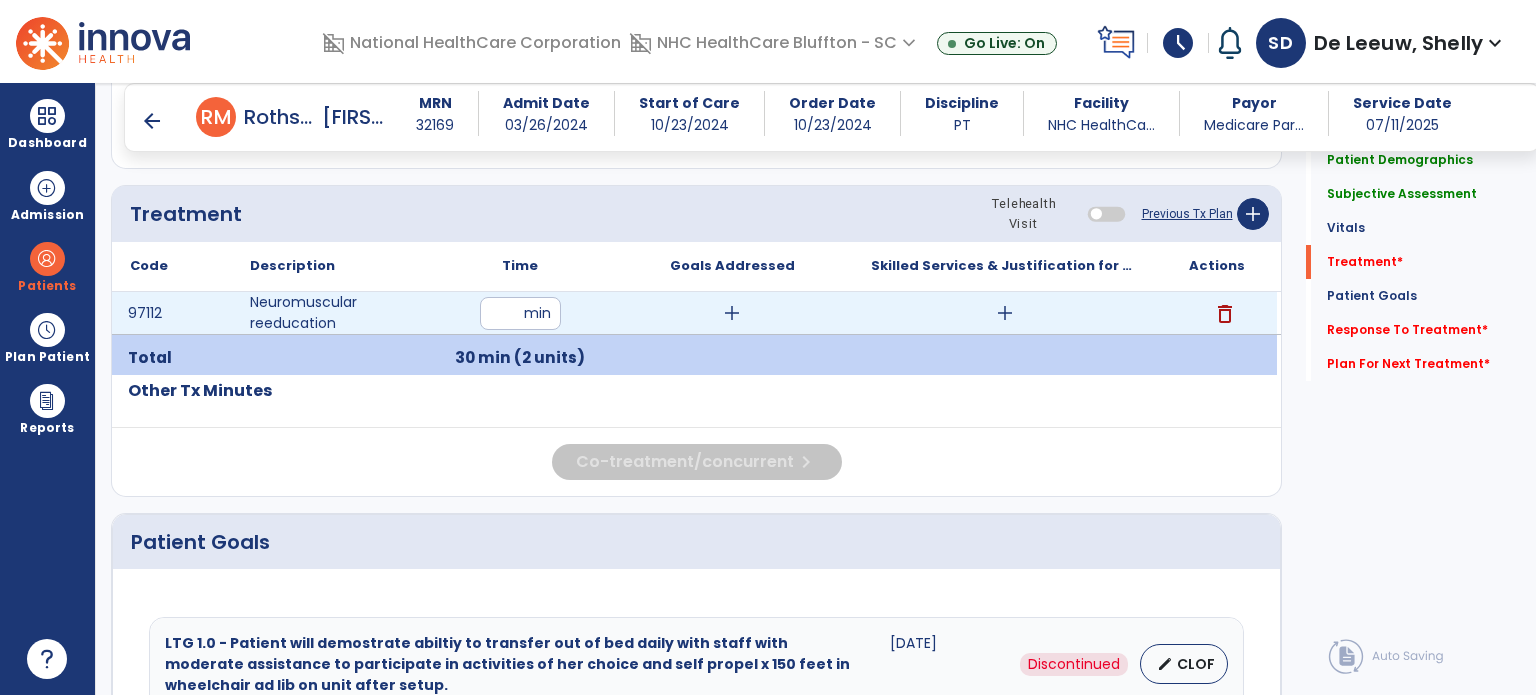 click on "add" at bounding box center (1005, 313) 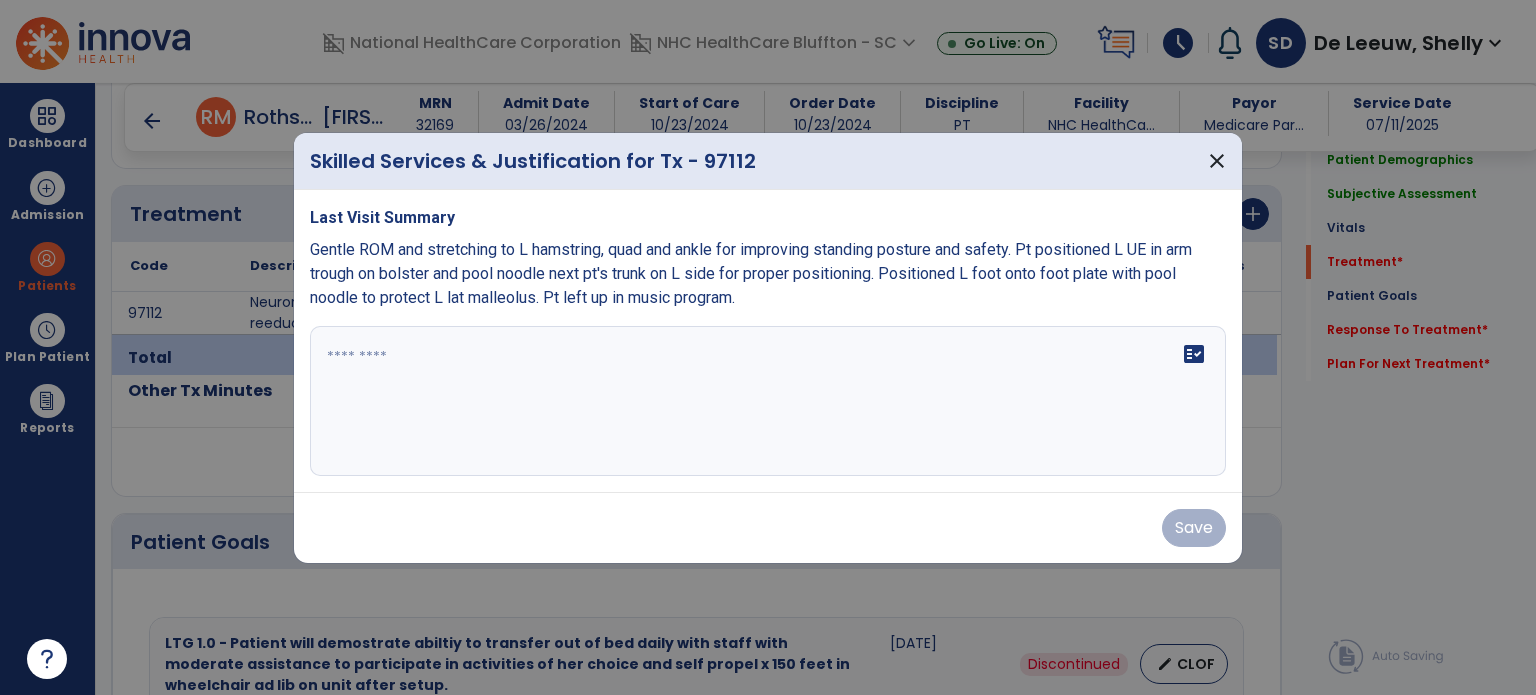 click on "fact_check" at bounding box center (768, 401) 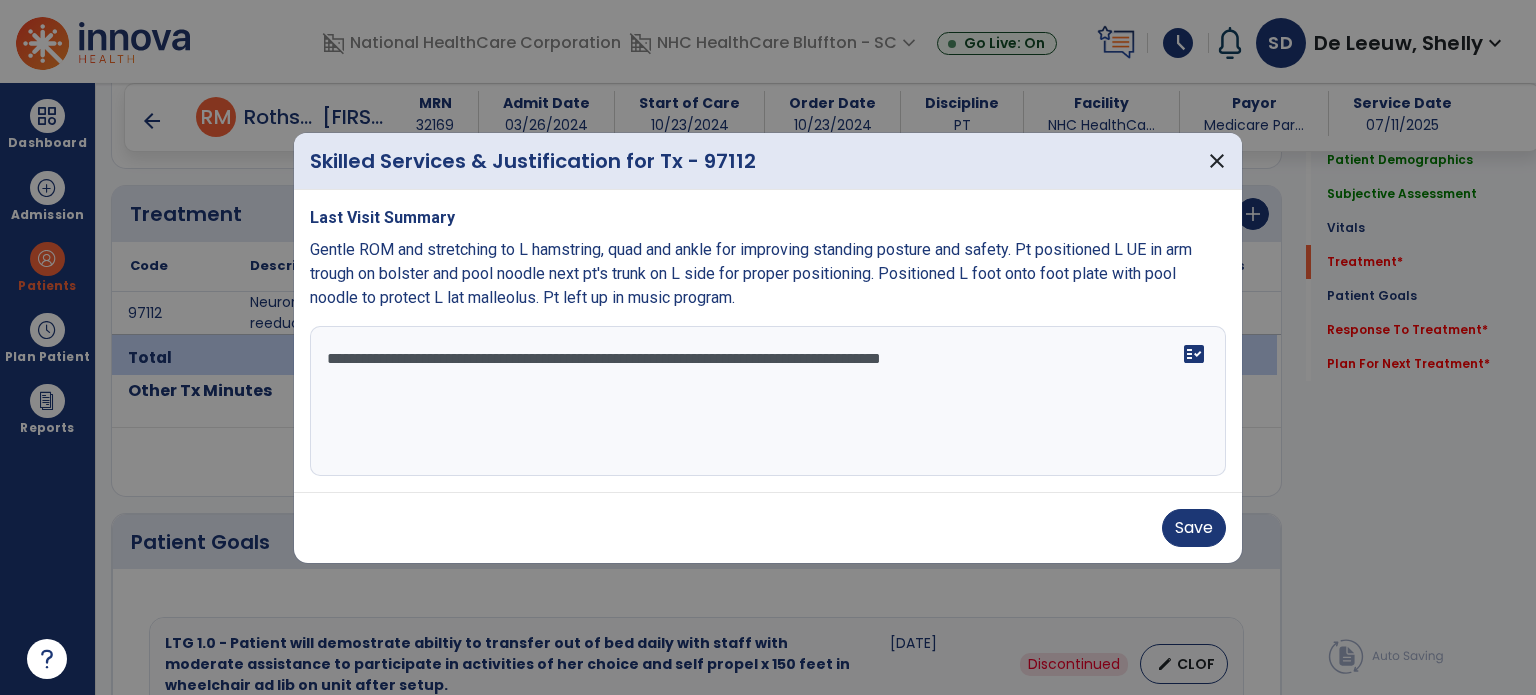click on "**********" at bounding box center (768, 401) 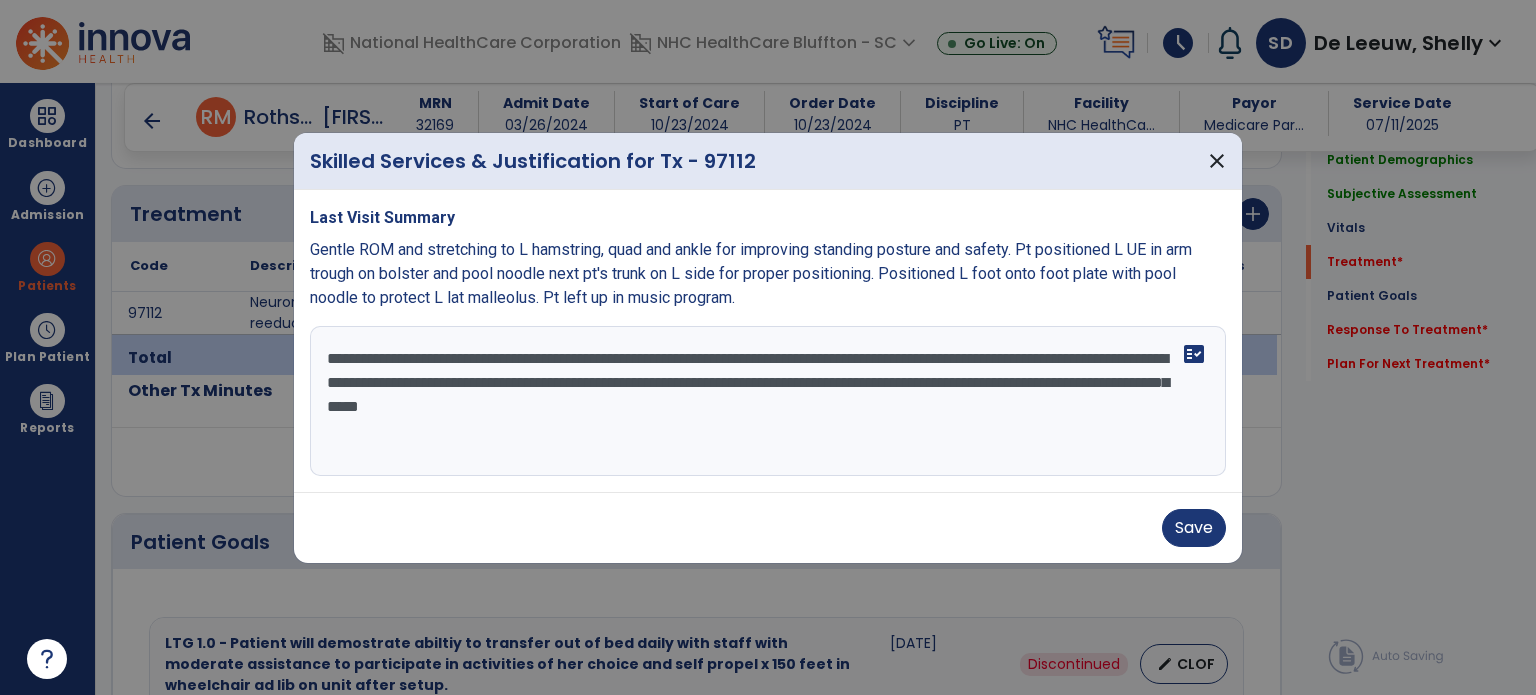 click on "**********" at bounding box center [768, 401] 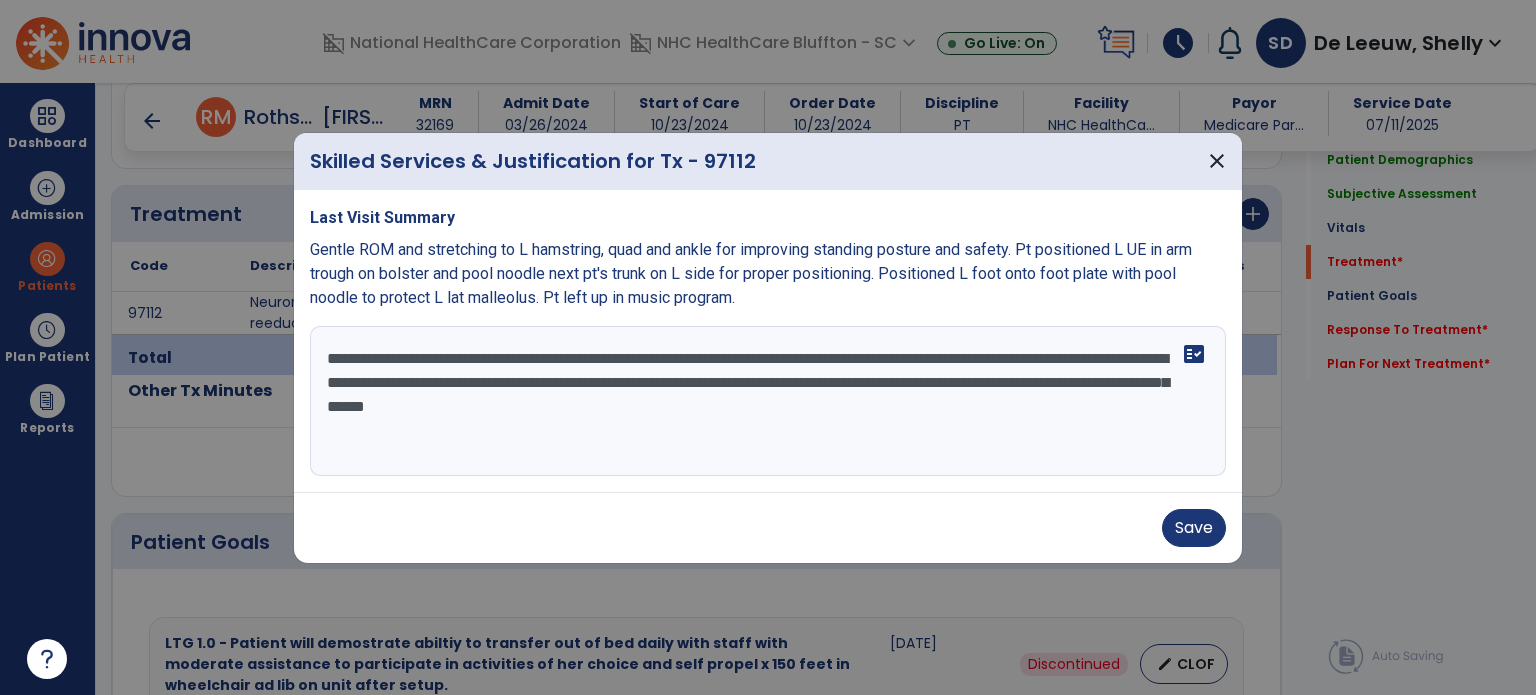 click on "**********" at bounding box center [768, 401] 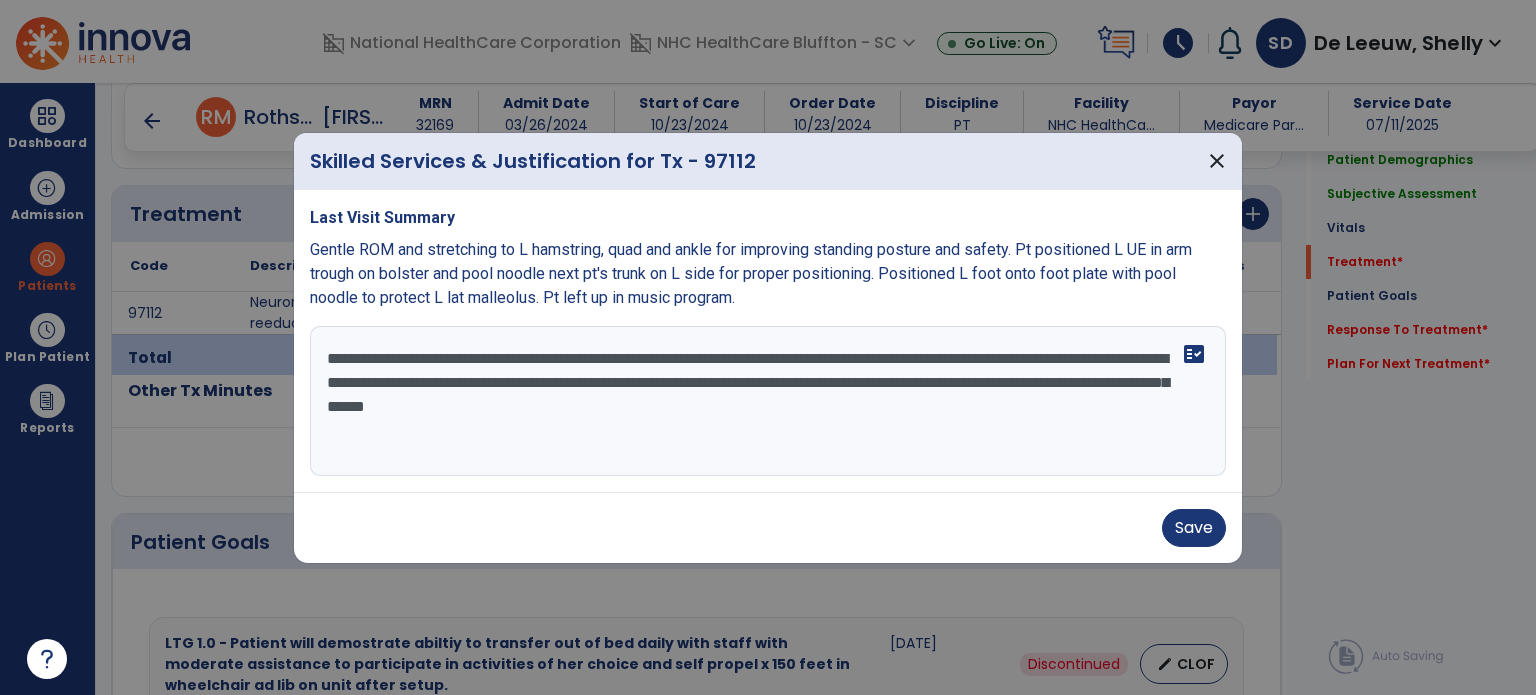 click on "**********" at bounding box center [768, 401] 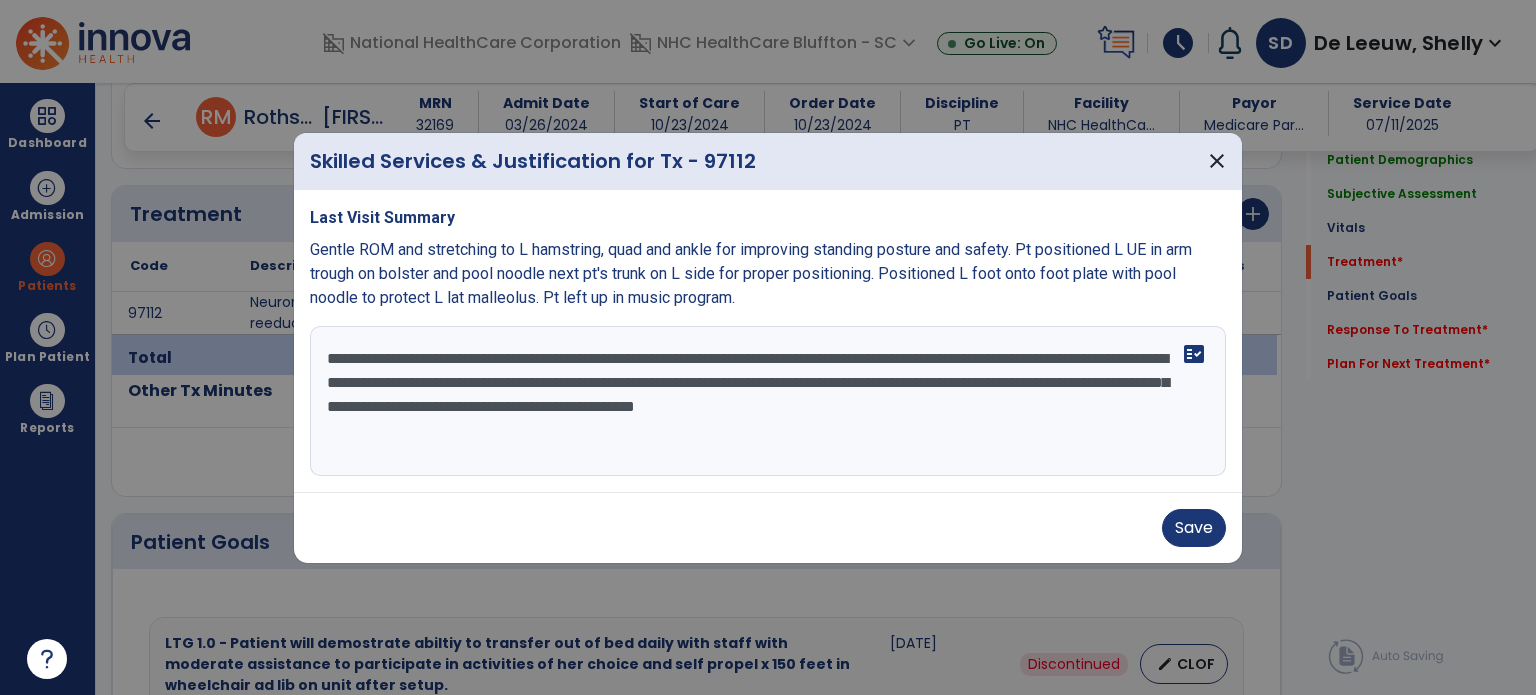 click on "**********" at bounding box center (768, 401) 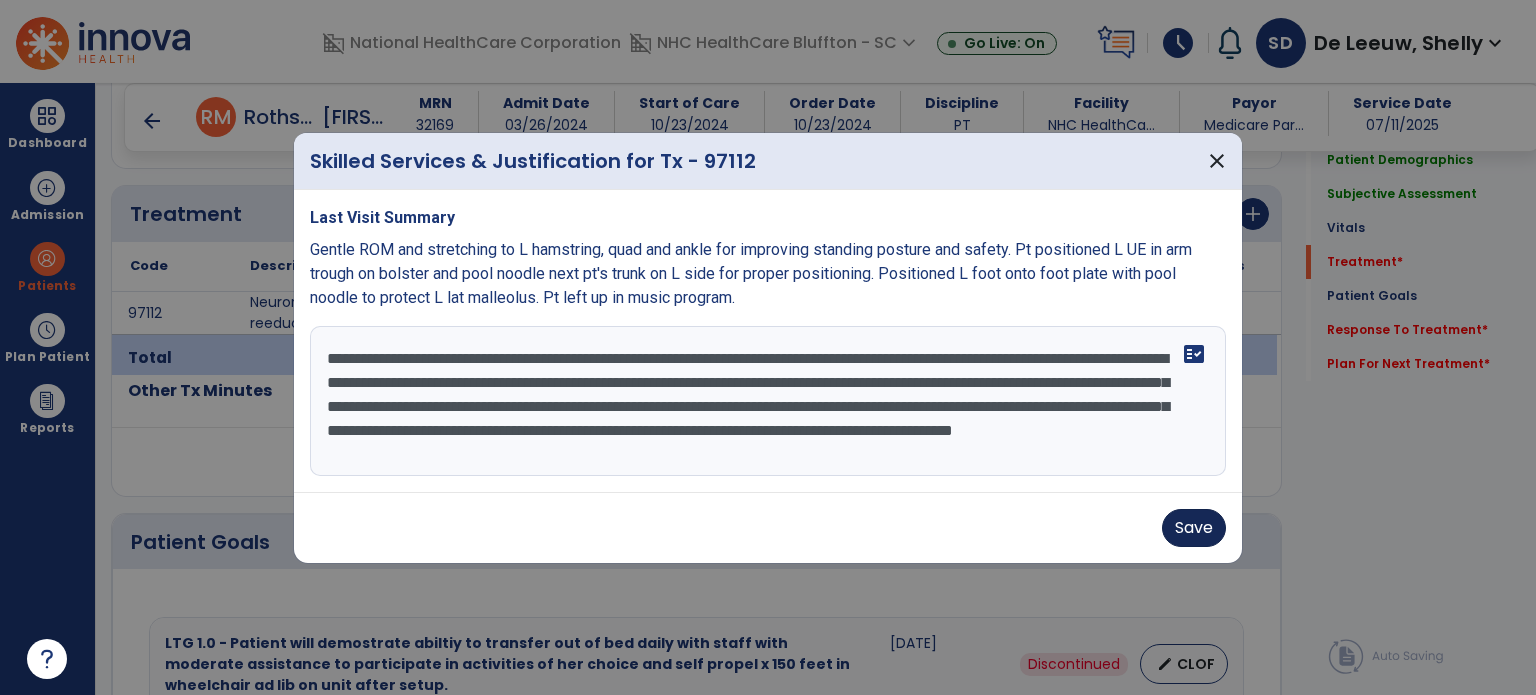 type on "**********" 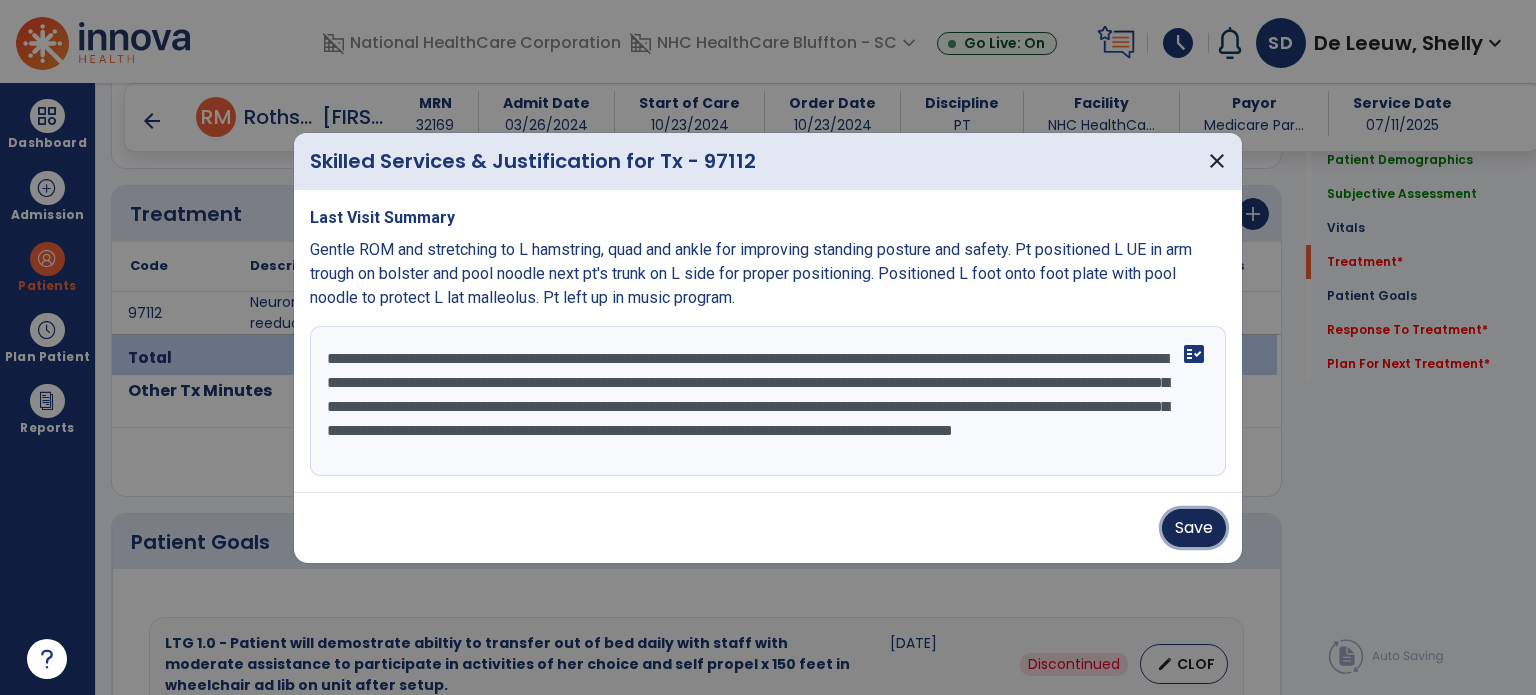 click on "Save" at bounding box center (1194, 528) 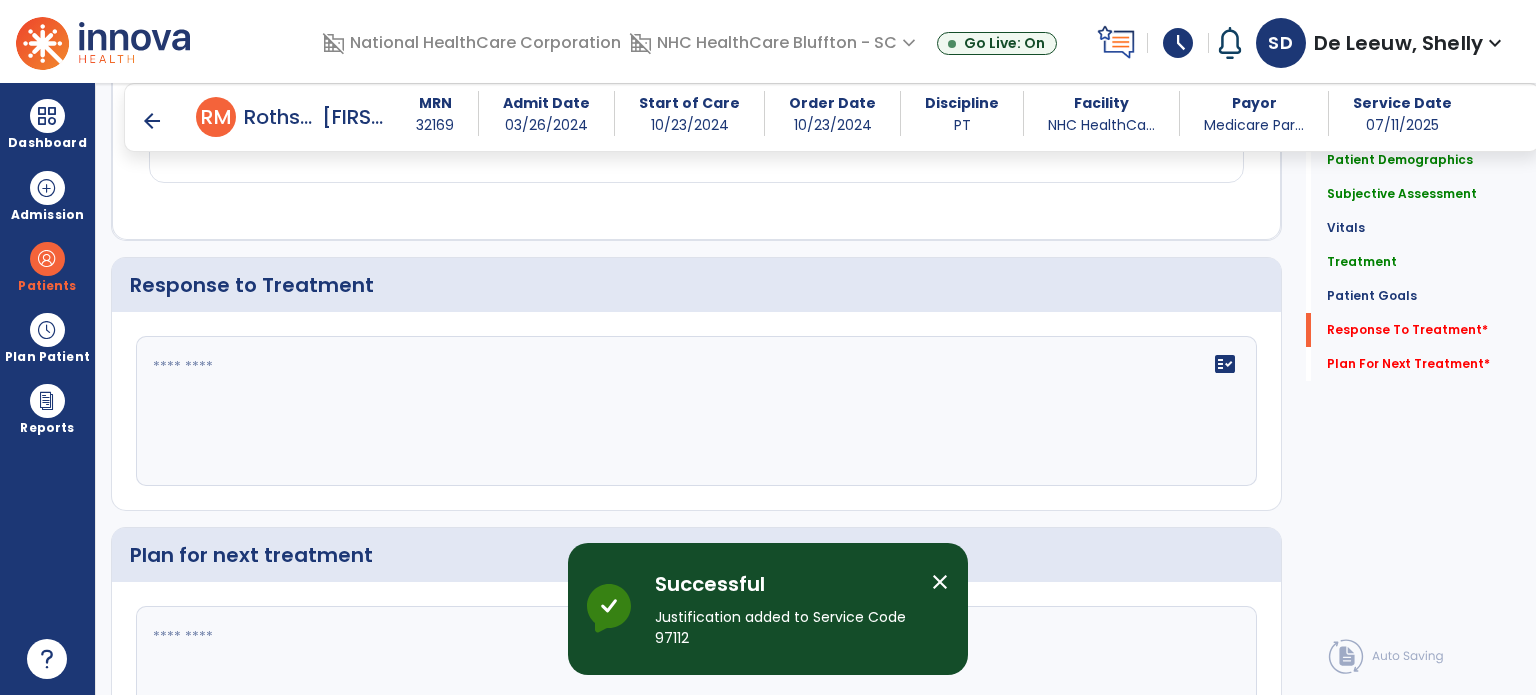 scroll, scrollTop: 3164, scrollLeft: 0, axis: vertical 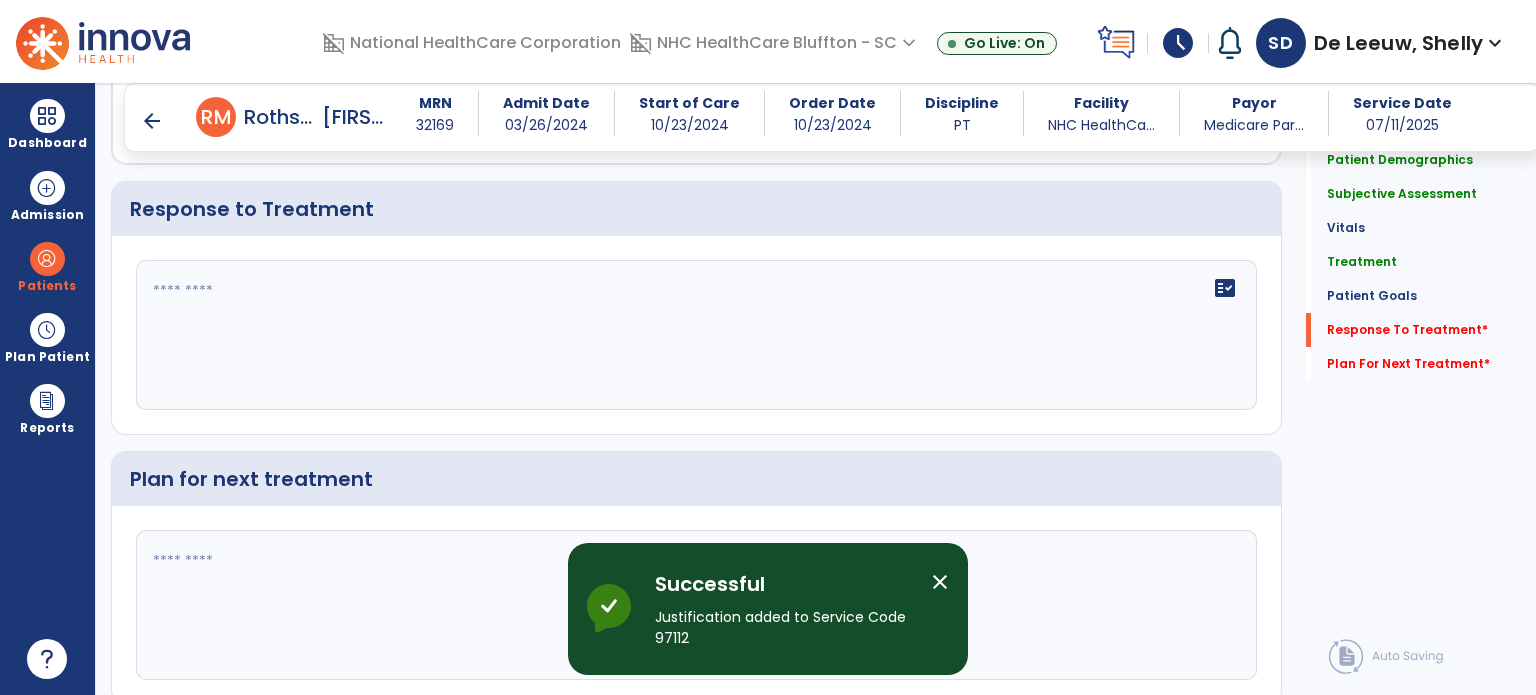 click on "fact_check" 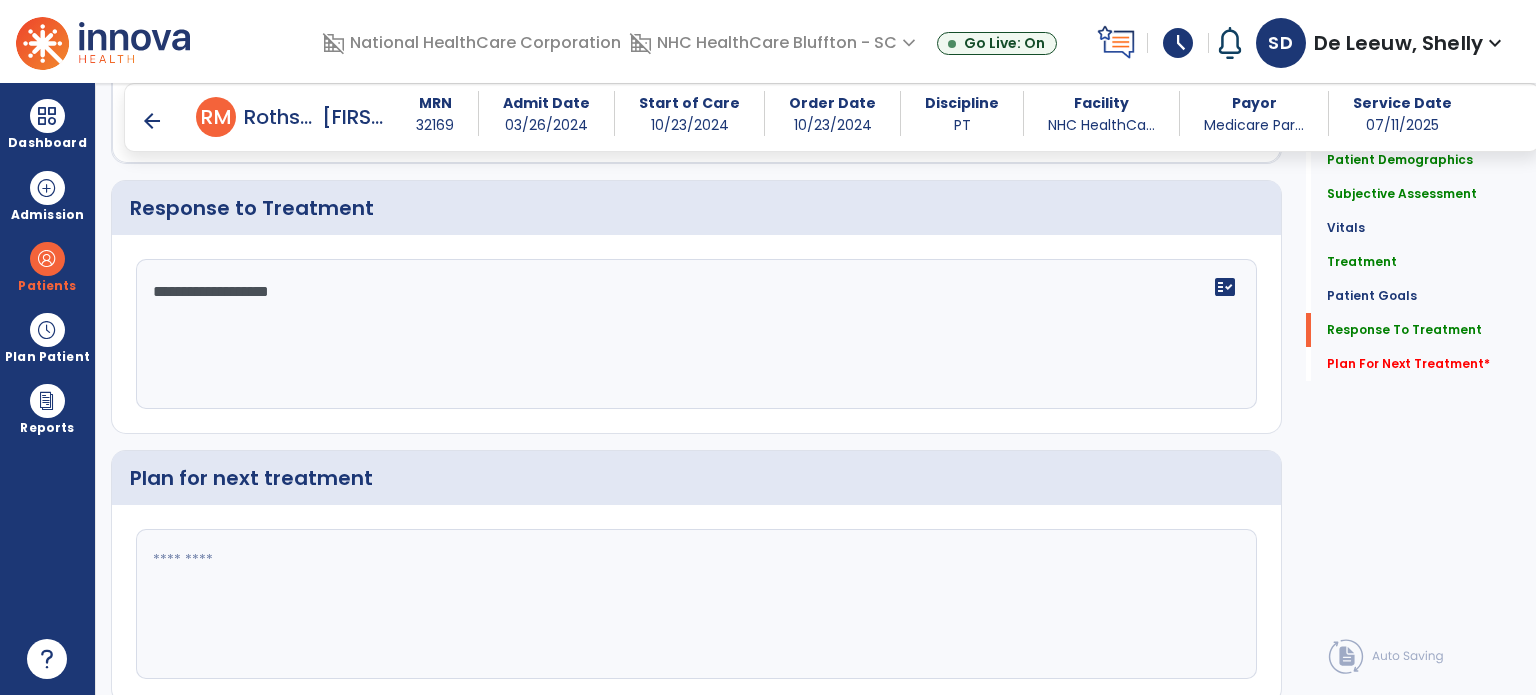 click on "**********" 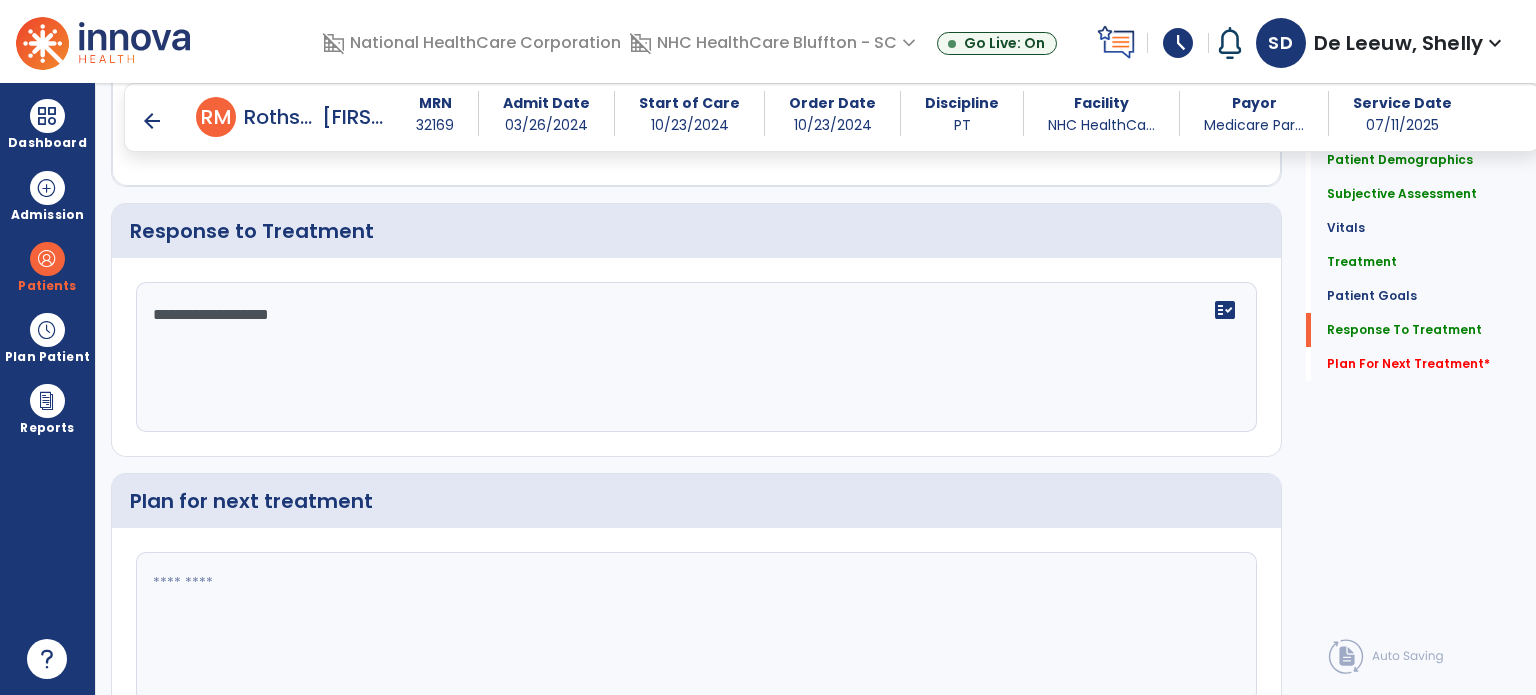 scroll, scrollTop: 3165, scrollLeft: 0, axis: vertical 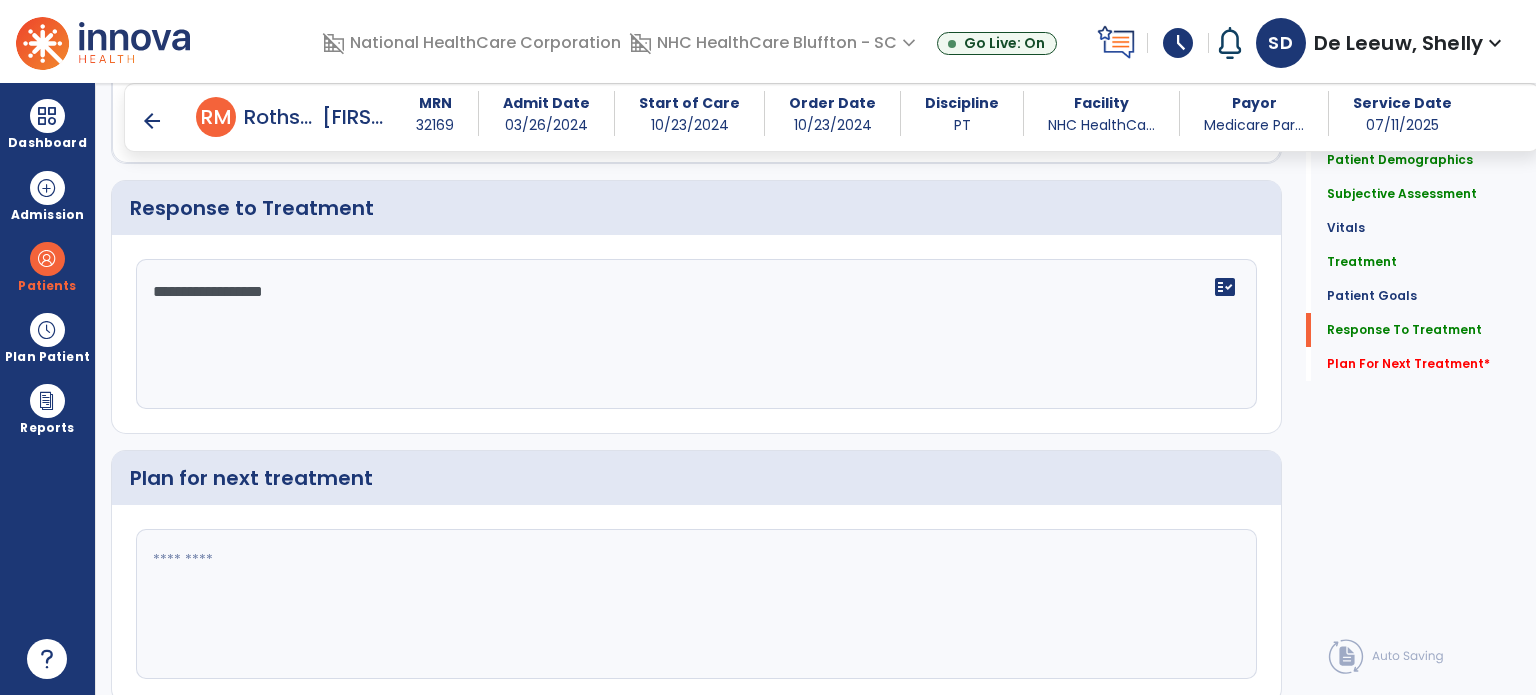 type on "**********" 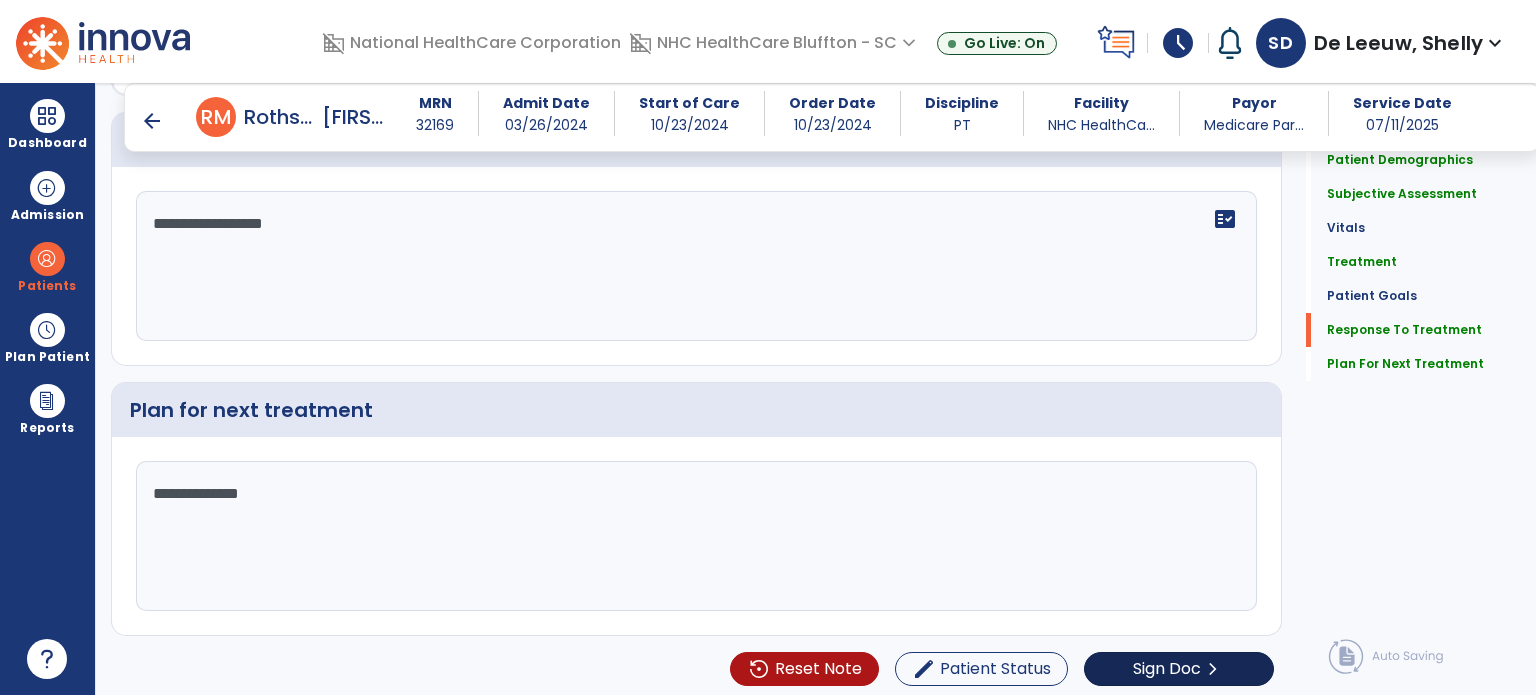 scroll, scrollTop: 3233, scrollLeft: 0, axis: vertical 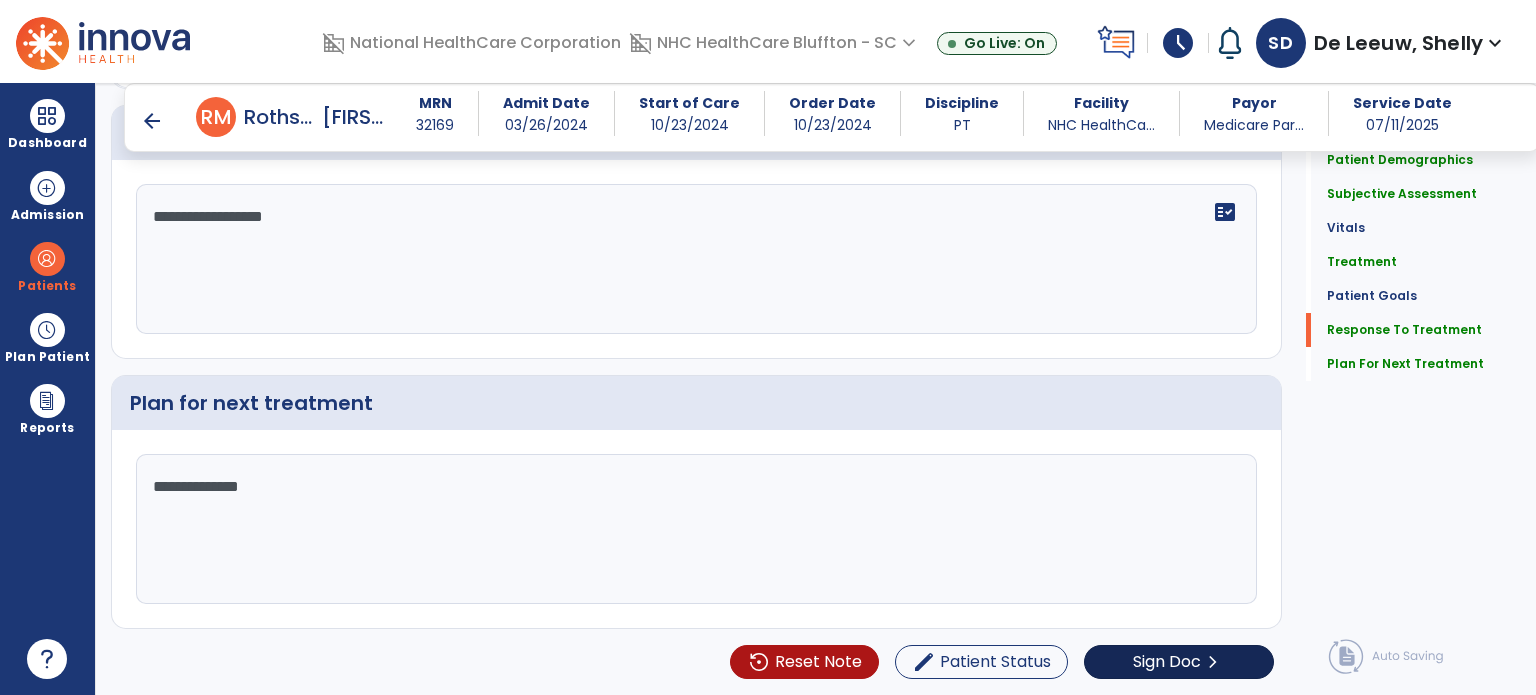type on "**********" 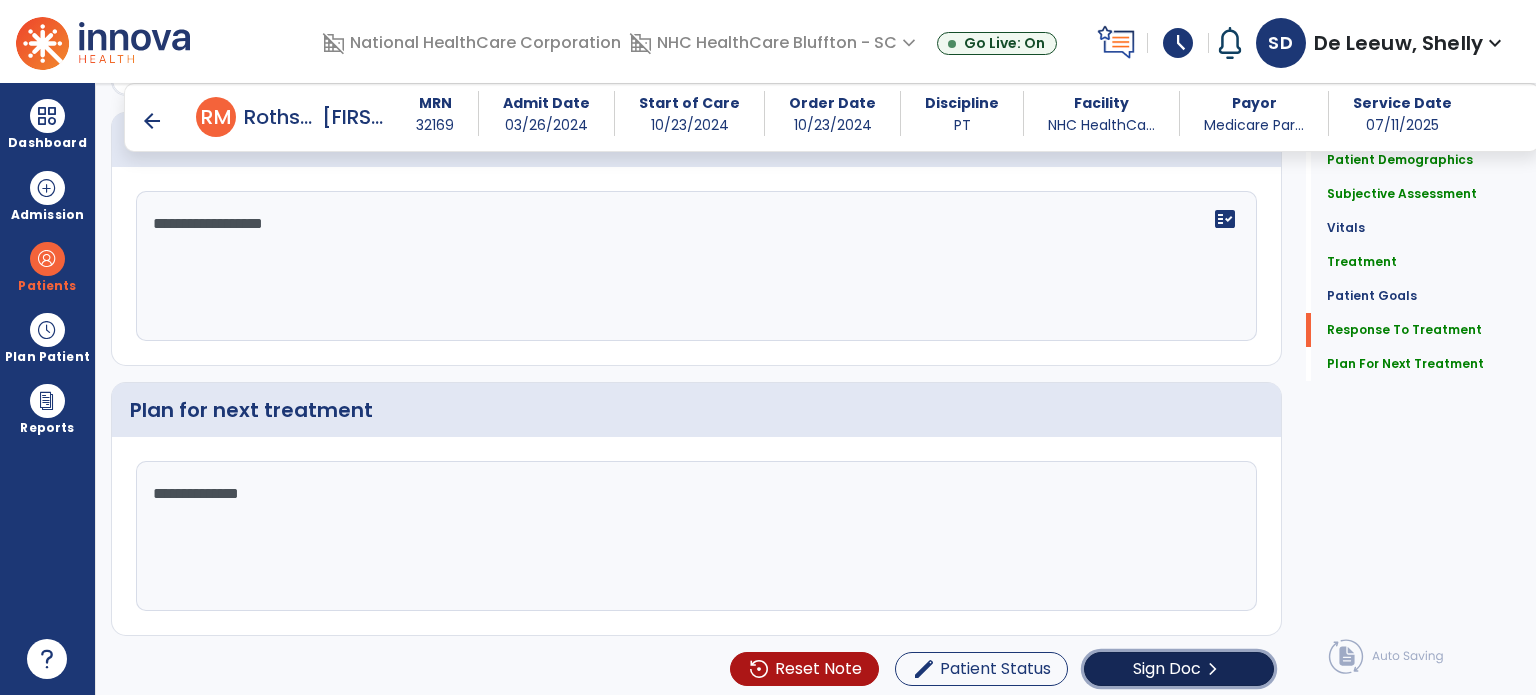 click on "chevron_right" 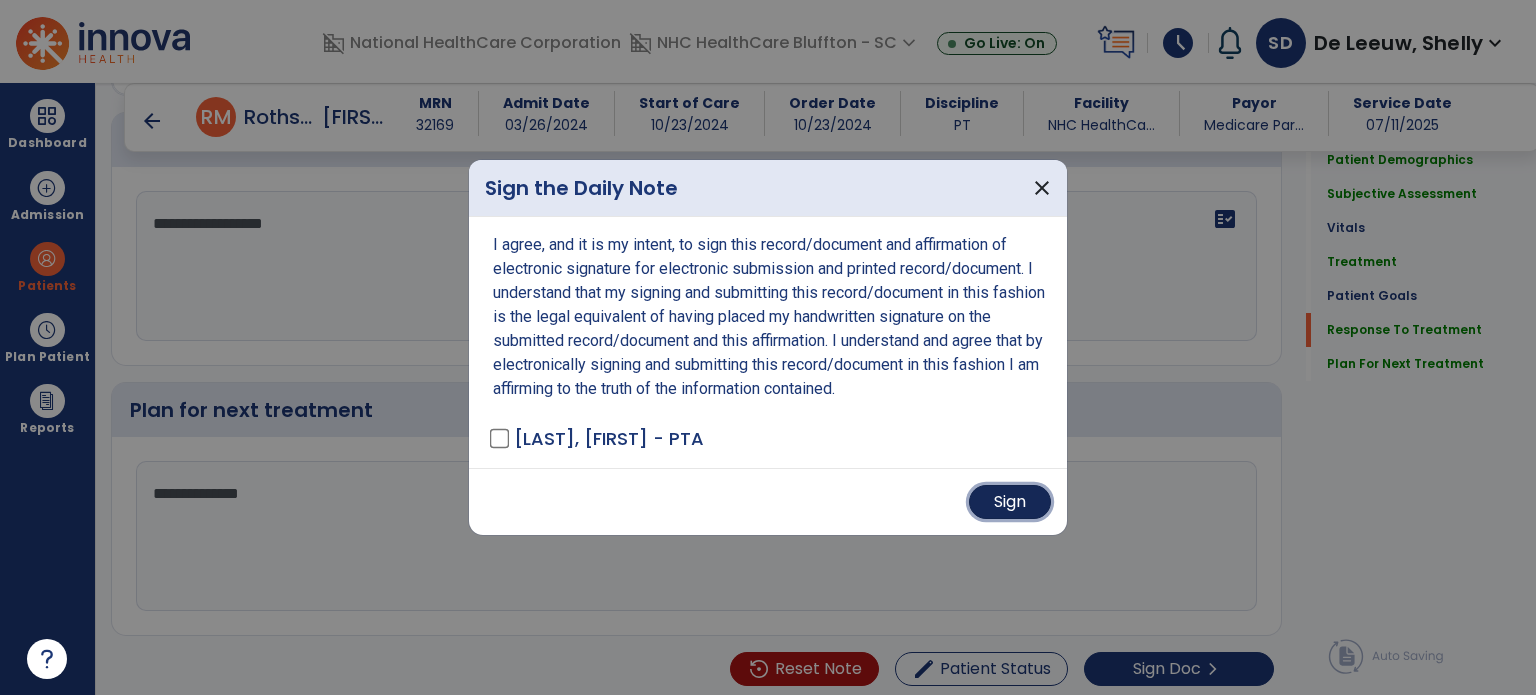 click on "Sign" at bounding box center (1010, 502) 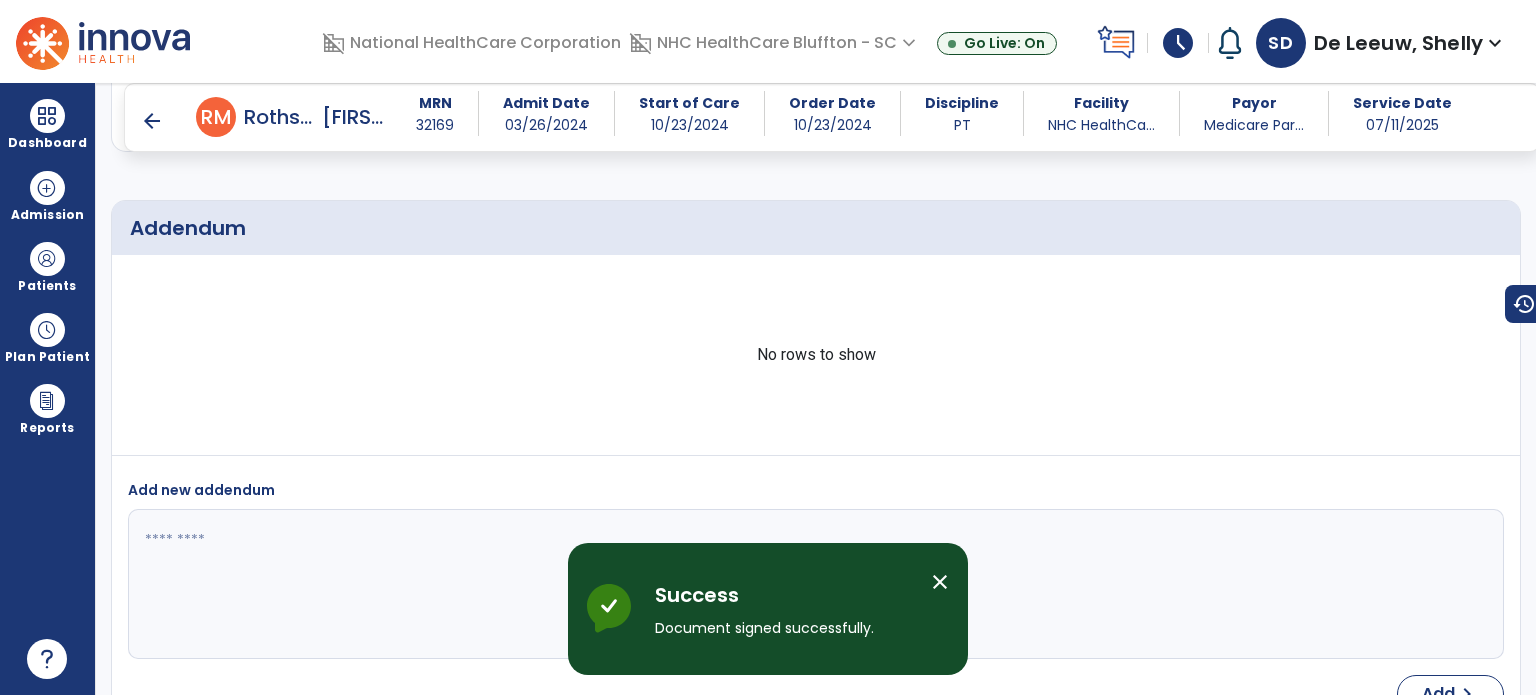 scroll, scrollTop: 4746, scrollLeft: 0, axis: vertical 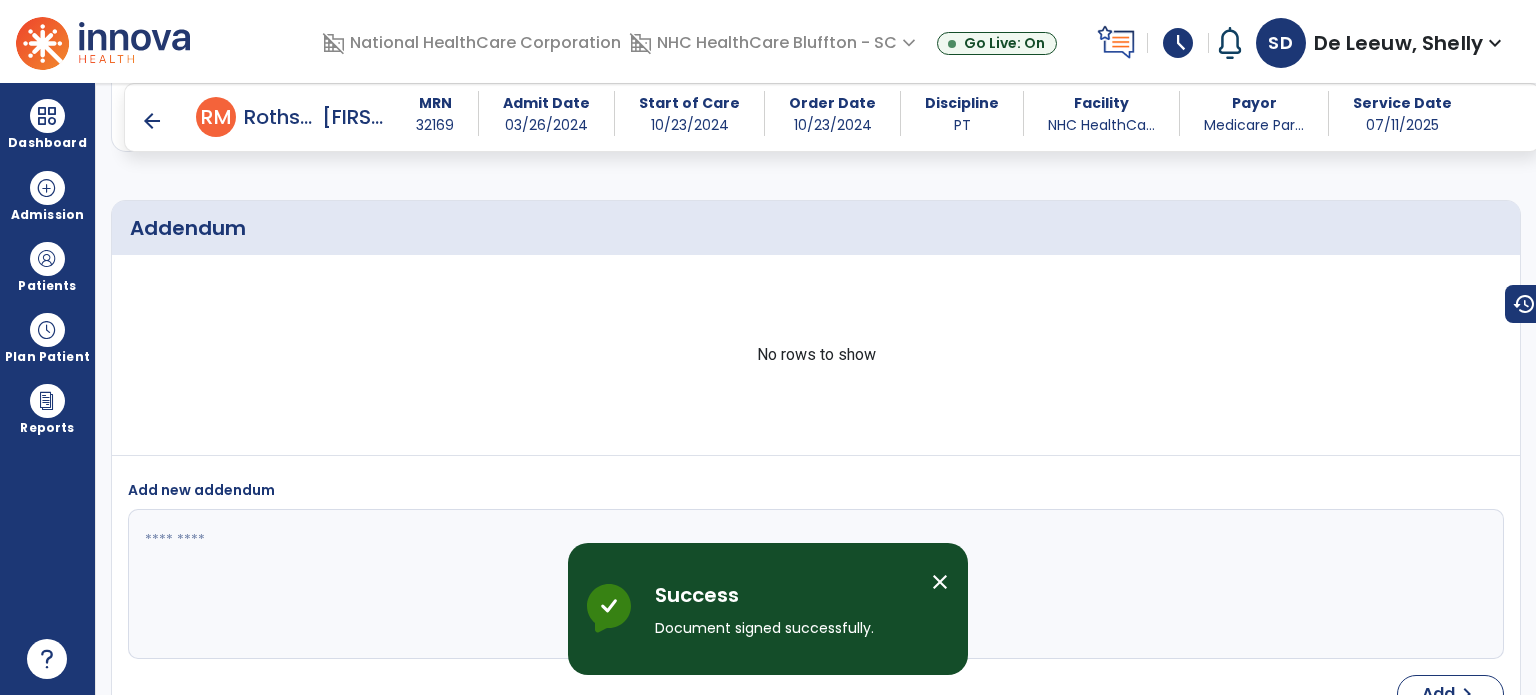 click on "arrow_back" at bounding box center [152, 121] 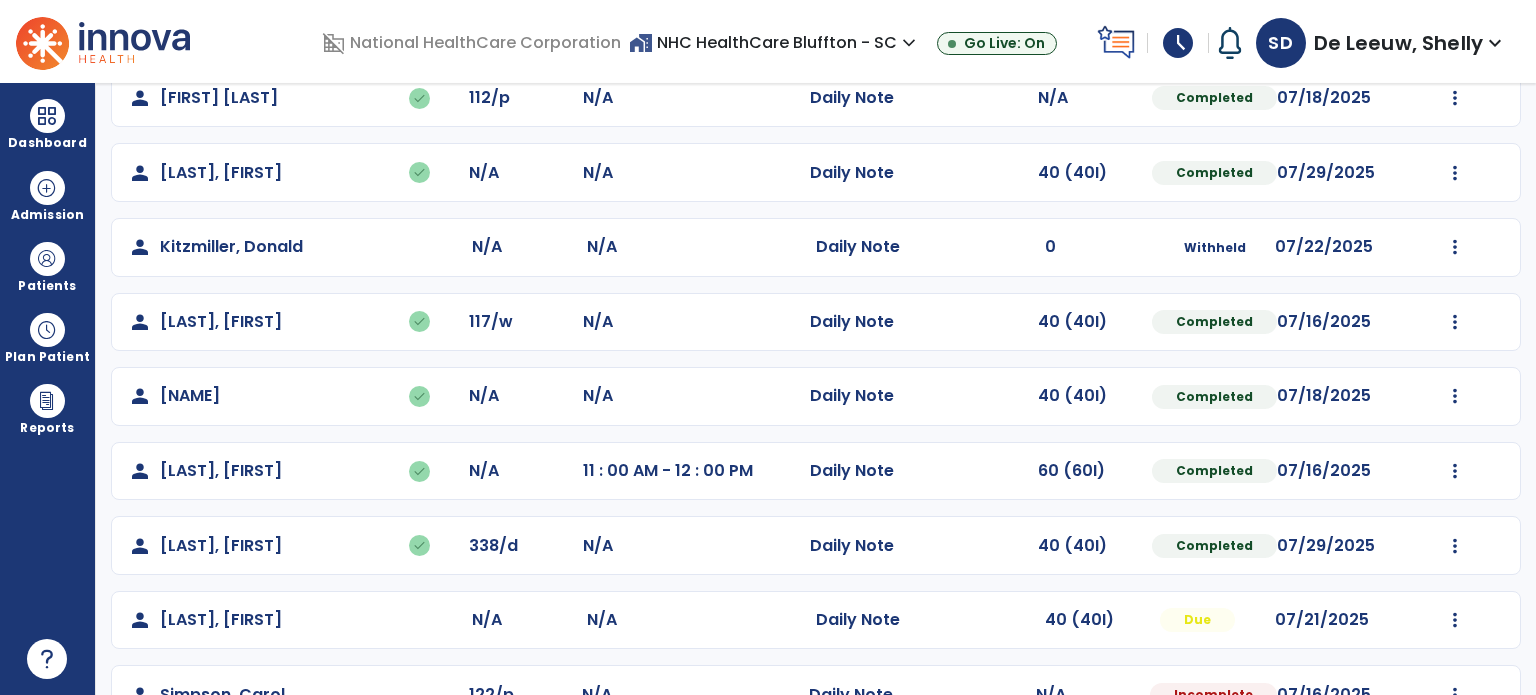 scroll, scrollTop: 464, scrollLeft: 0, axis: vertical 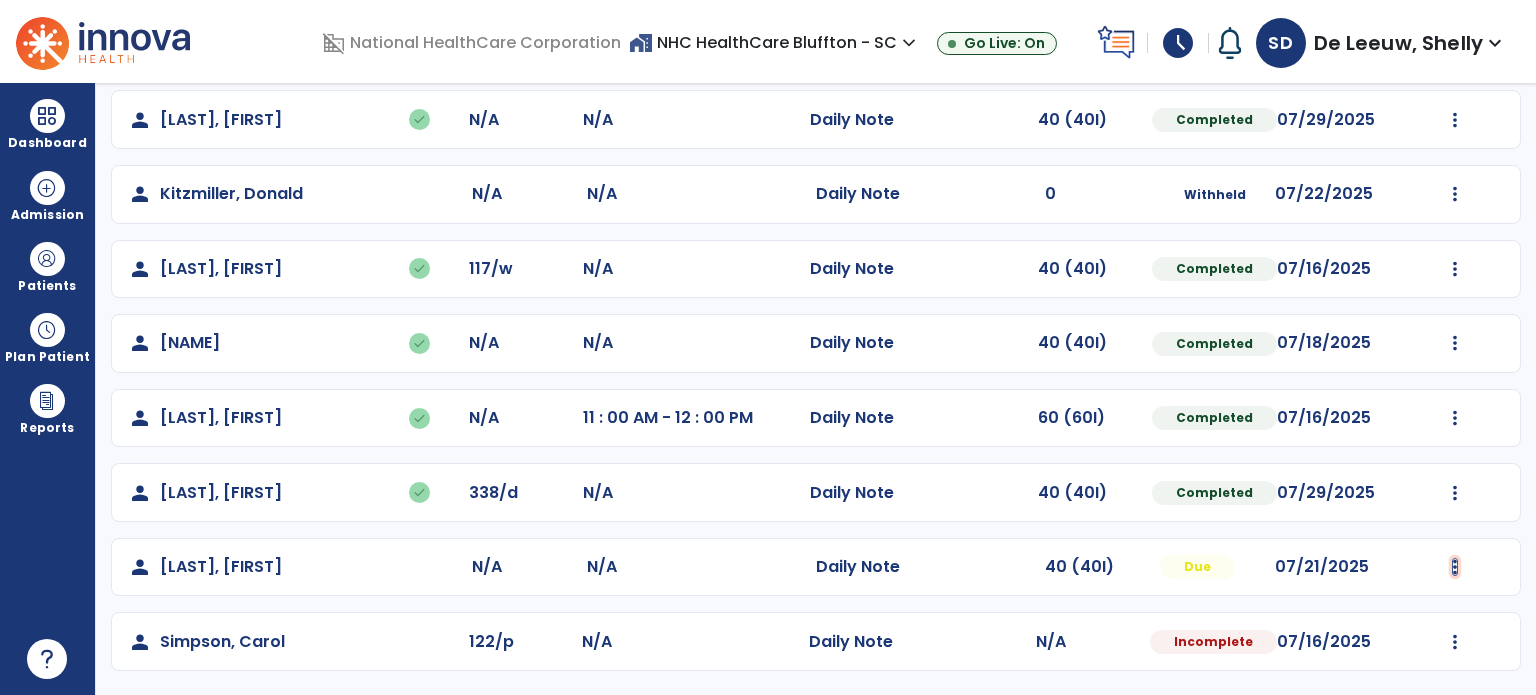click at bounding box center [1455, -104] 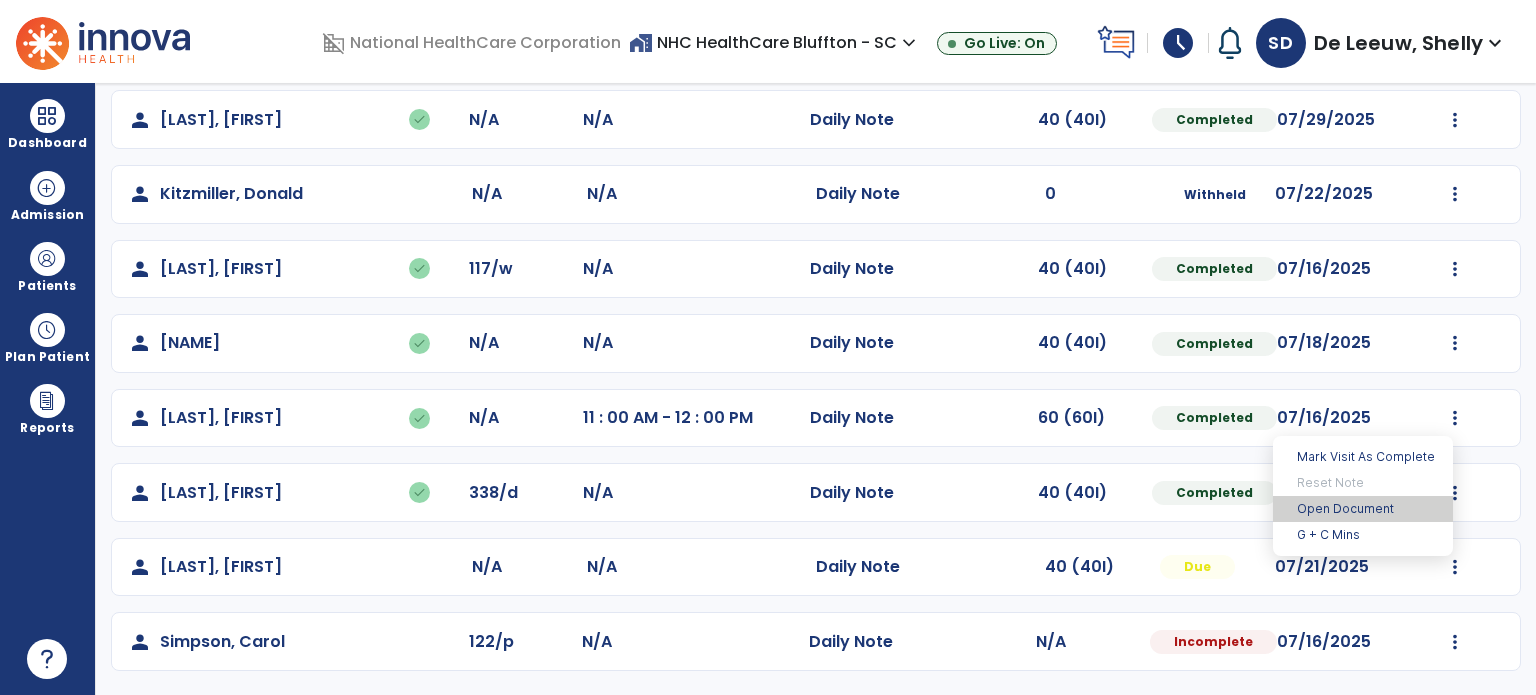 click on "Open Document" at bounding box center [1363, 509] 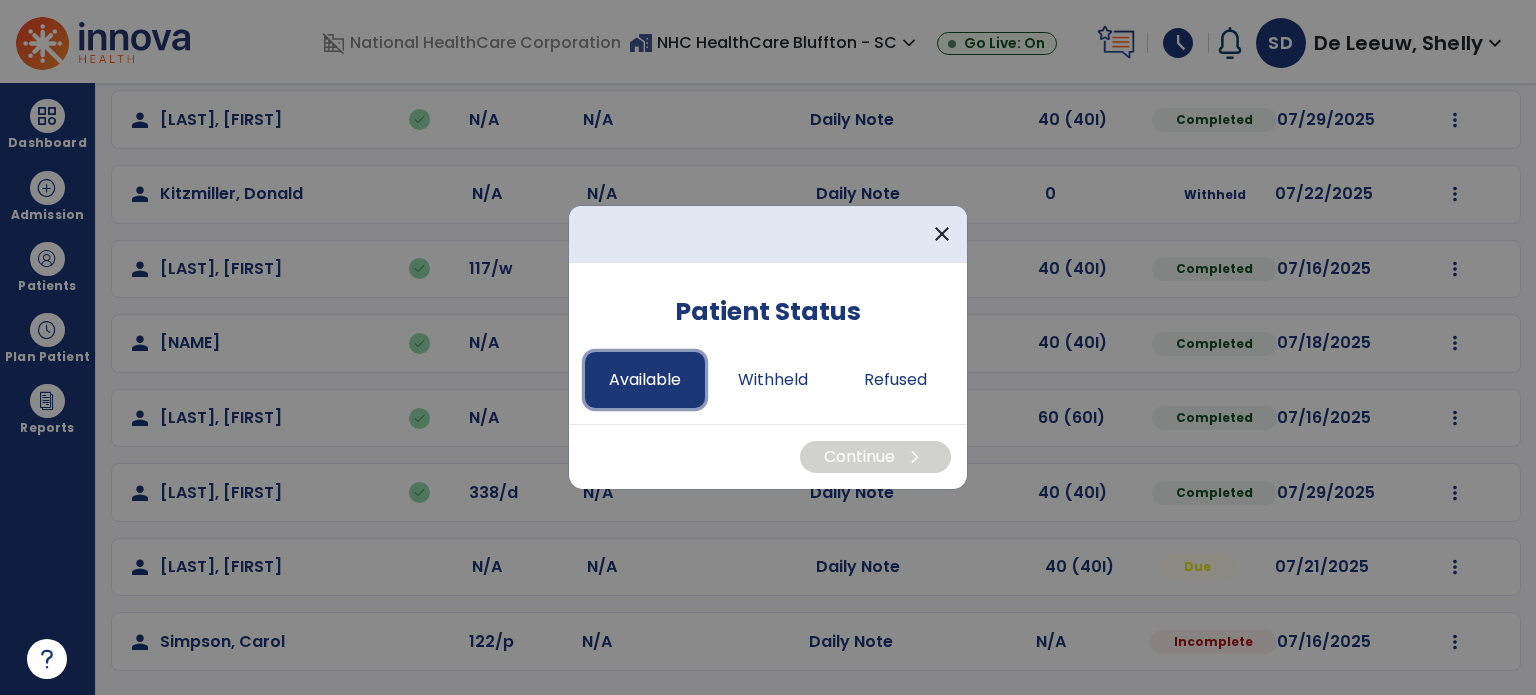 click on "Available" at bounding box center [645, 380] 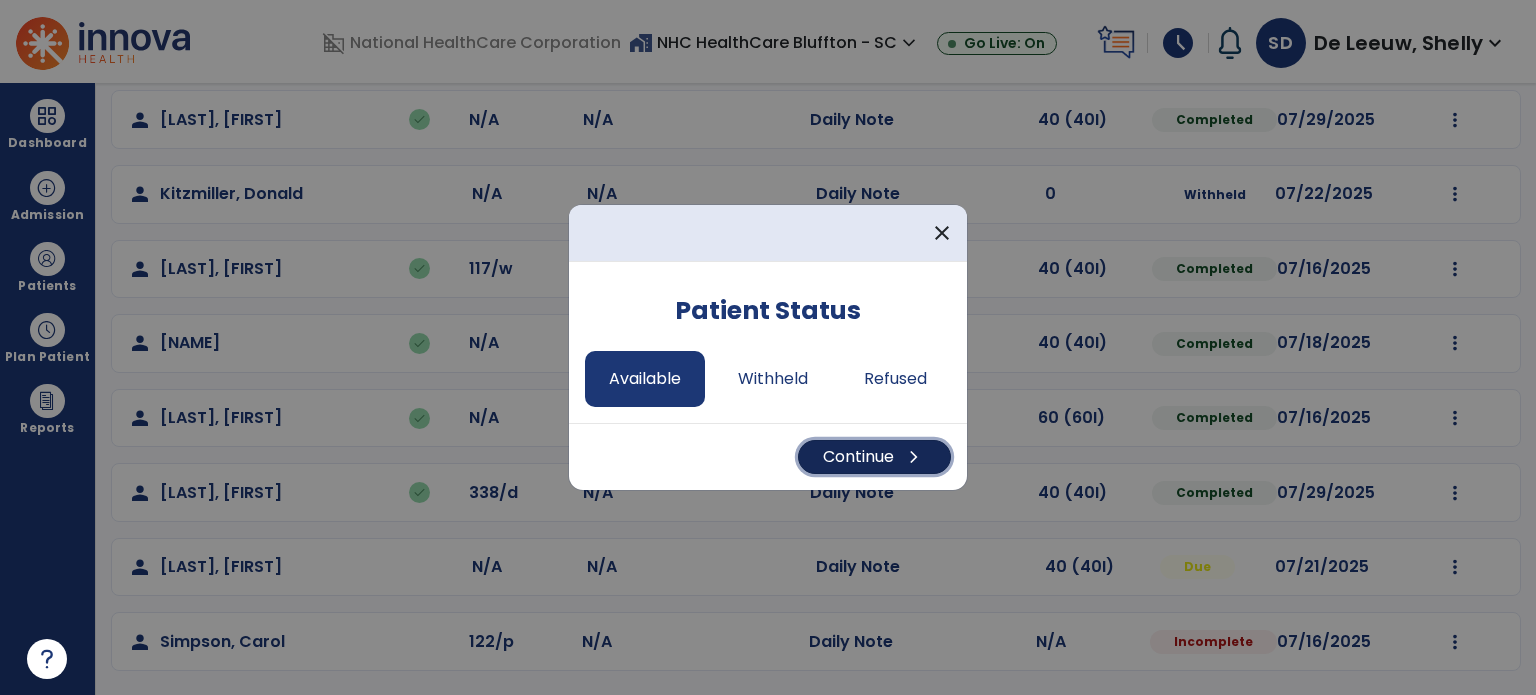 click on "Continue   chevron_right" at bounding box center (874, 457) 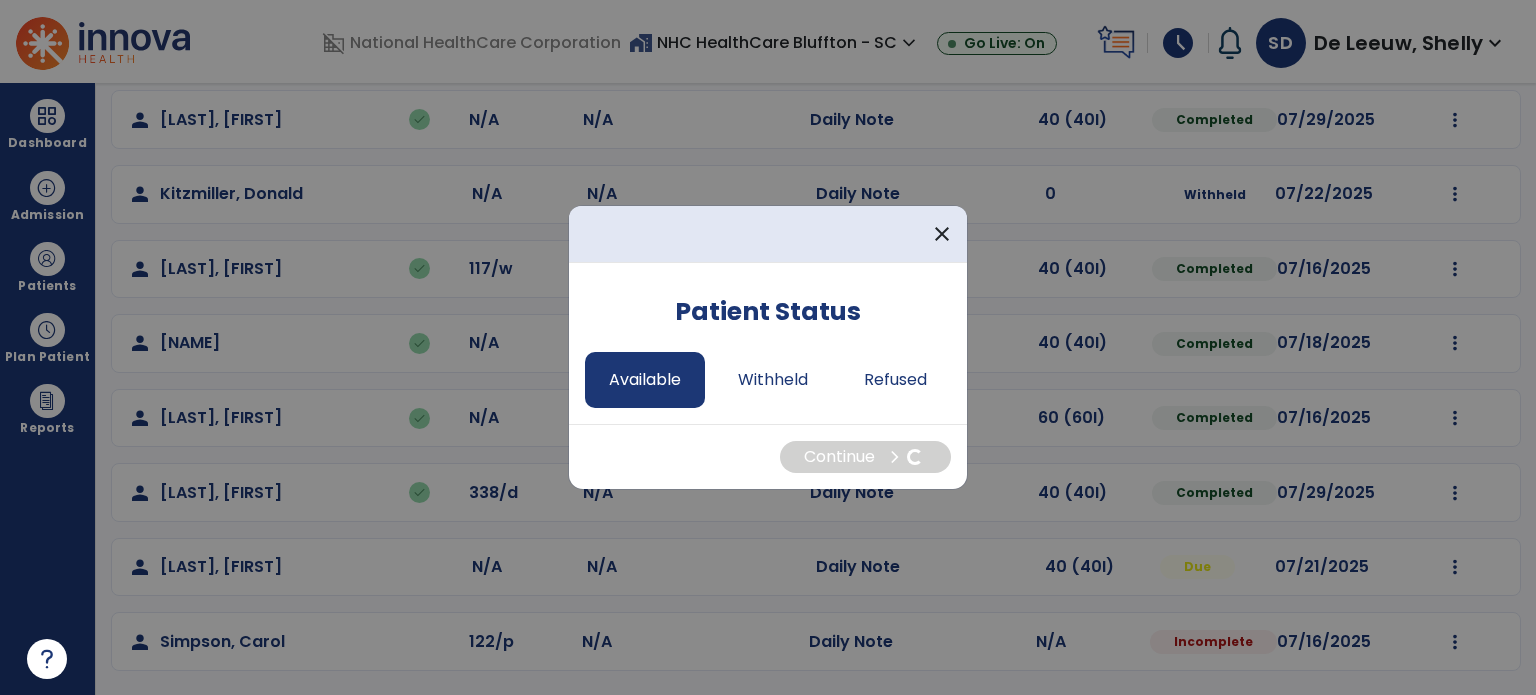 select on "*" 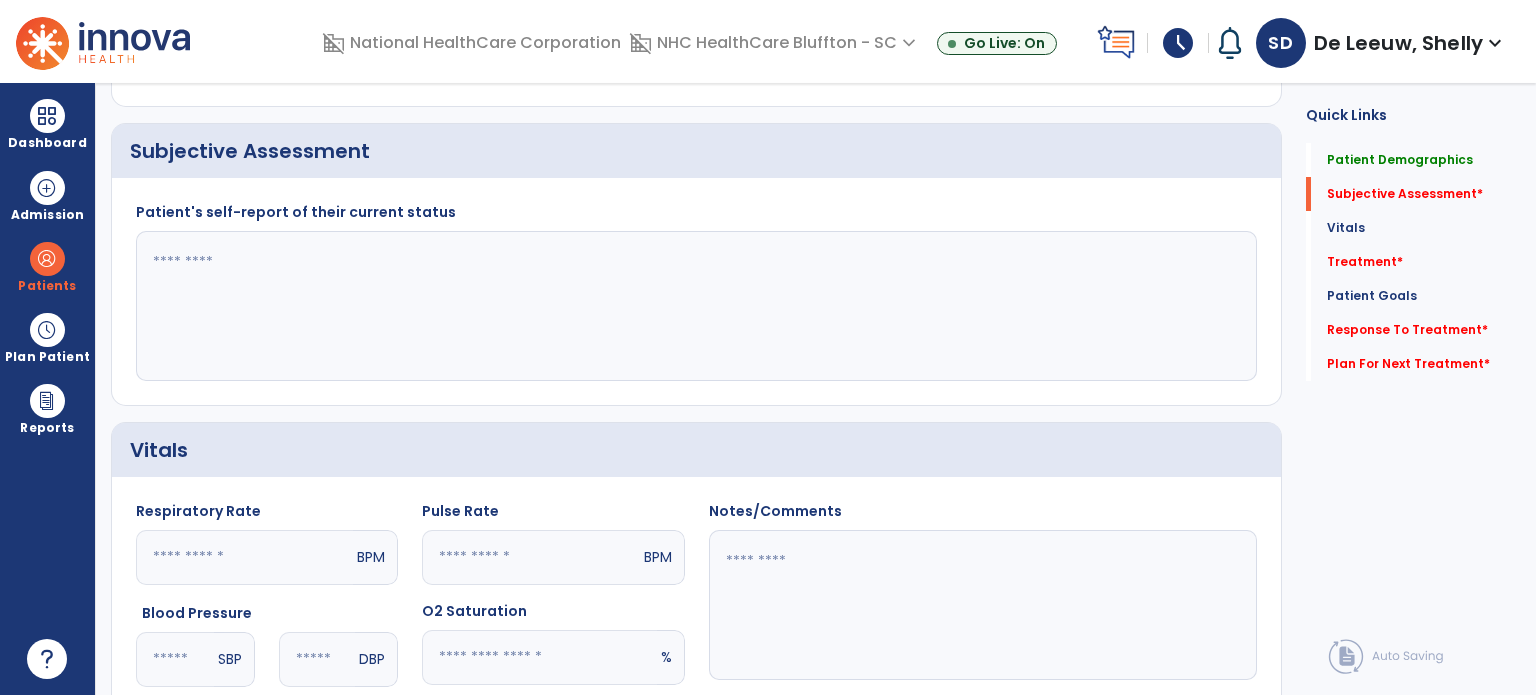 click 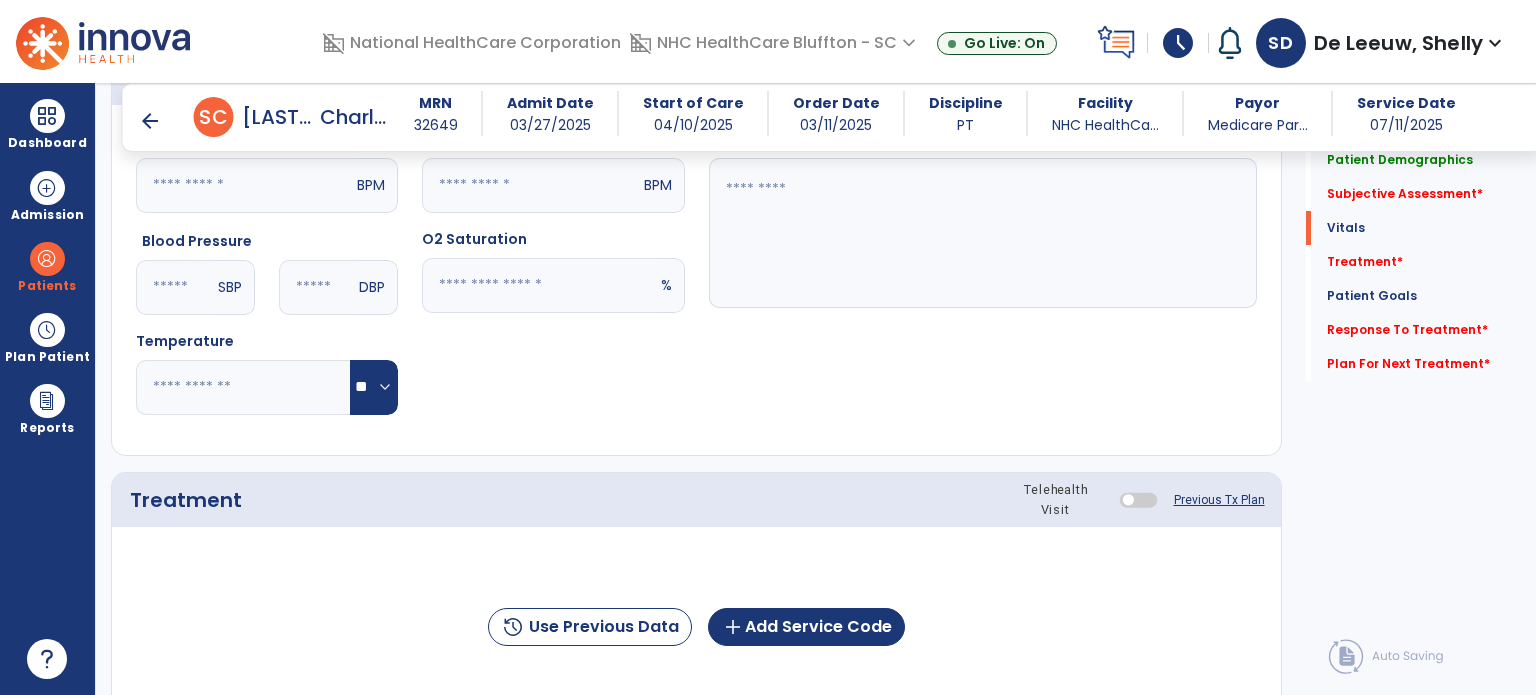 scroll, scrollTop: 964, scrollLeft: 0, axis: vertical 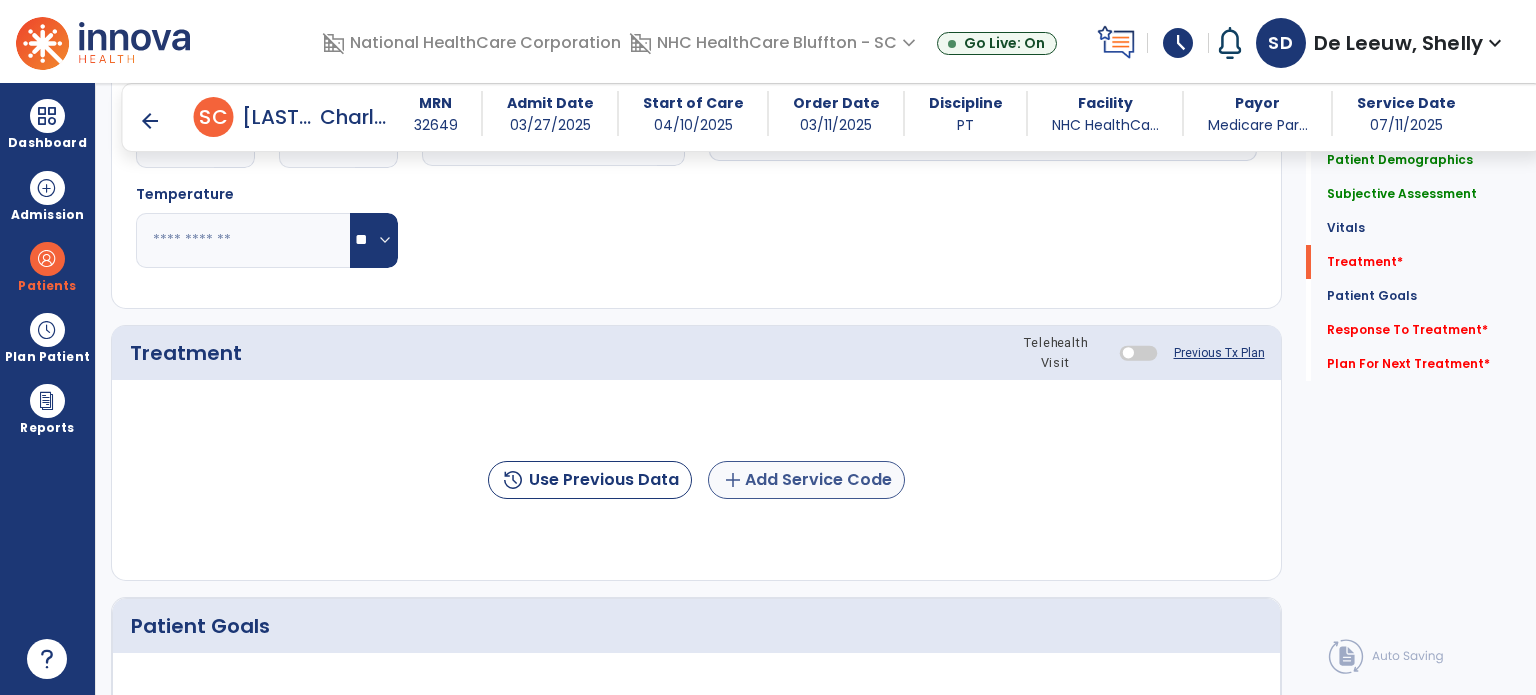type on "**********" 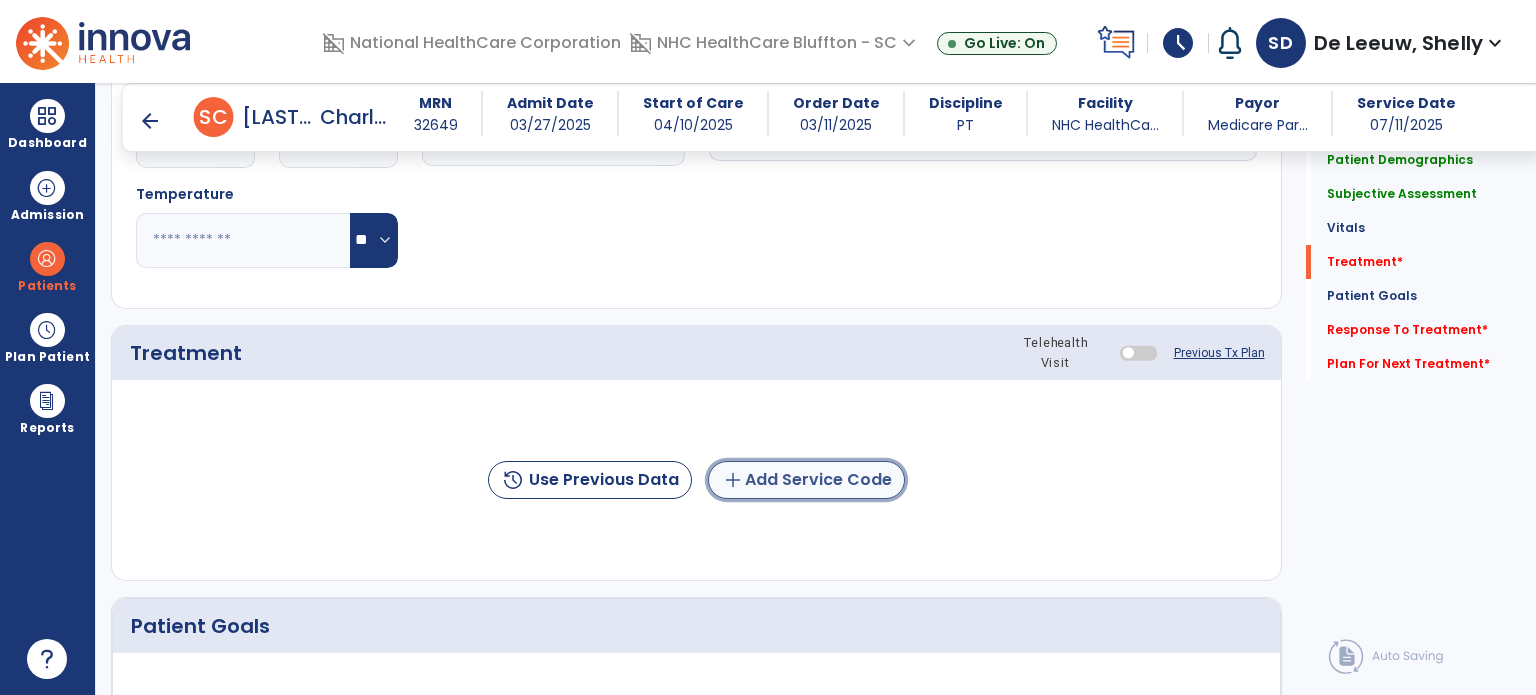 click on "add  Add Service Code" 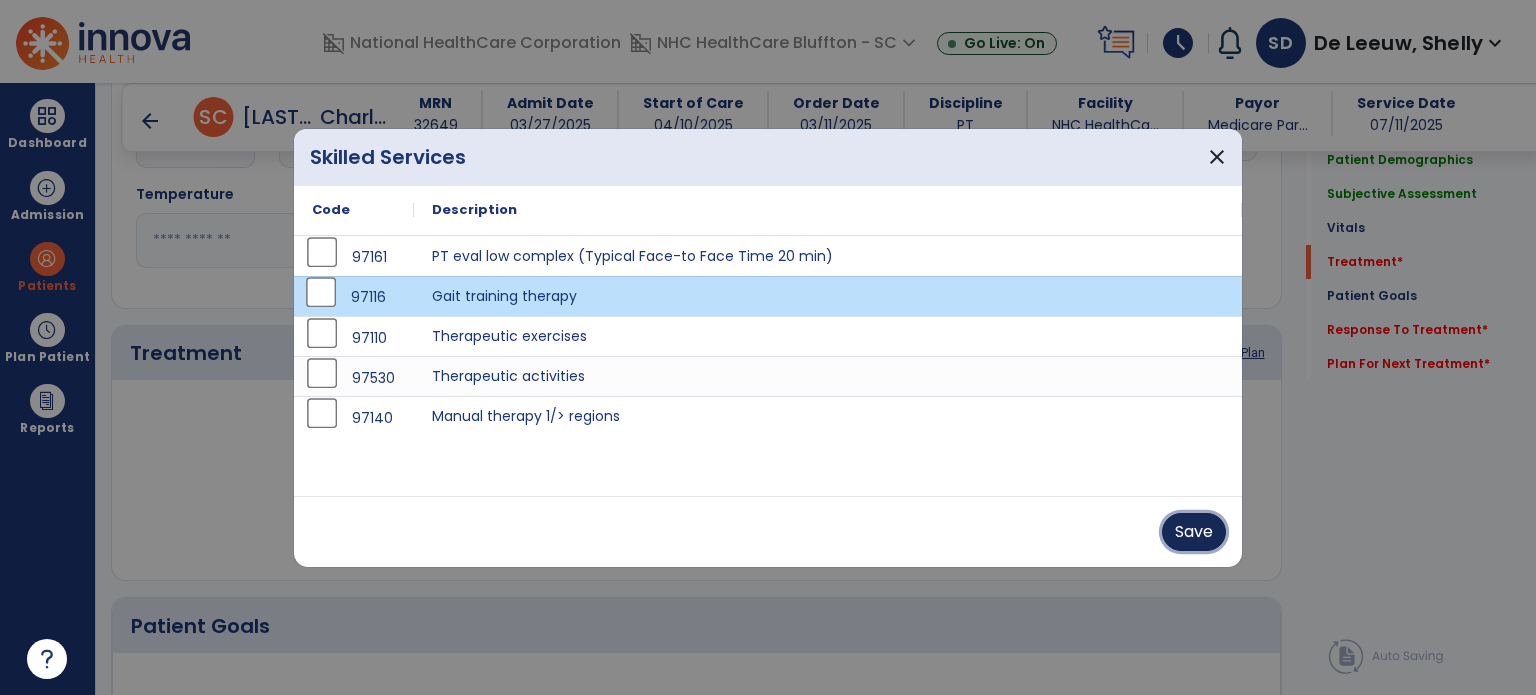 click on "Save" at bounding box center (1194, 532) 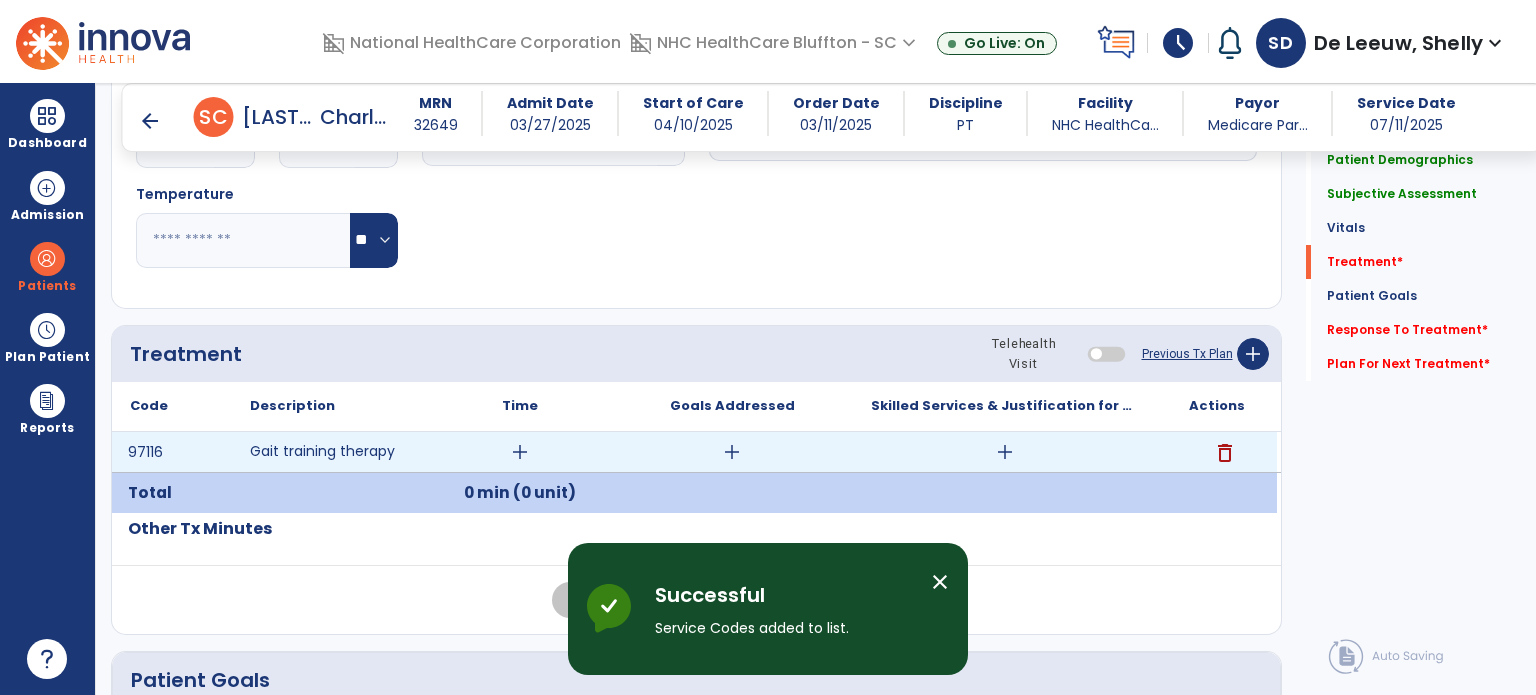 click on "add" at bounding box center [520, 452] 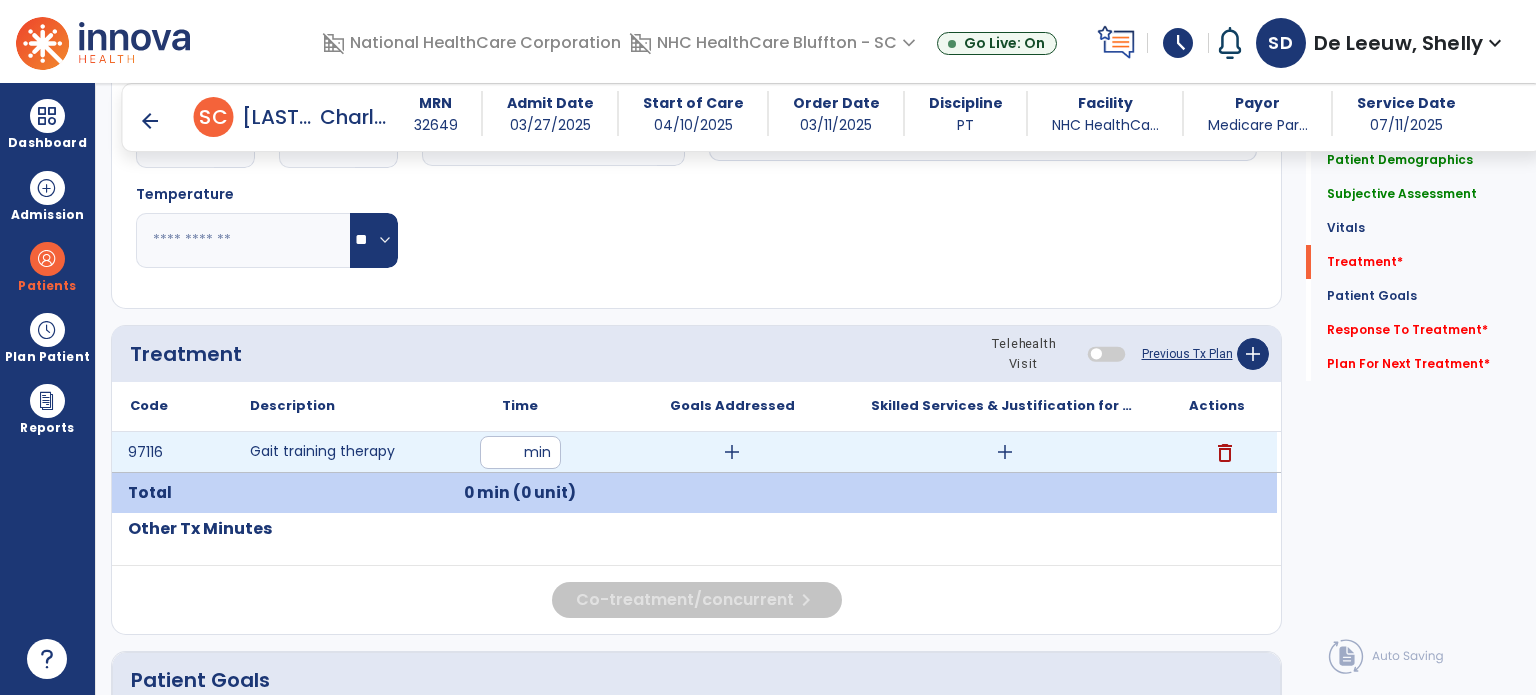 type on "**" 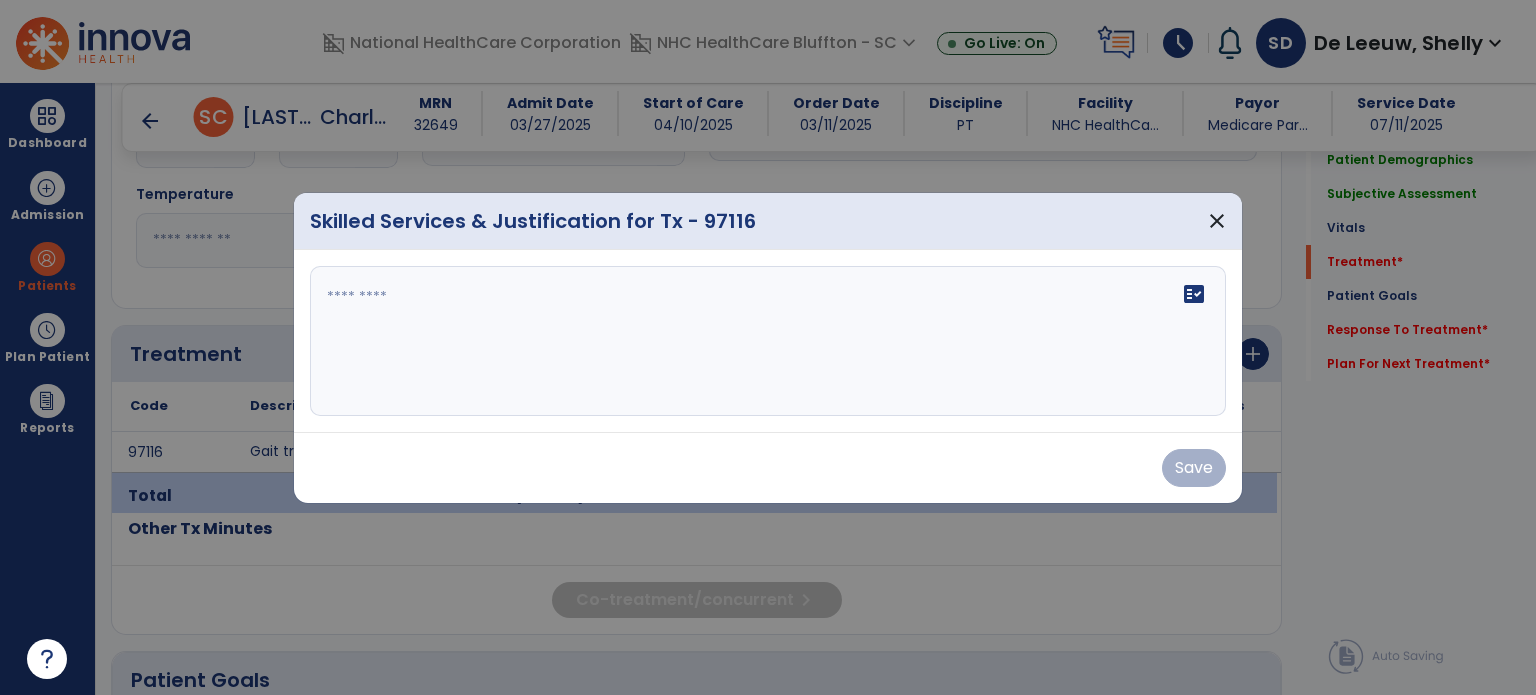 click on "fact_check" at bounding box center (768, 341) 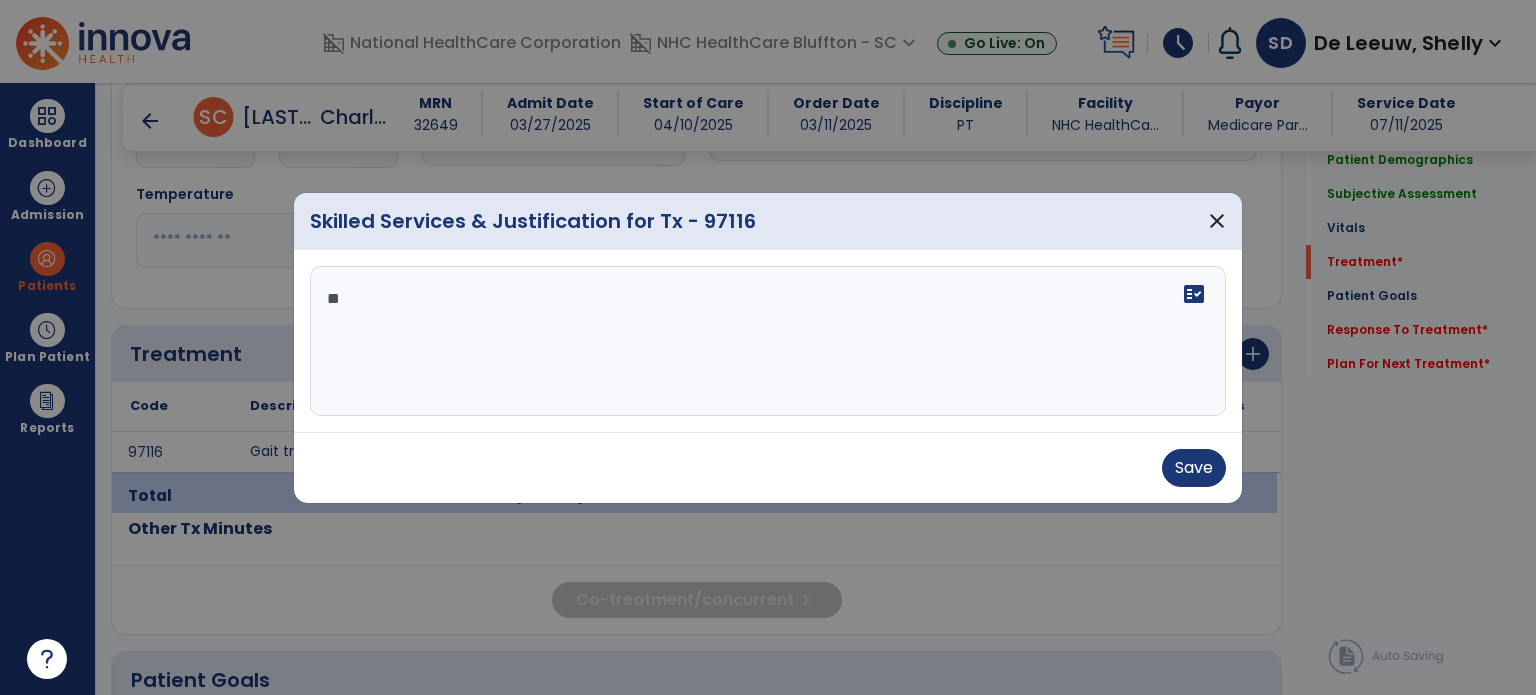 type on "*" 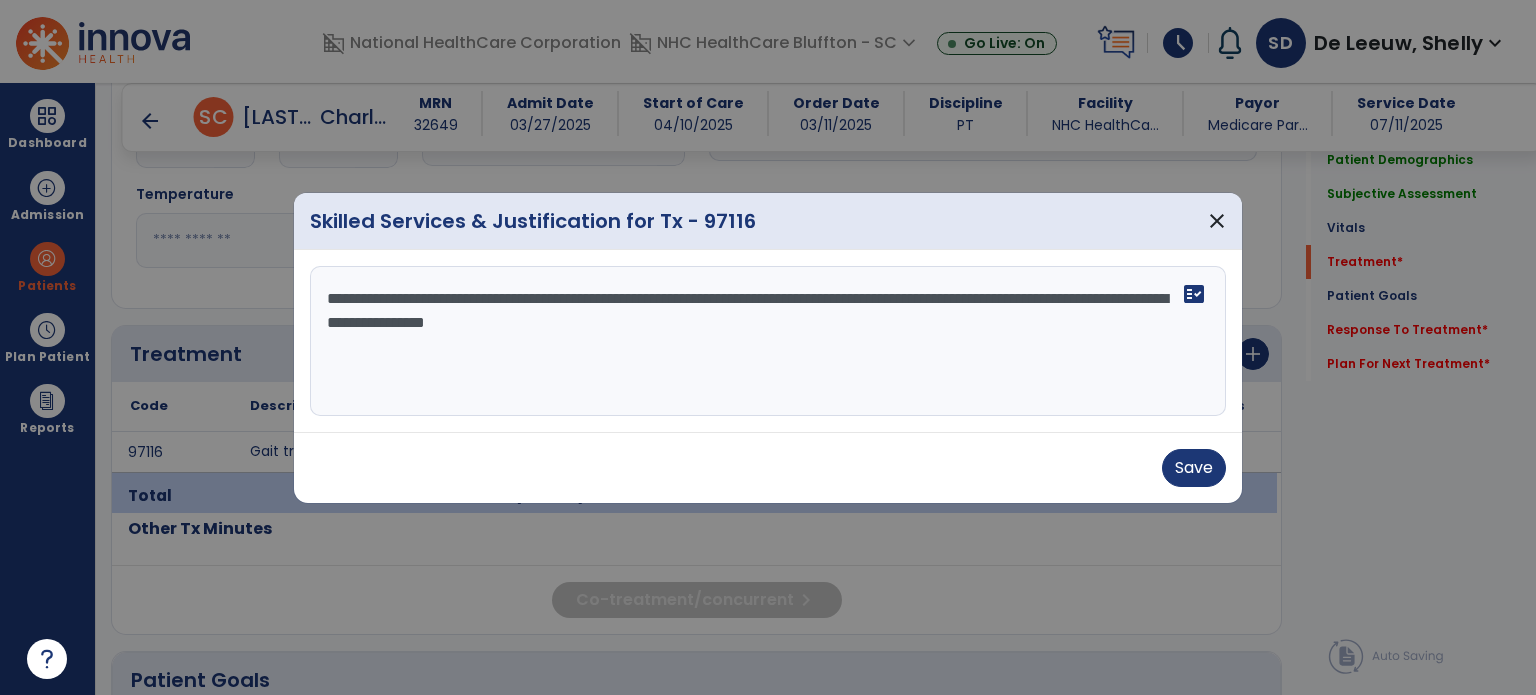 click on "**********" at bounding box center (768, 341) 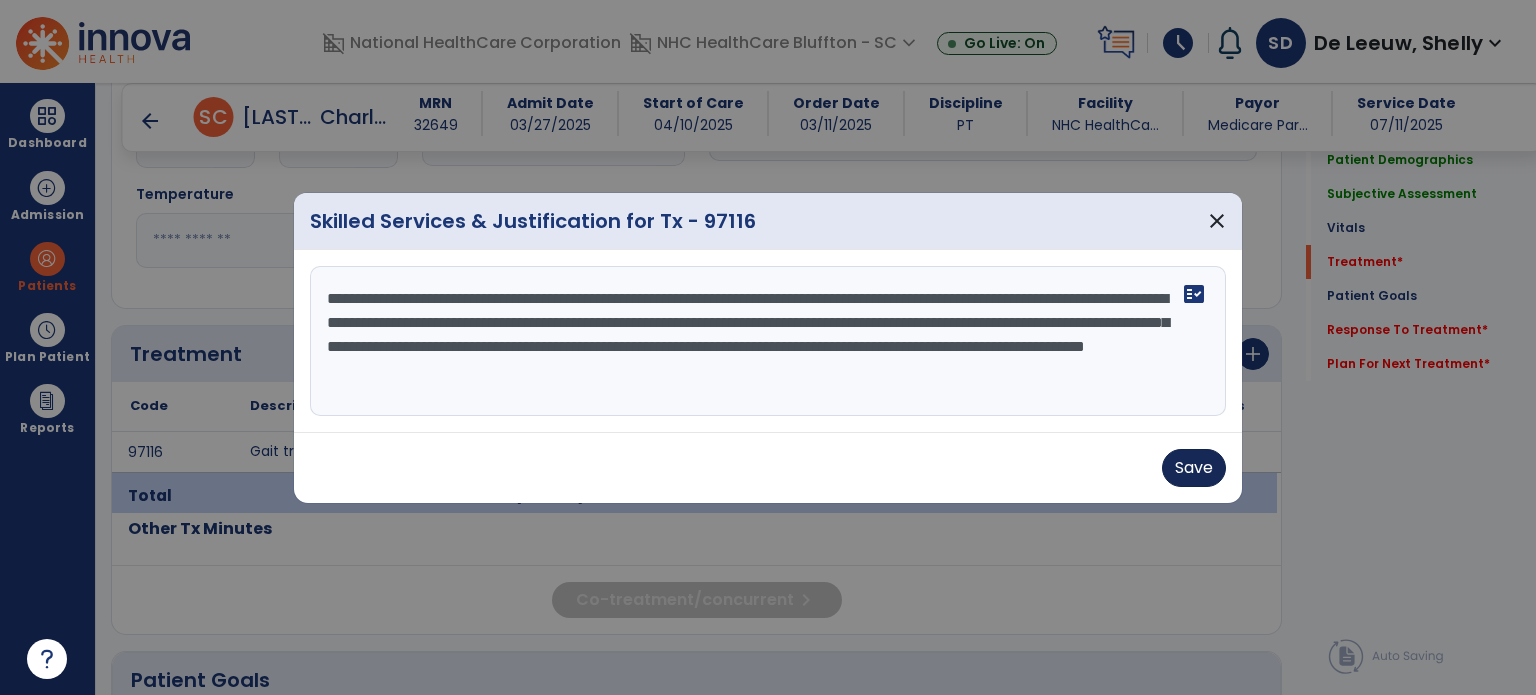 type on "**********" 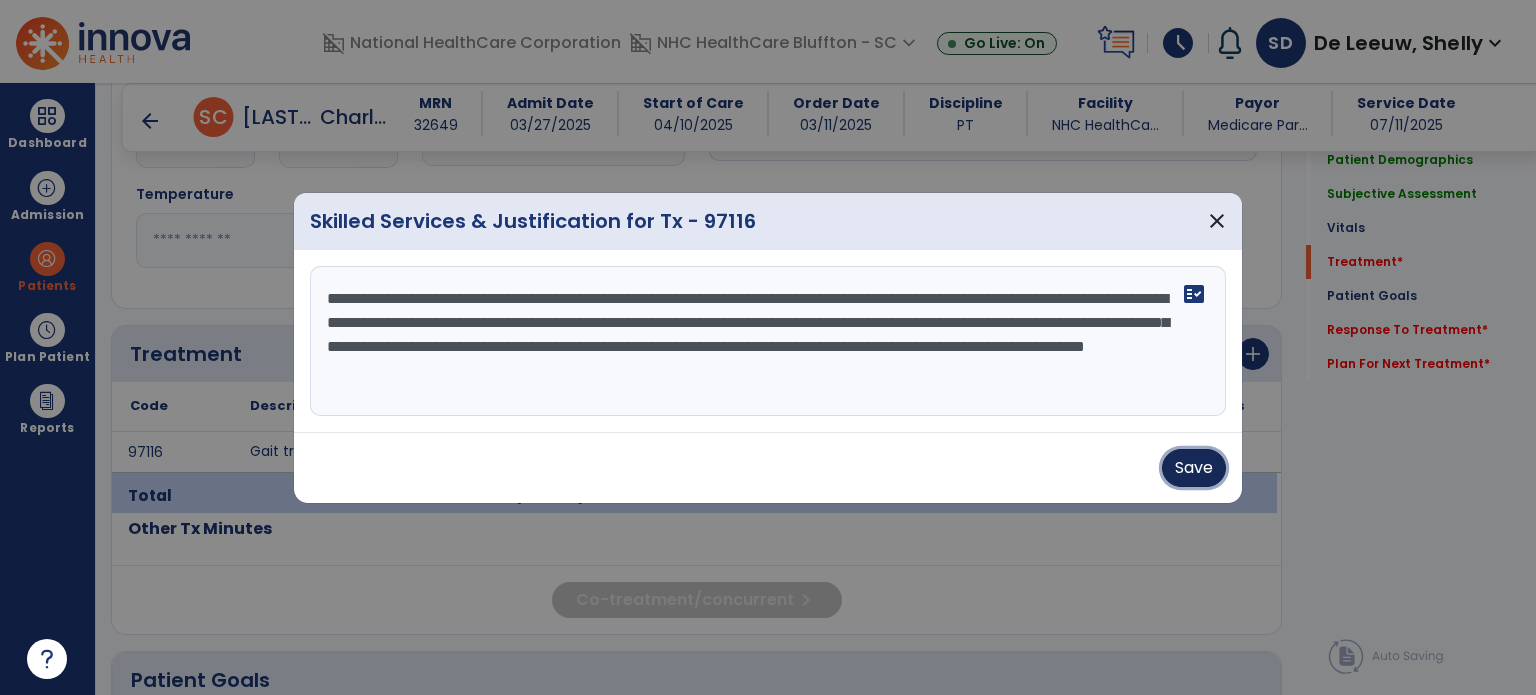 click on "Save" at bounding box center [1194, 468] 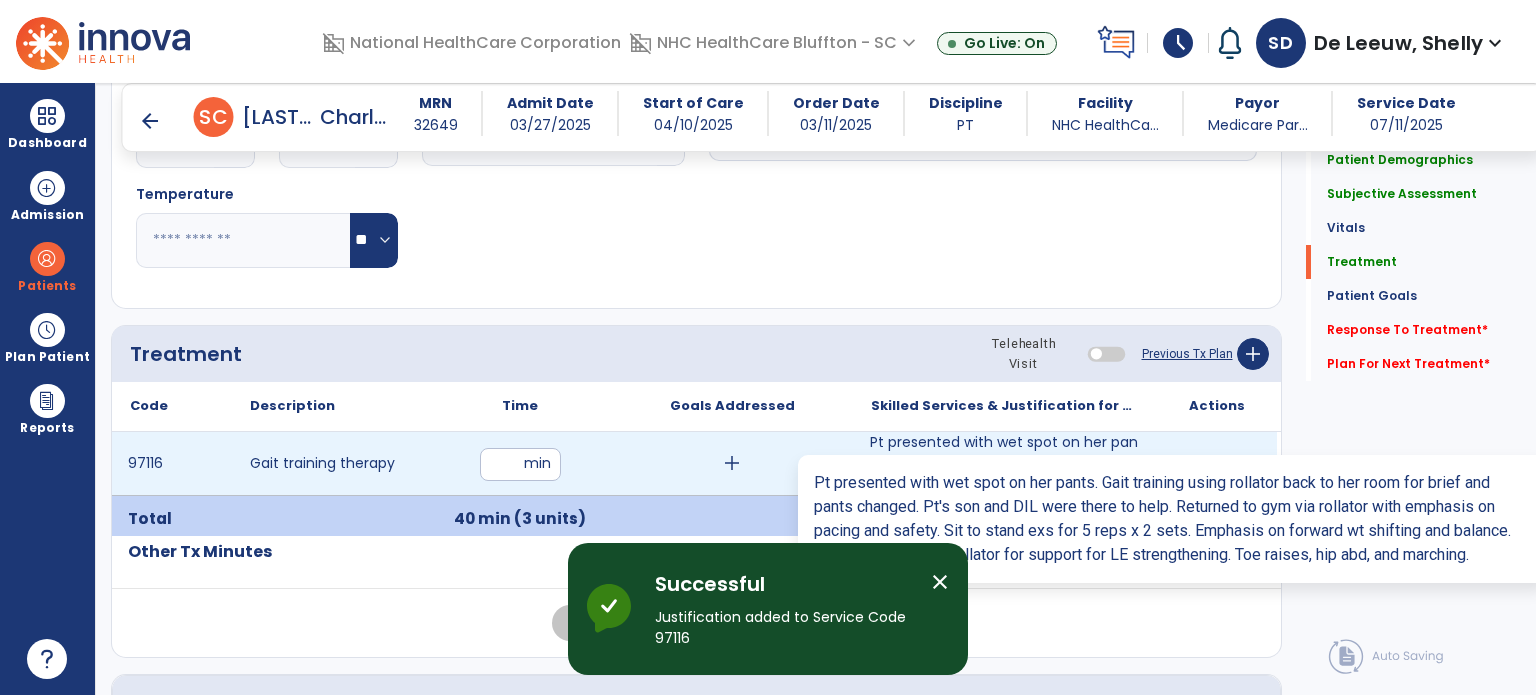 click on "Pt presented with wet spot on her pants. Gait training using rollator back to her room for brief an..." at bounding box center [1004, 463] 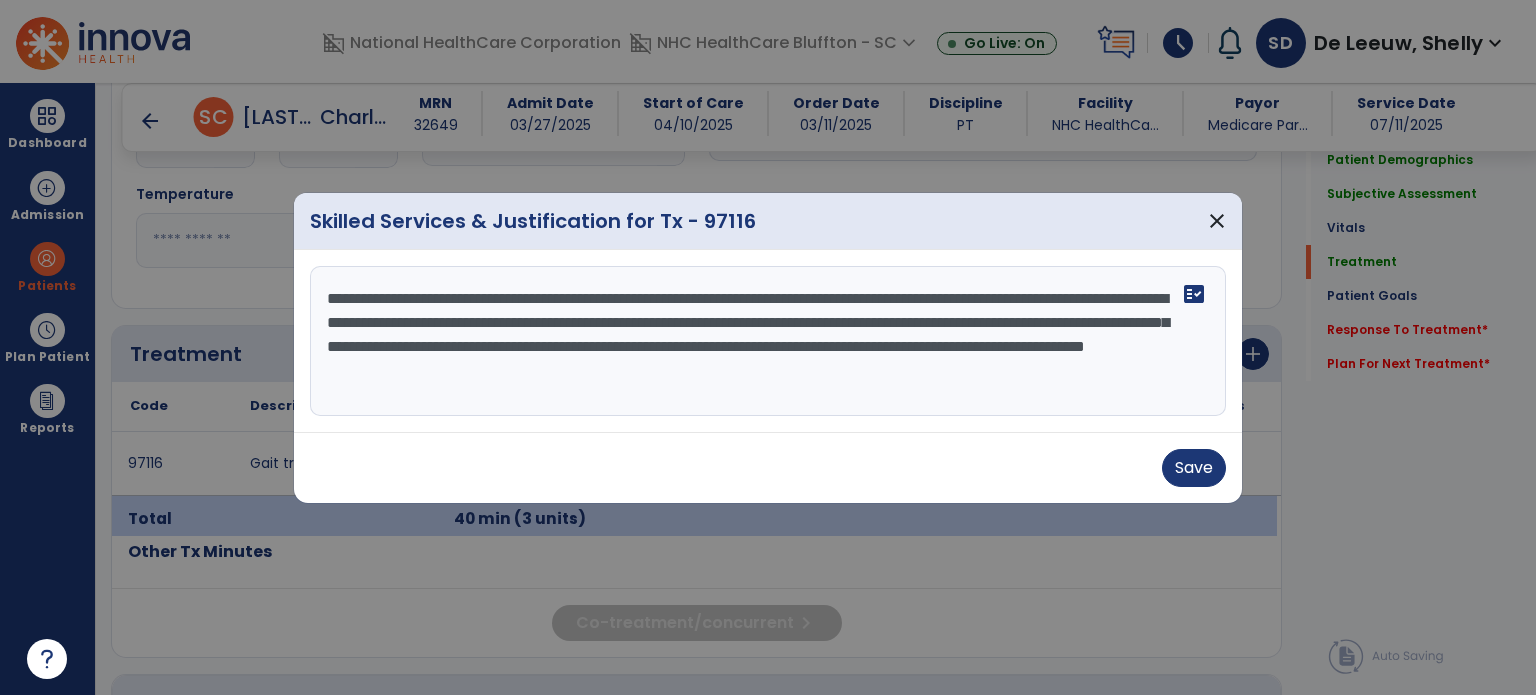 click on "**********" at bounding box center [768, 341] 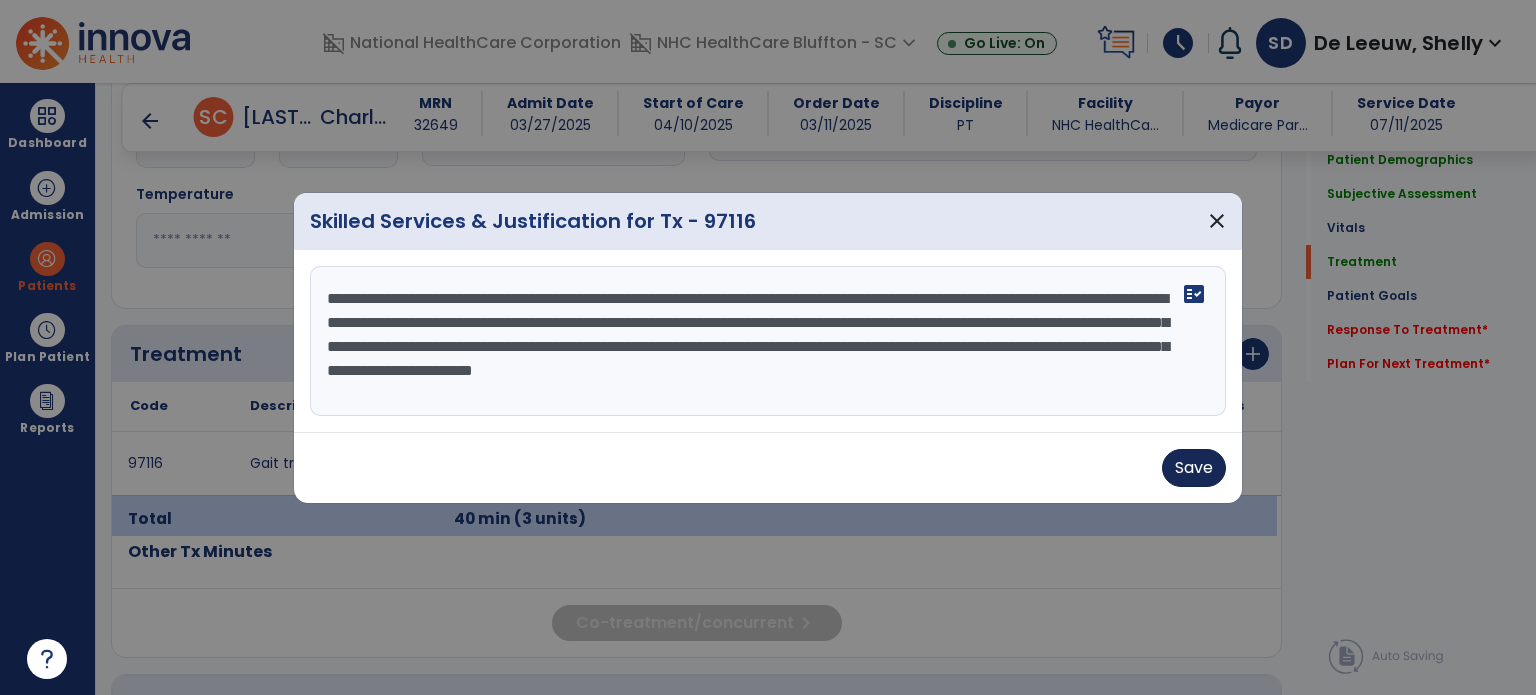 type on "**********" 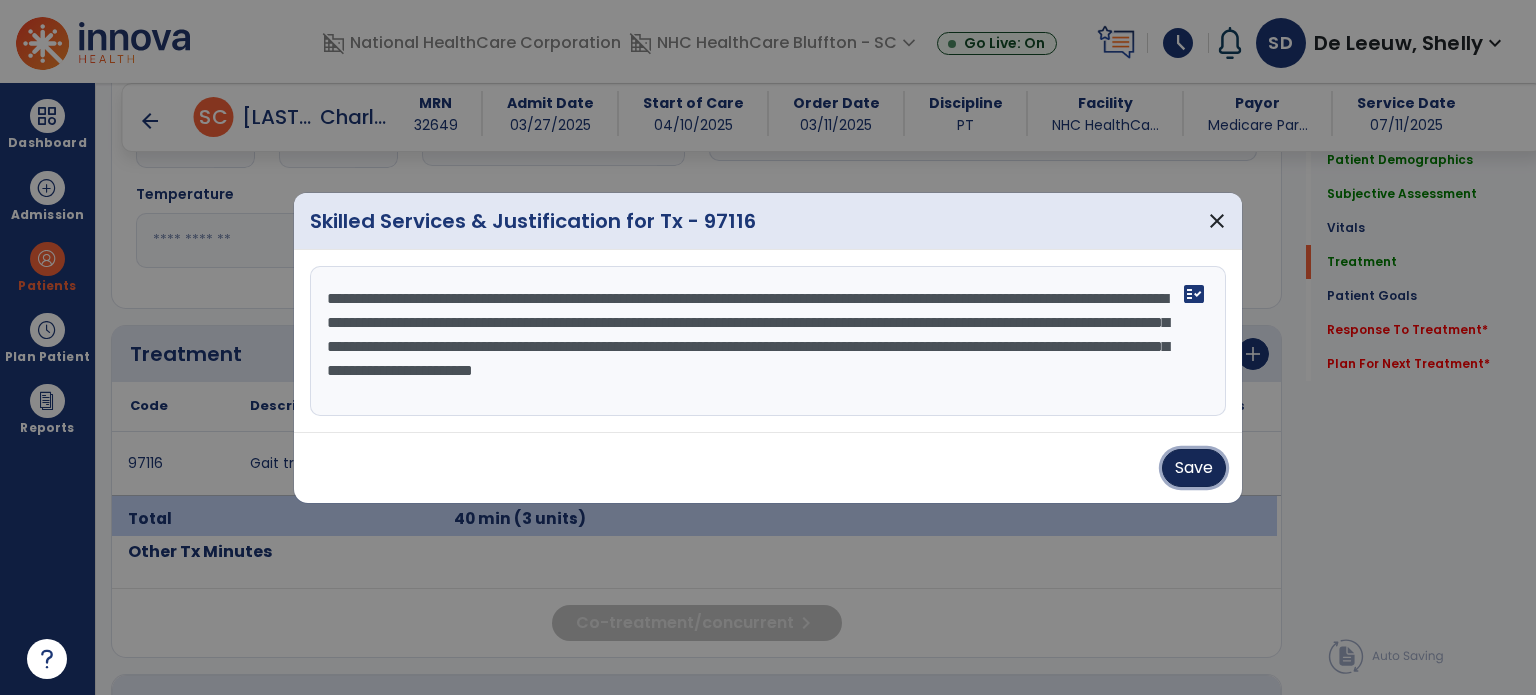 click on "Save" at bounding box center [1194, 468] 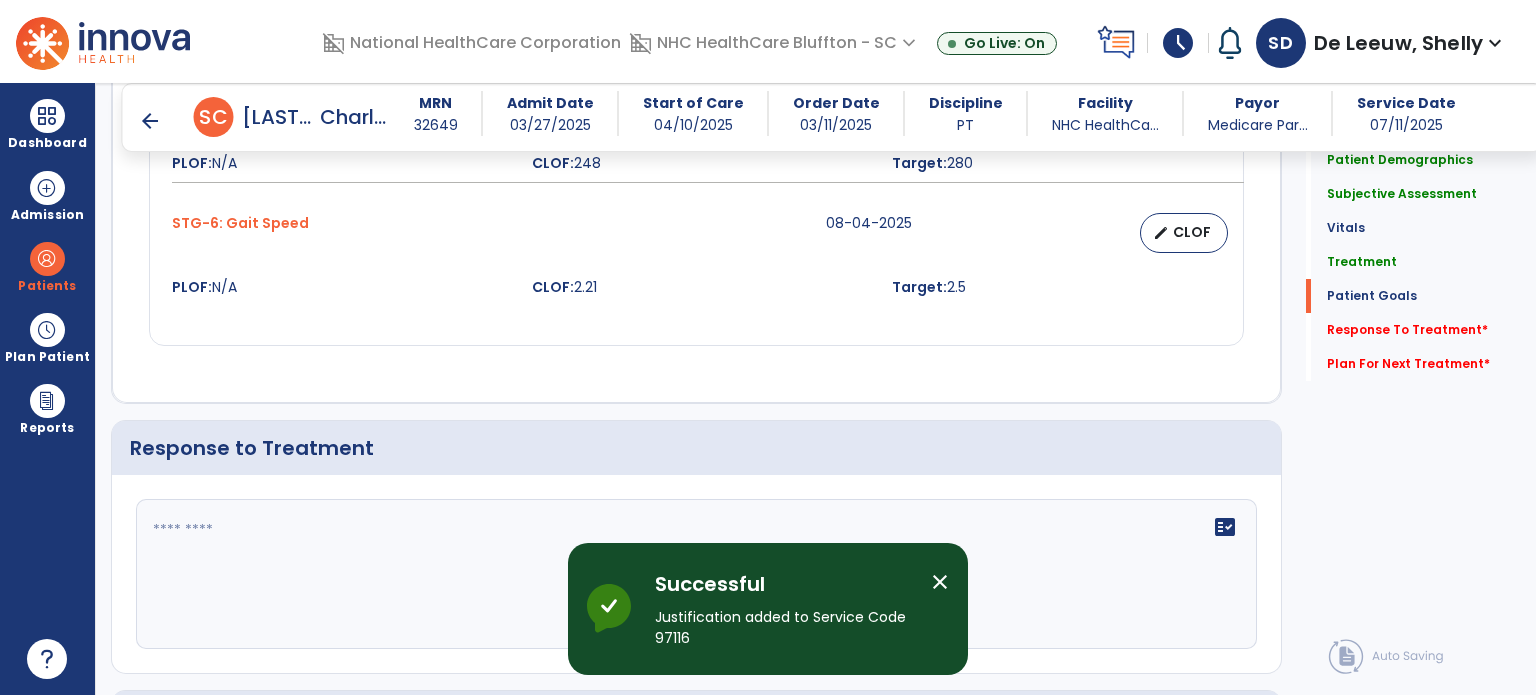 scroll, scrollTop: 2564, scrollLeft: 0, axis: vertical 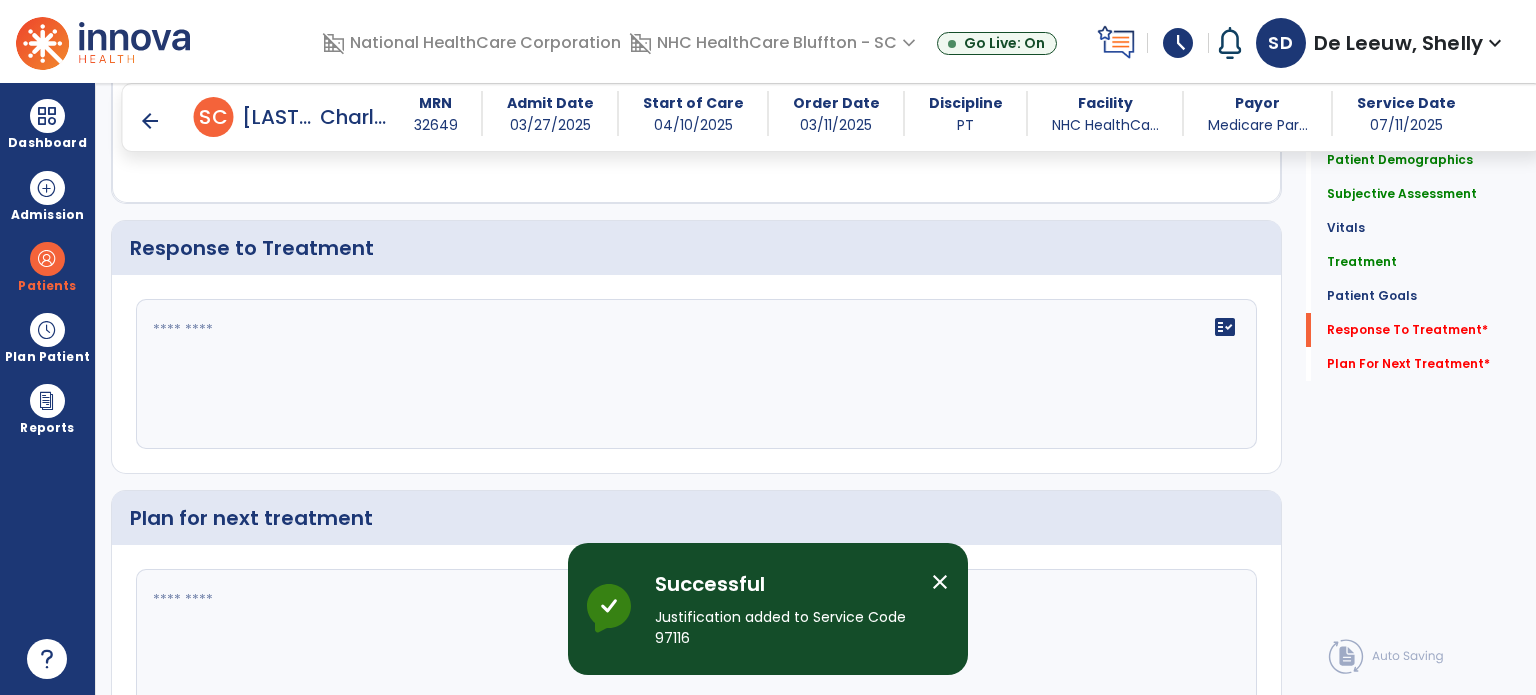 click on "fact_check" 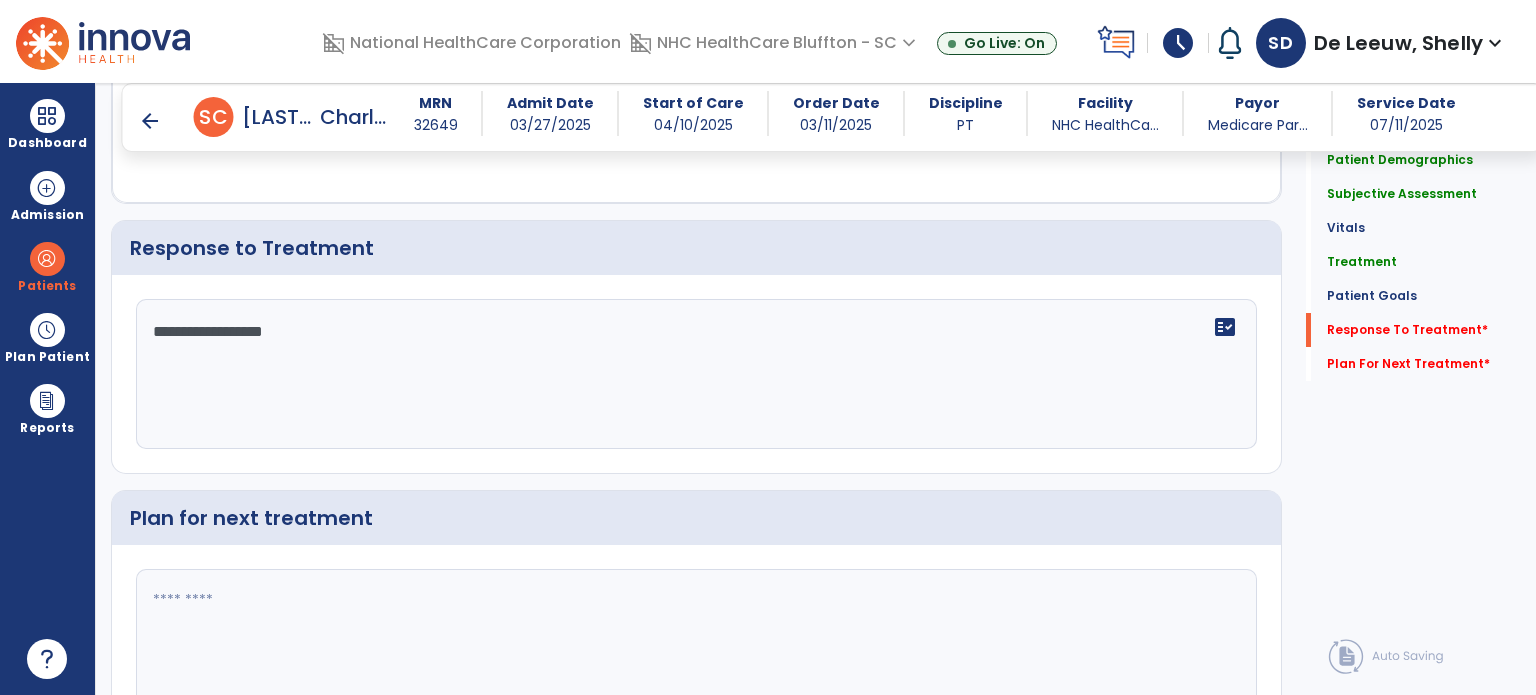 type on "**********" 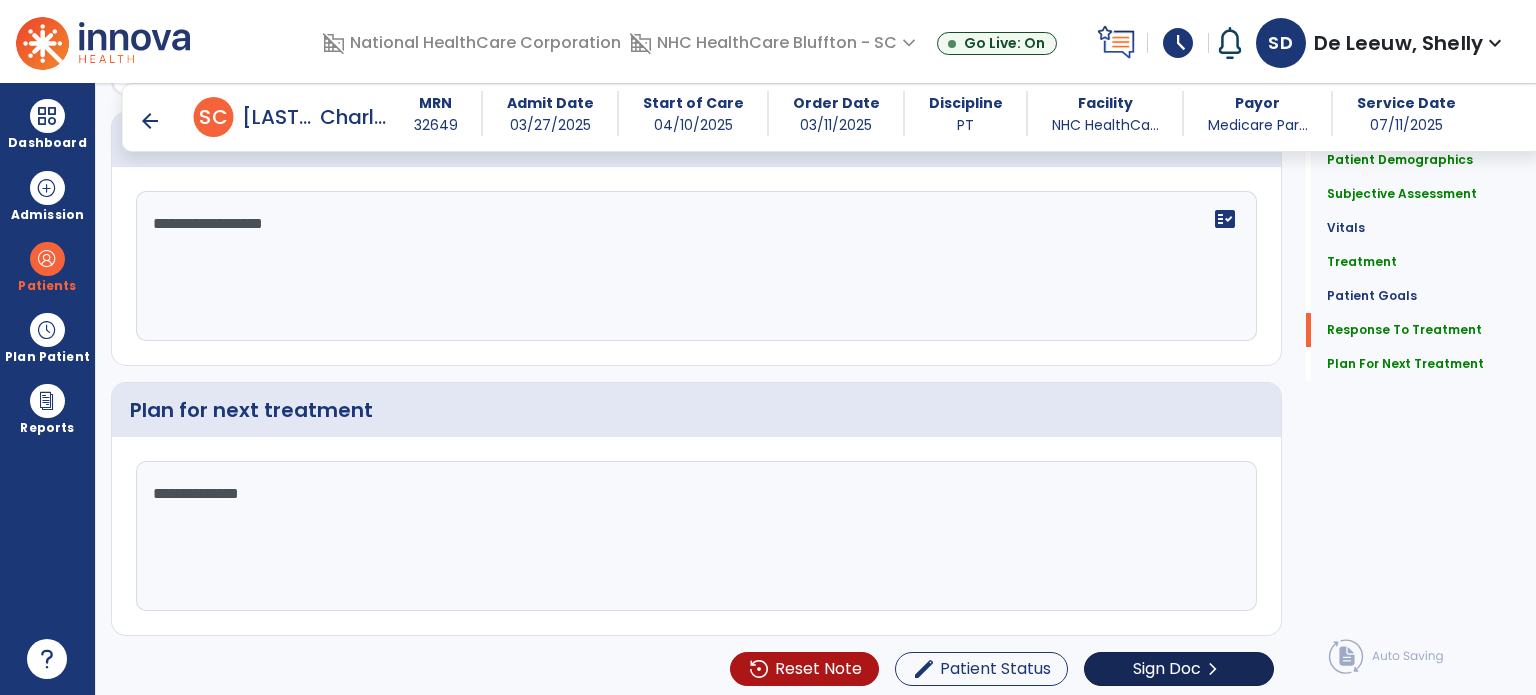 scroll, scrollTop: 2672, scrollLeft: 0, axis: vertical 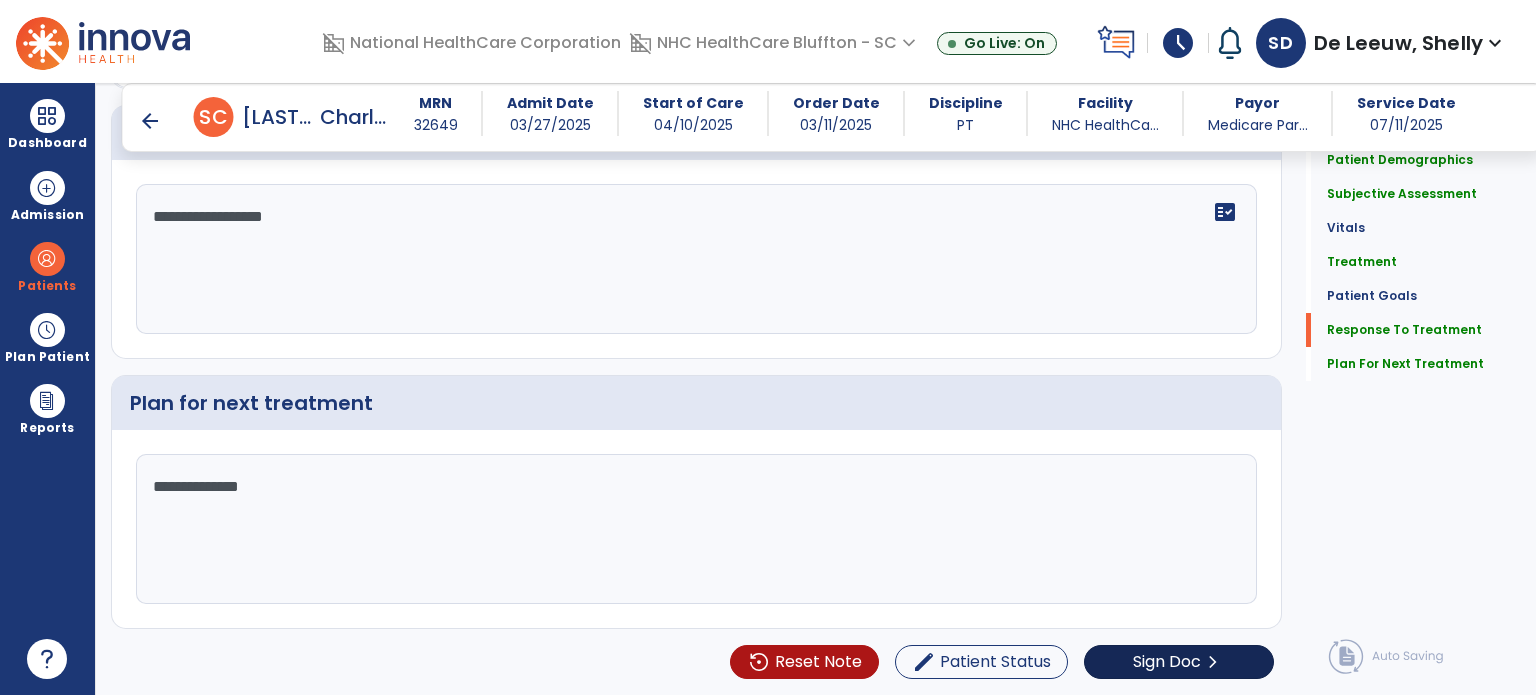 type on "**********" 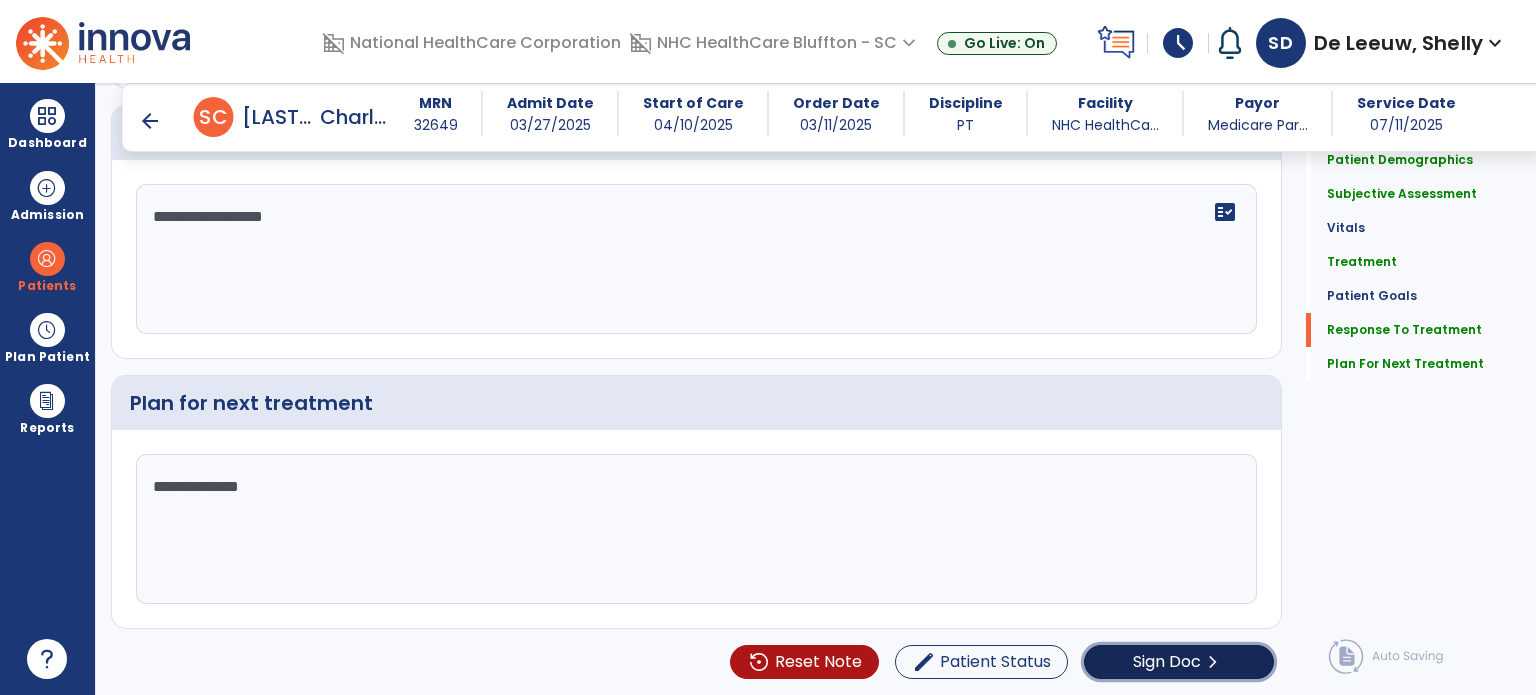 click on "Sign Doc" 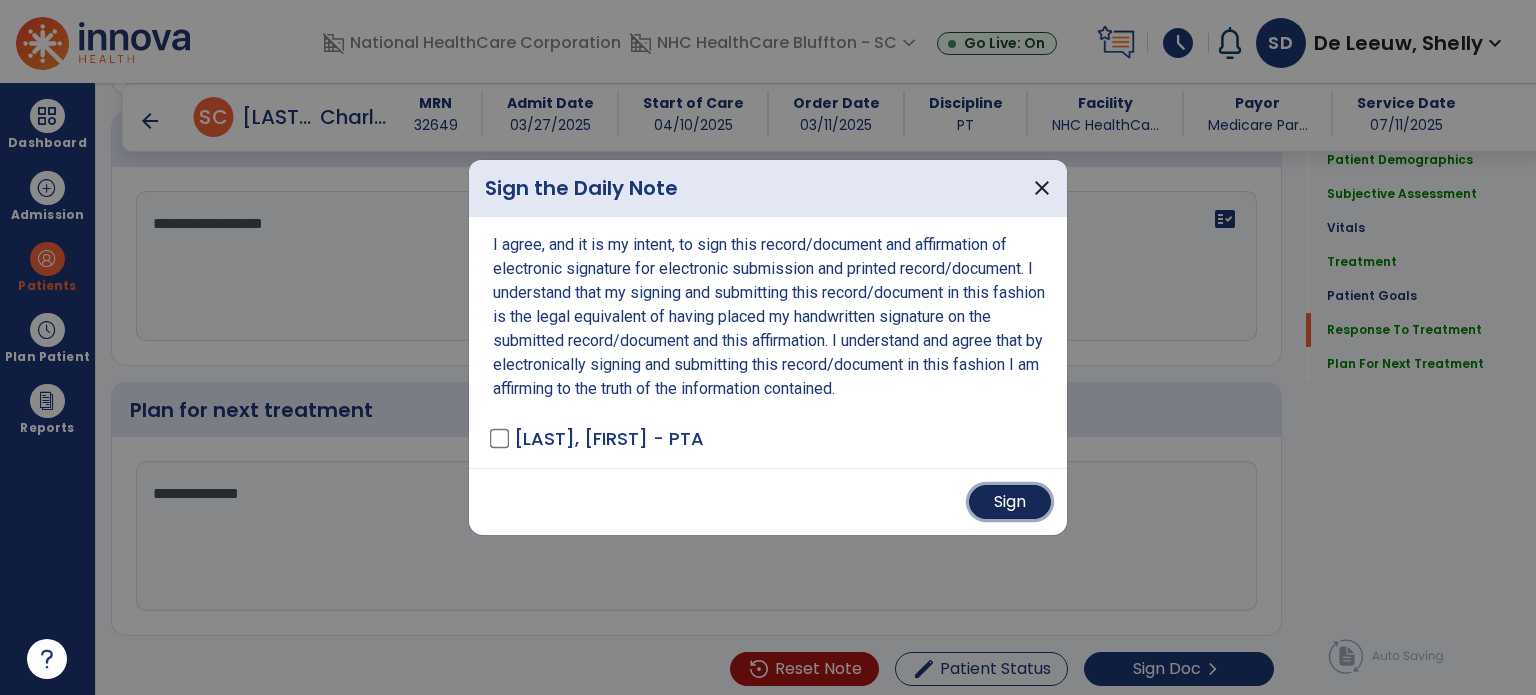 click on "Sign" at bounding box center (1010, 502) 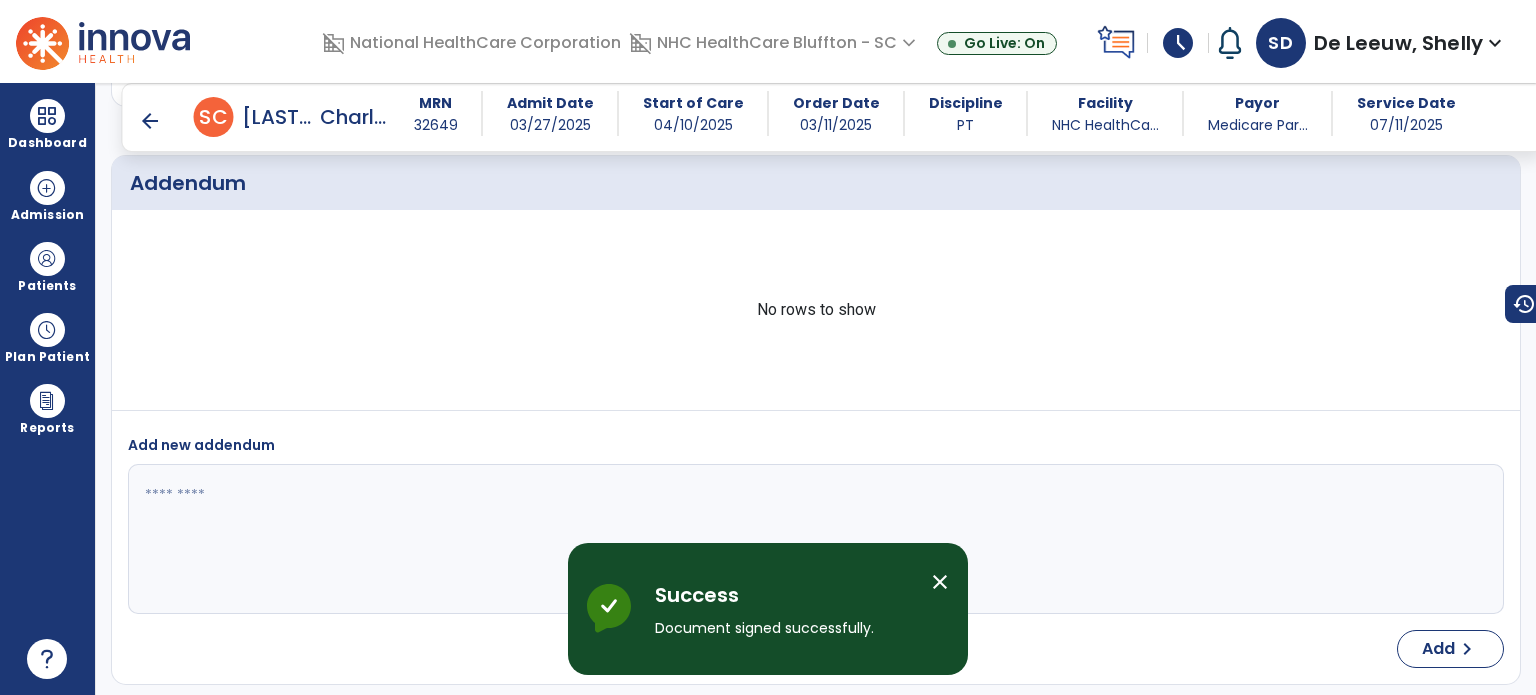 scroll, scrollTop: 3861, scrollLeft: 0, axis: vertical 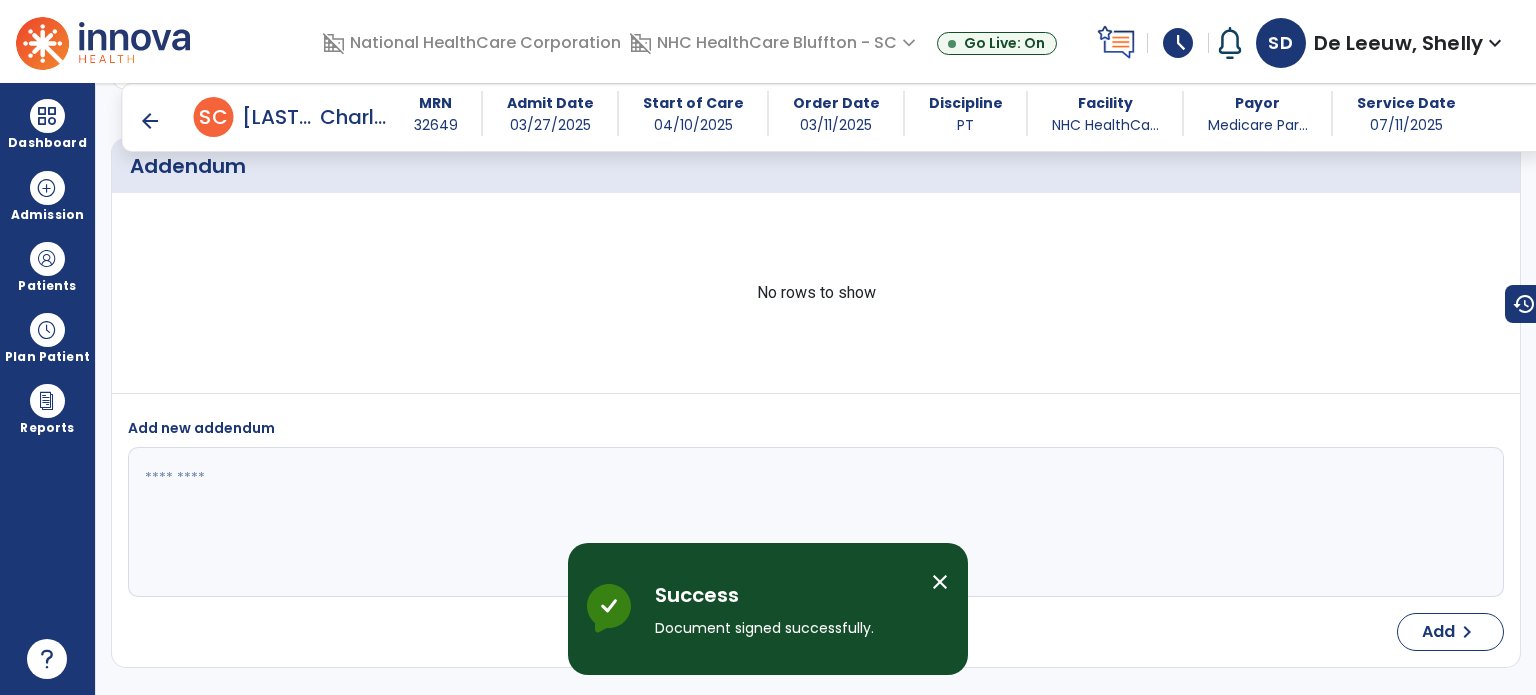 click on "arrow_back" at bounding box center [150, 121] 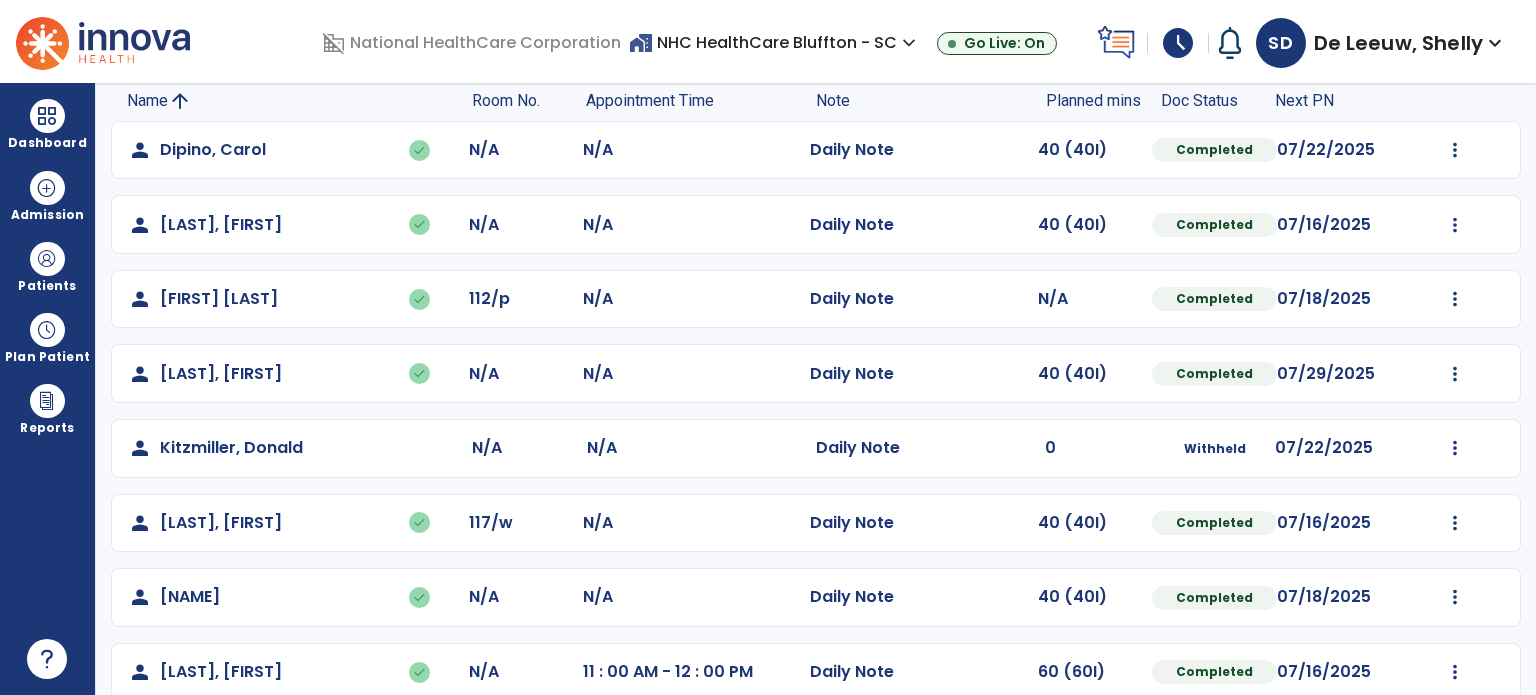 scroll, scrollTop: 464, scrollLeft: 0, axis: vertical 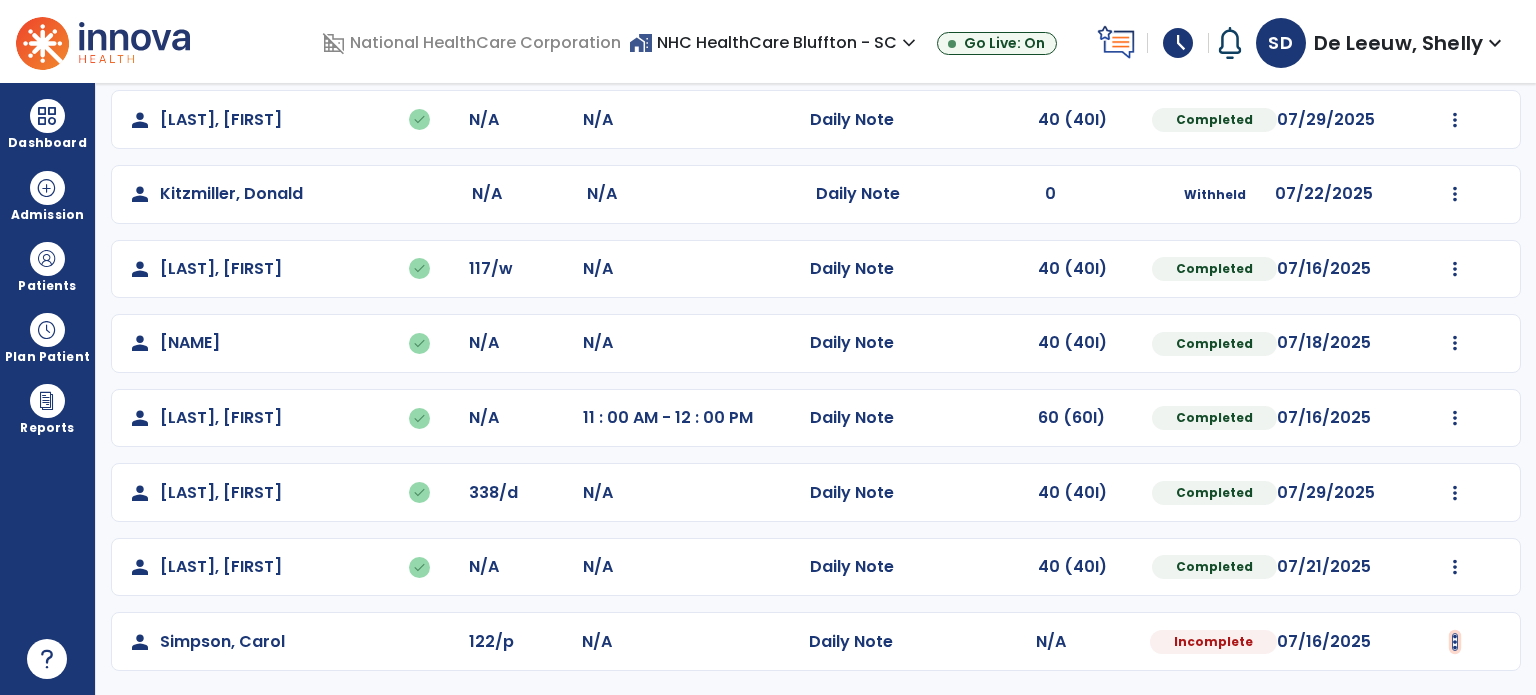 click at bounding box center (1455, -104) 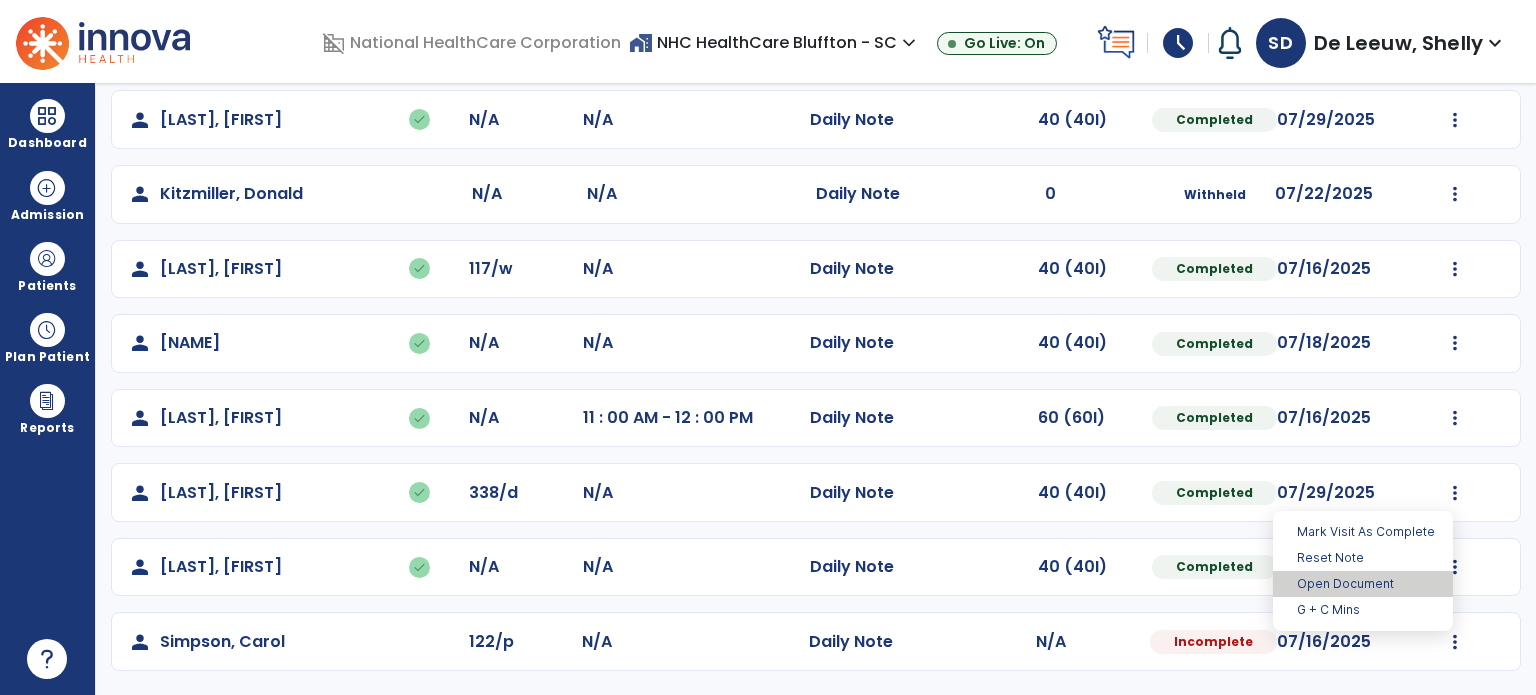 click on "Open Document" at bounding box center [1363, 584] 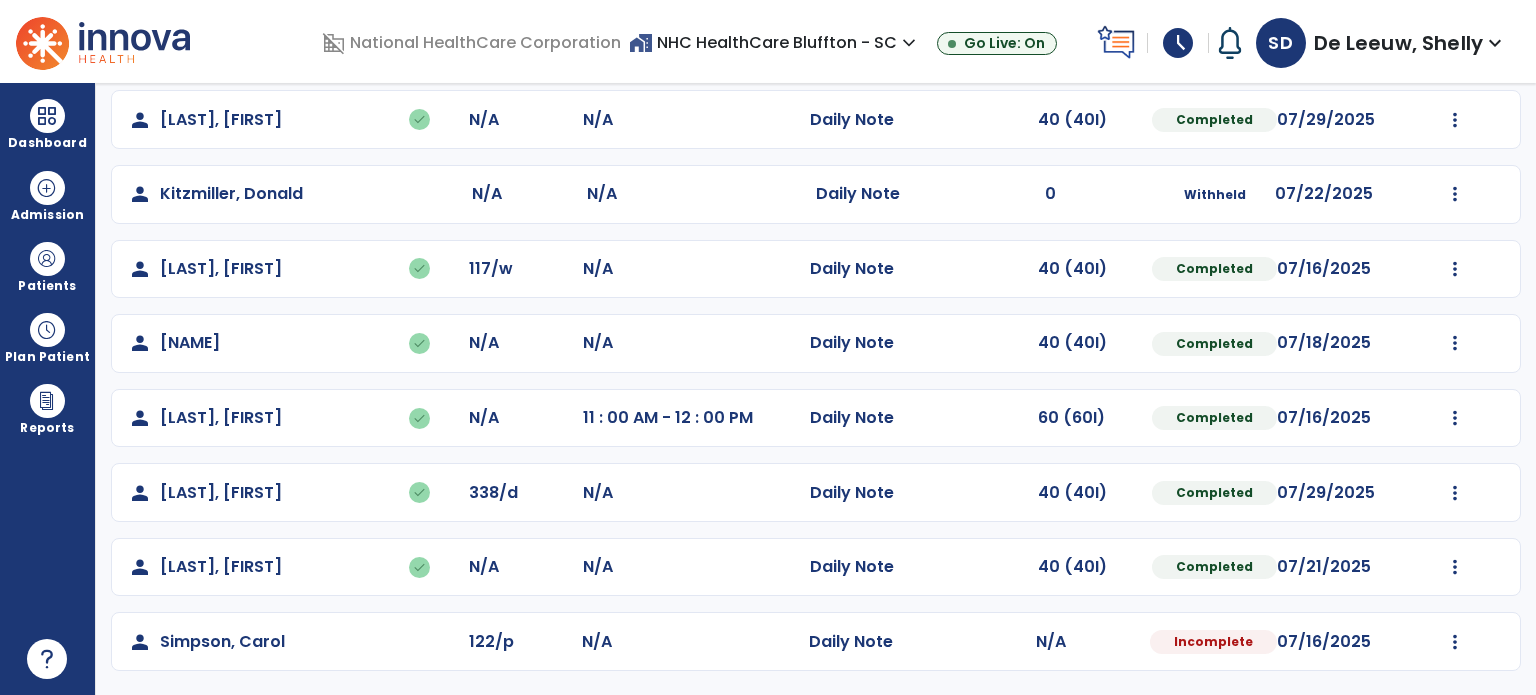 select on "*" 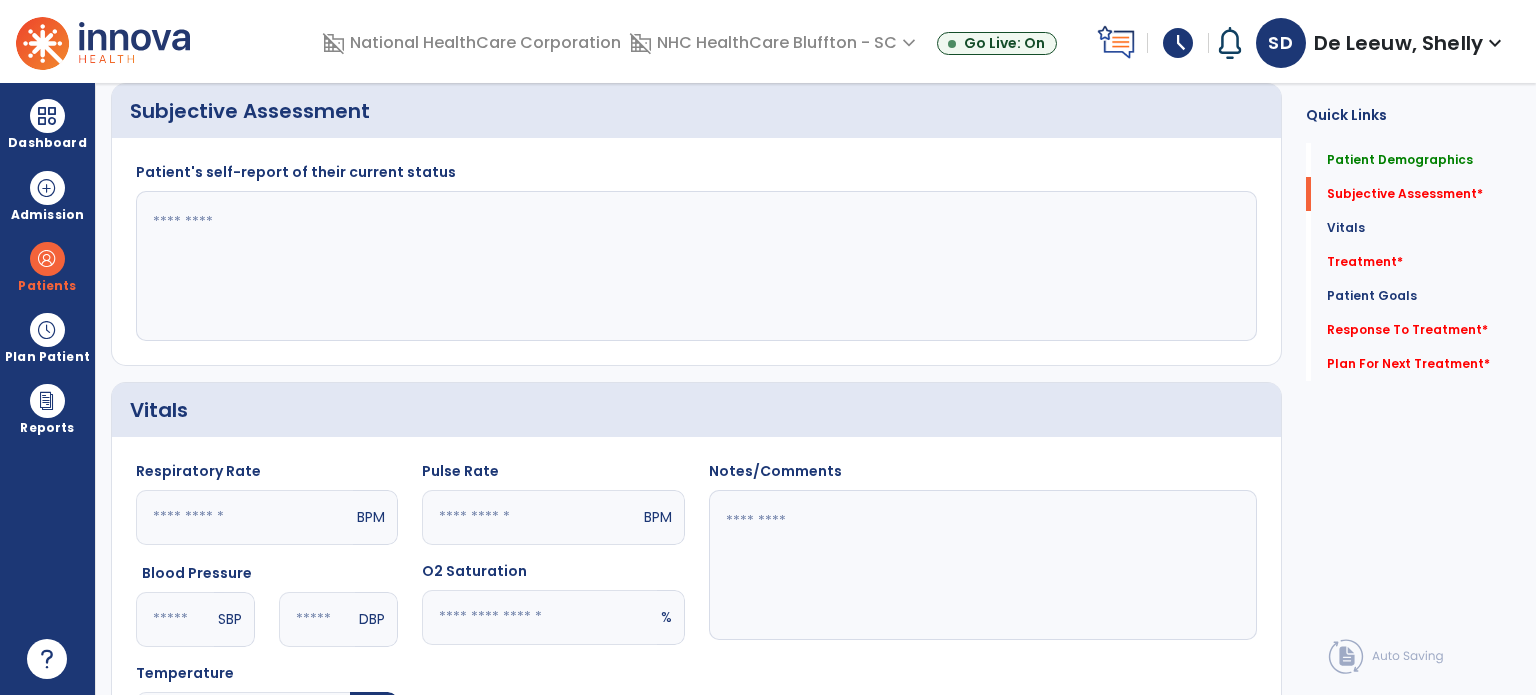 click 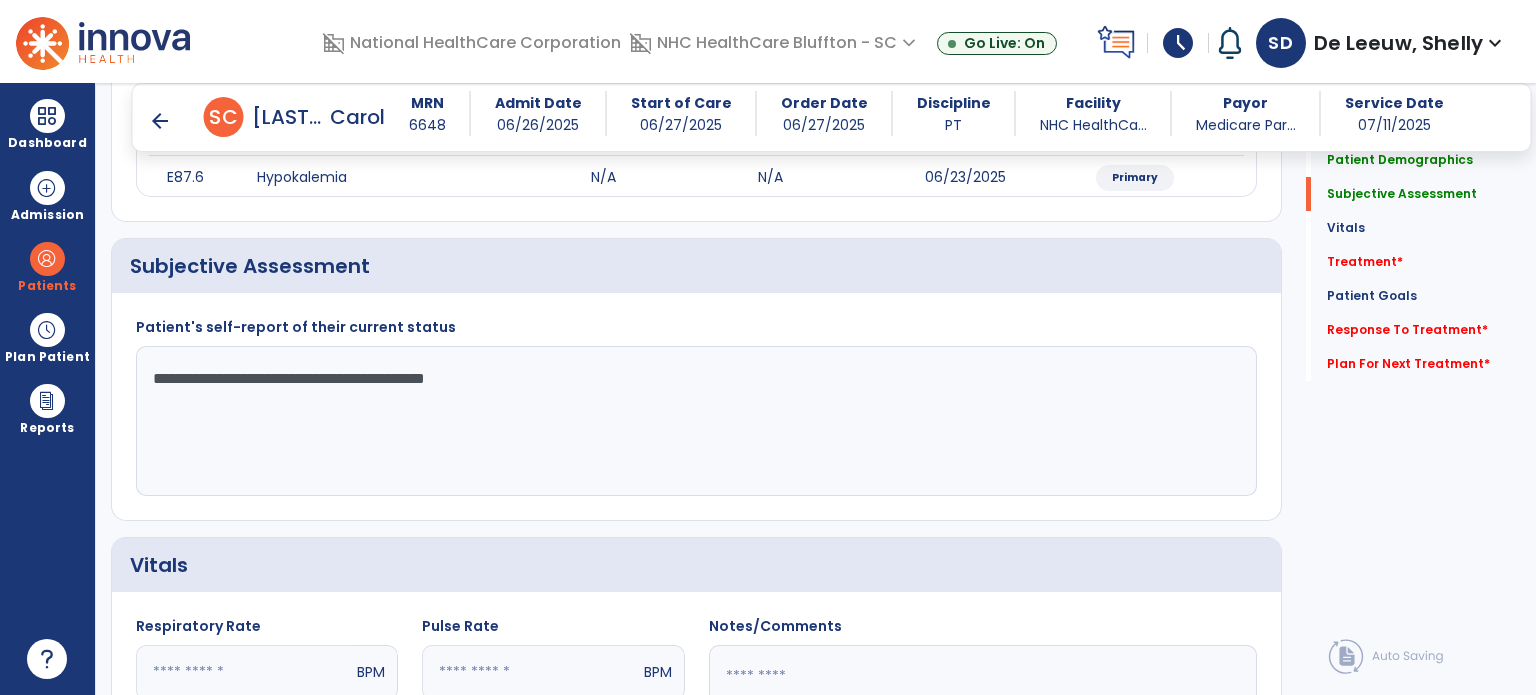 scroll, scrollTop: 264, scrollLeft: 0, axis: vertical 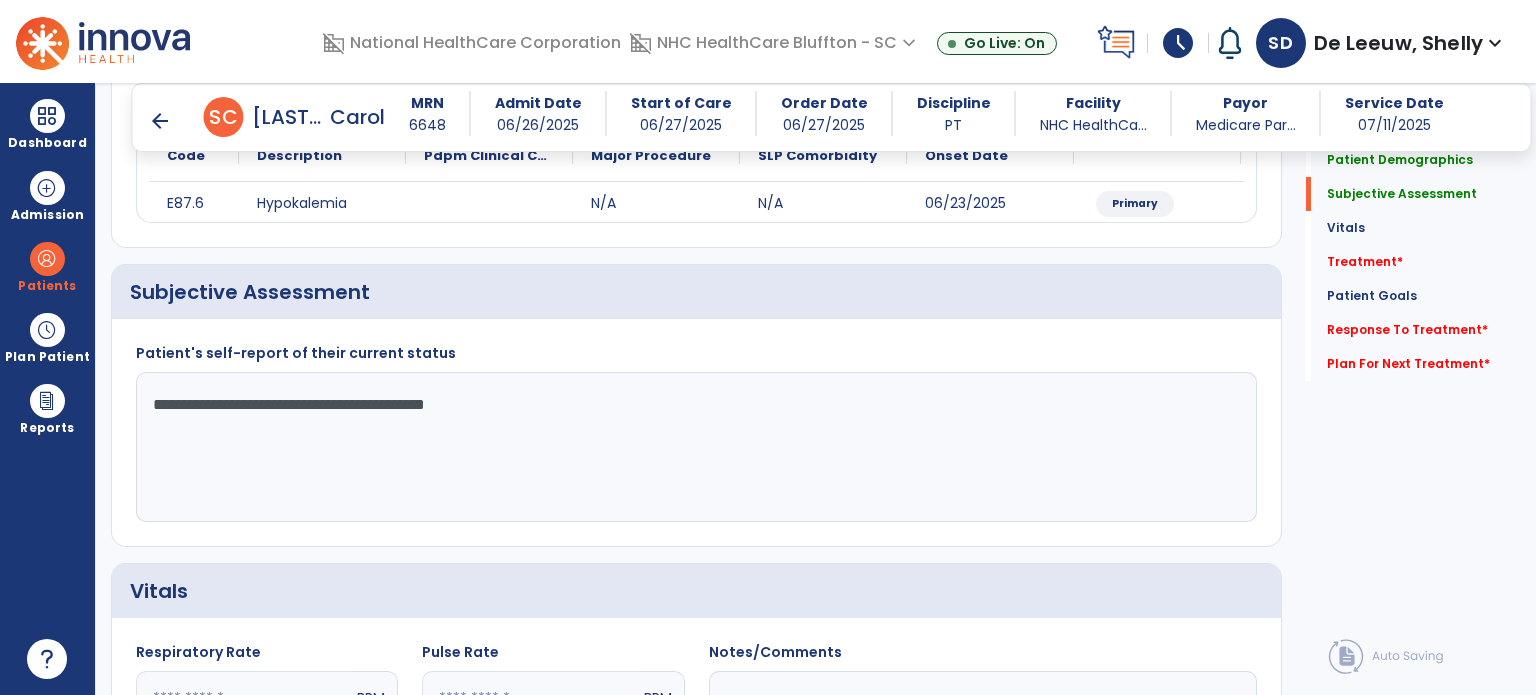 click on "**********" 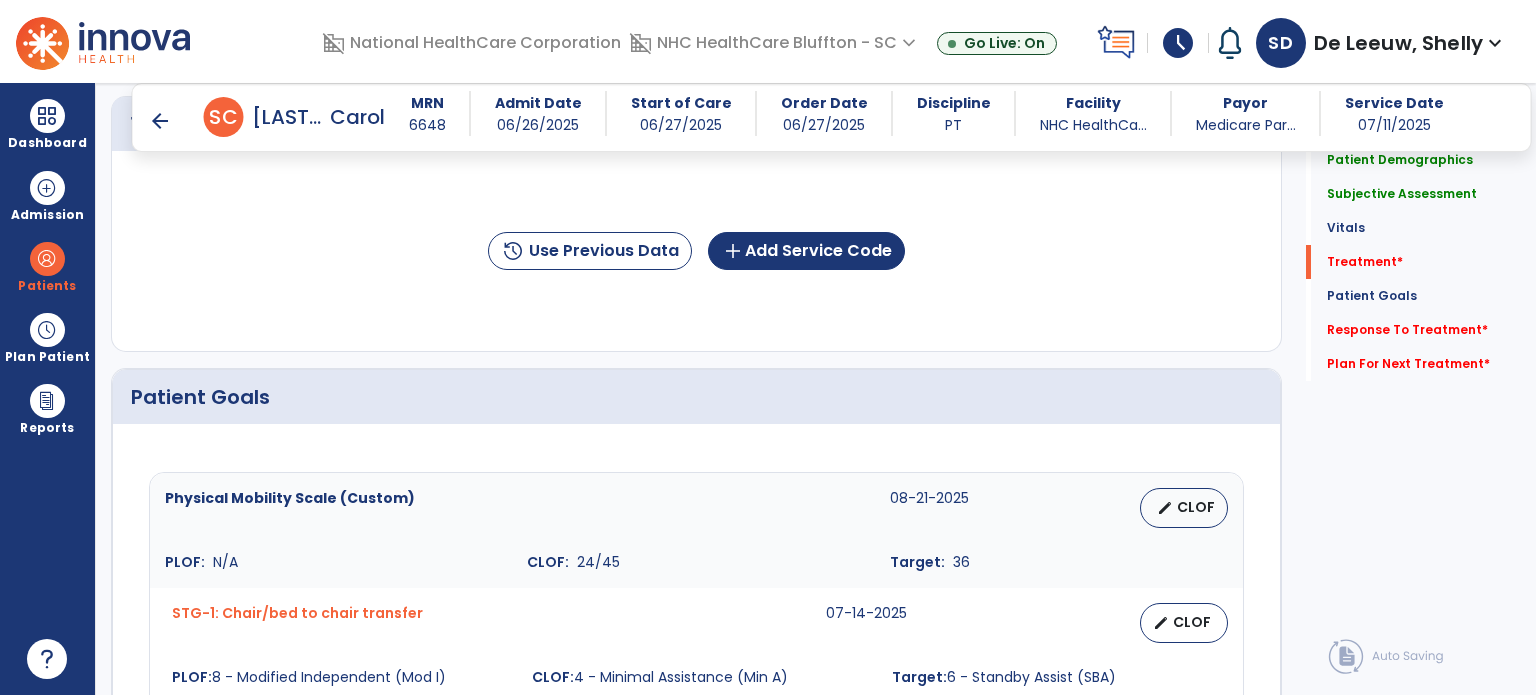 scroll, scrollTop: 1164, scrollLeft: 0, axis: vertical 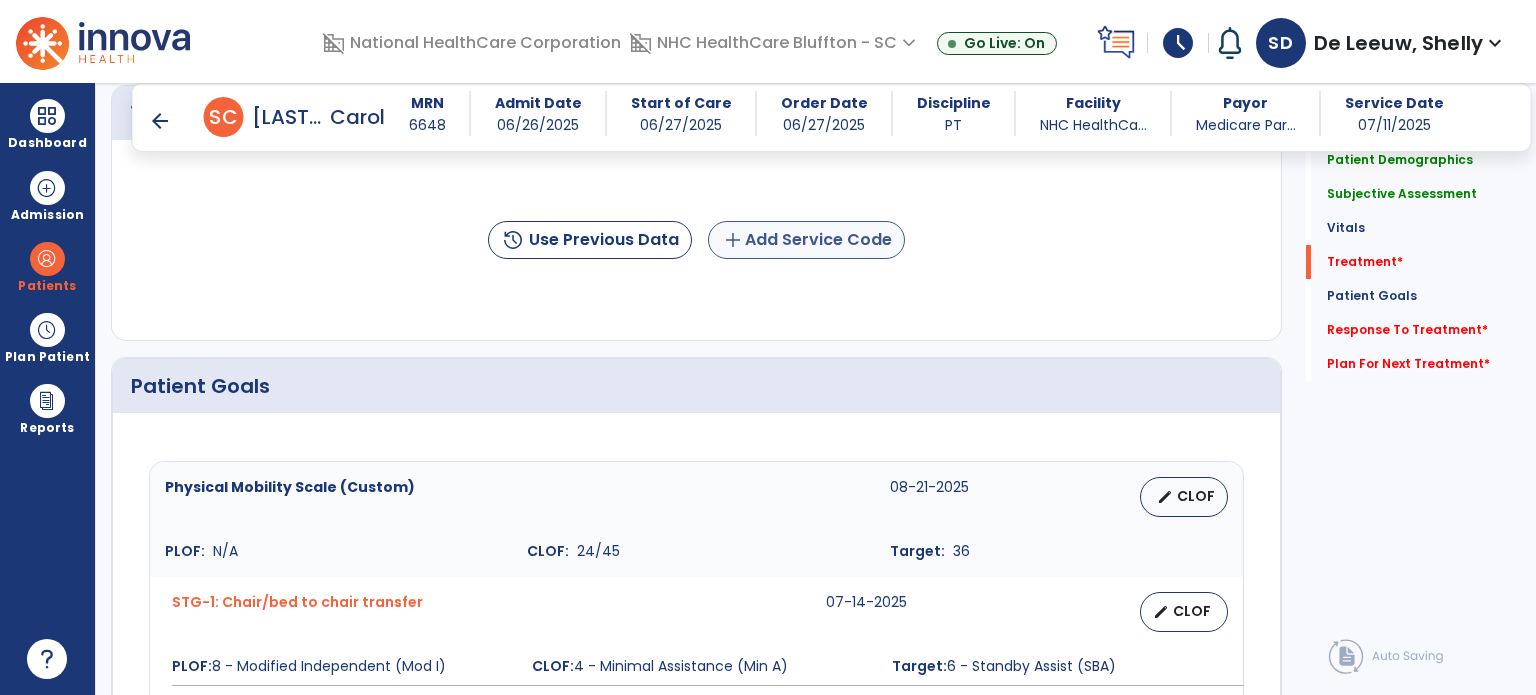 type on "**********" 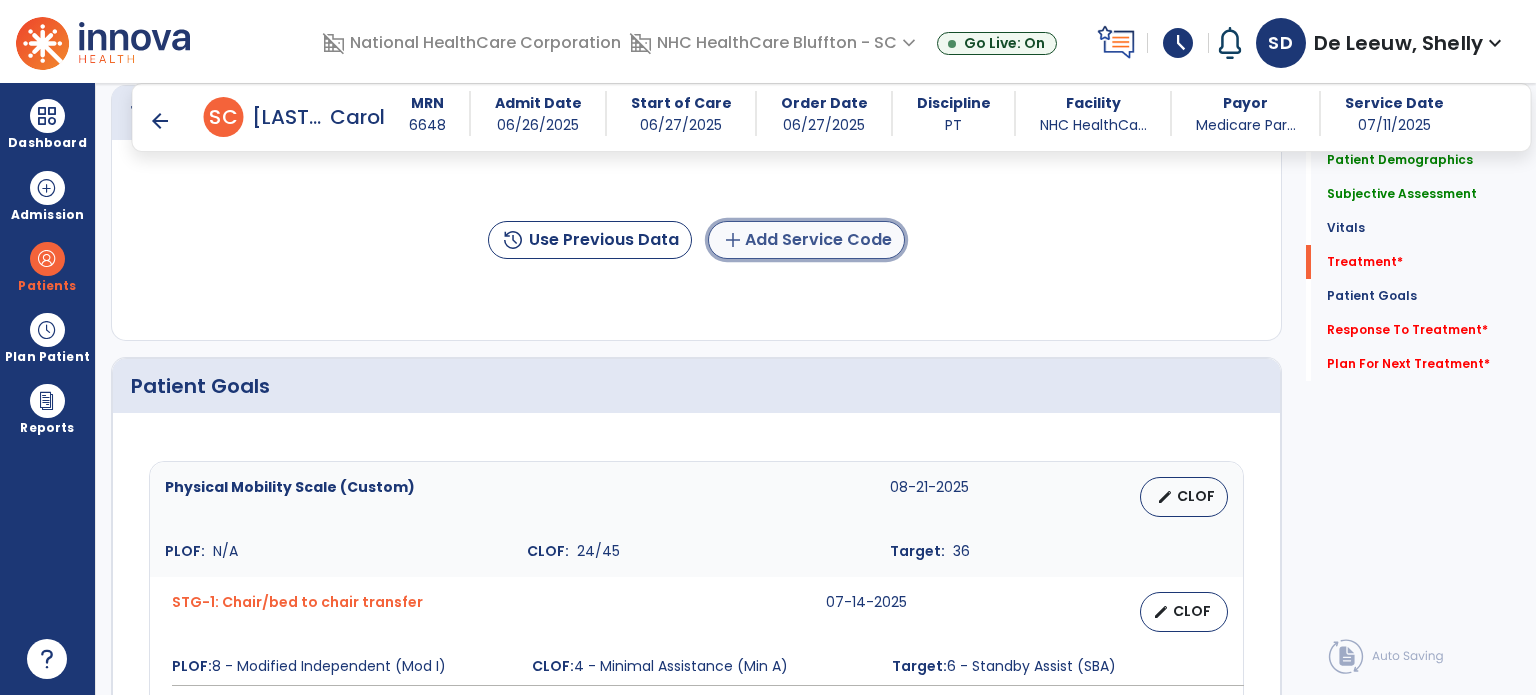 click on "add  Add Service Code" 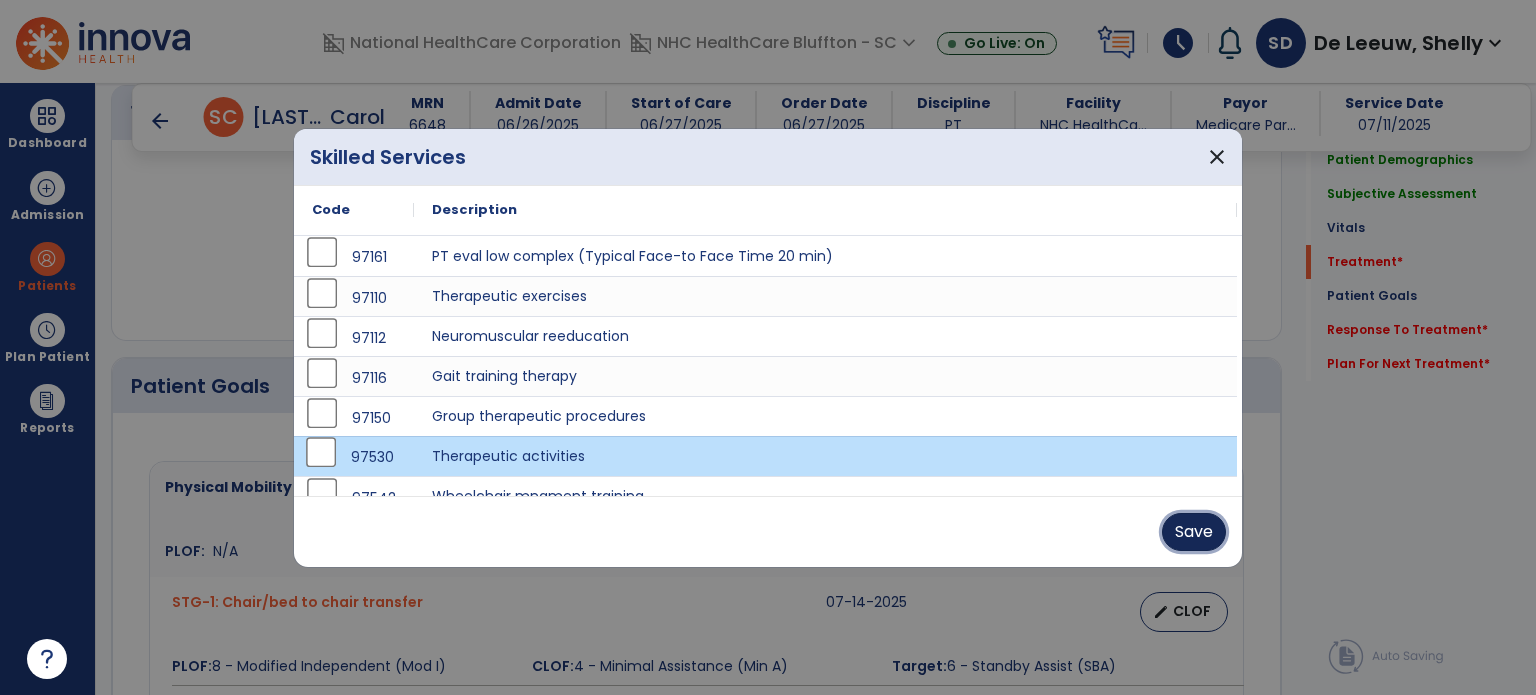click on "Save" at bounding box center (1194, 532) 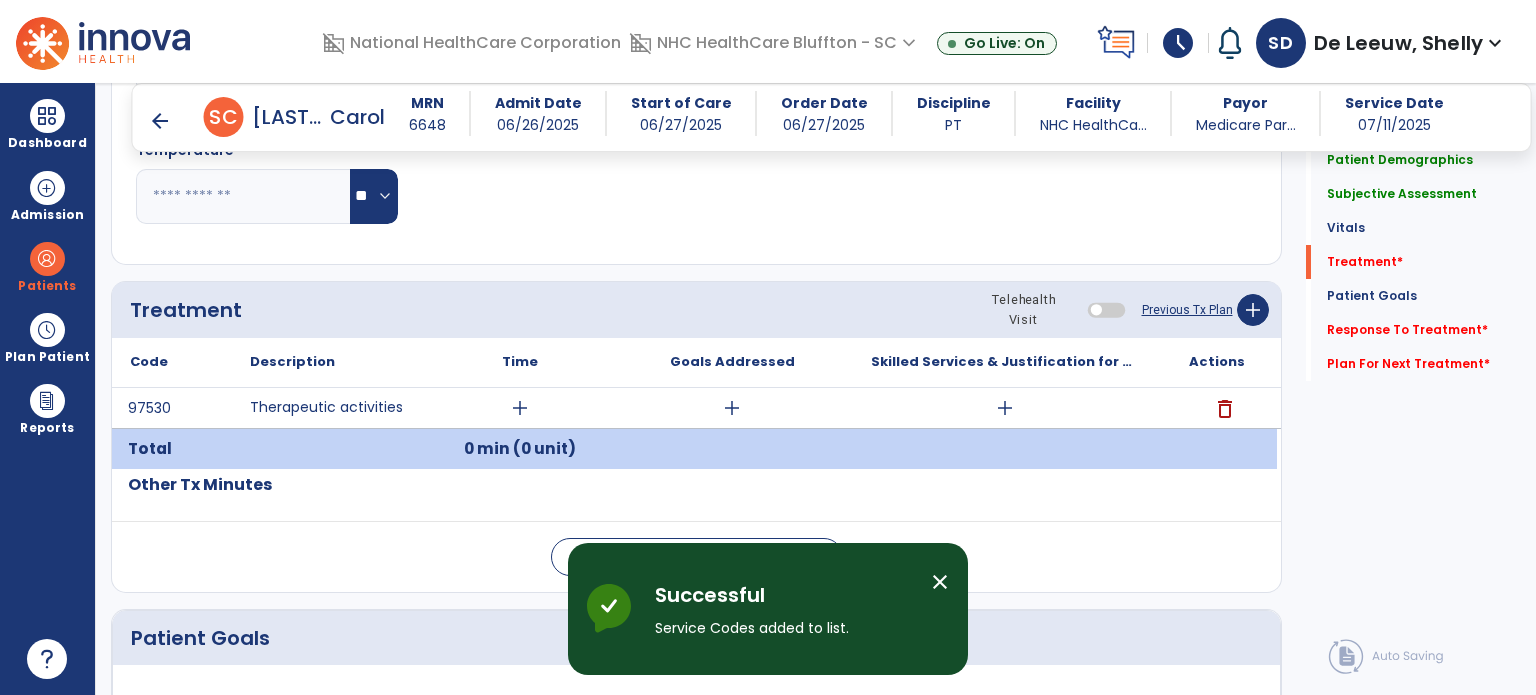 scroll, scrollTop: 964, scrollLeft: 0, axis: vertical 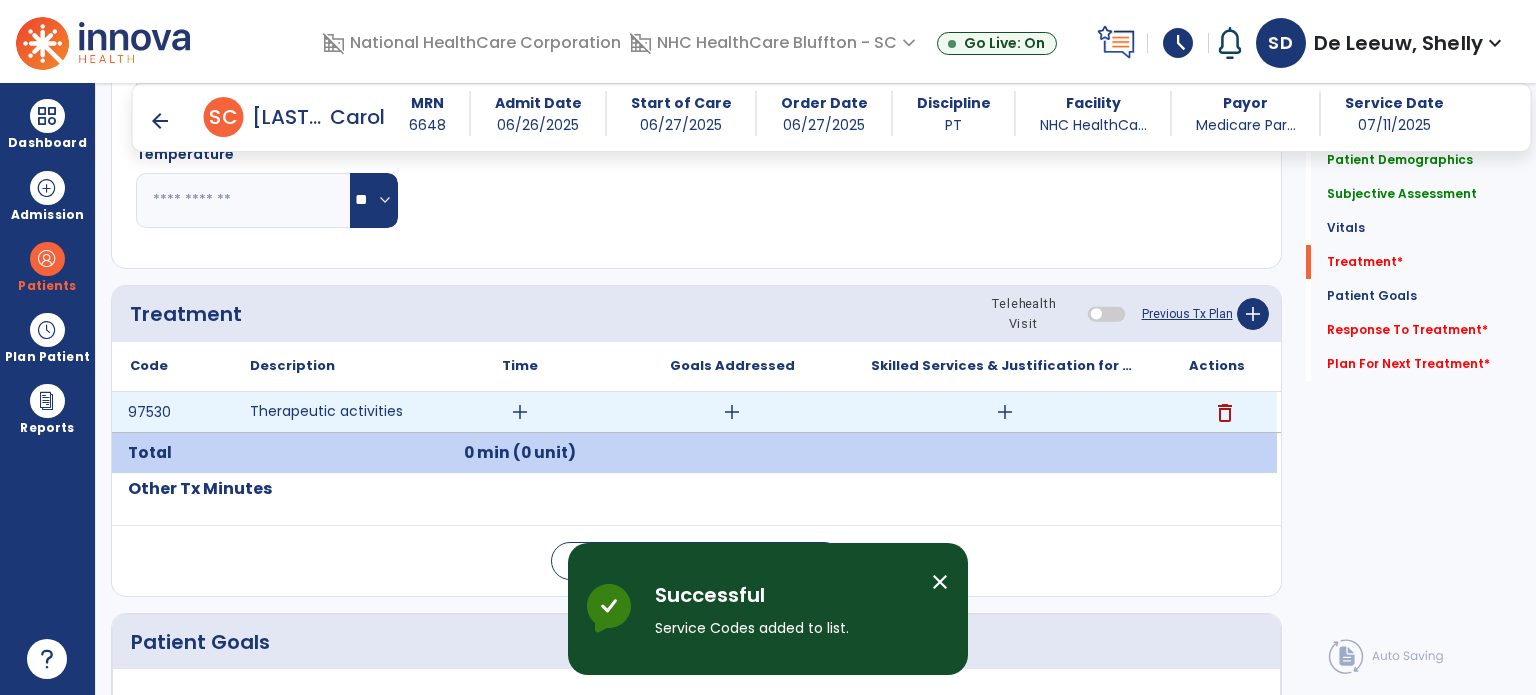 click on "add" at bounding box center (520, 412) 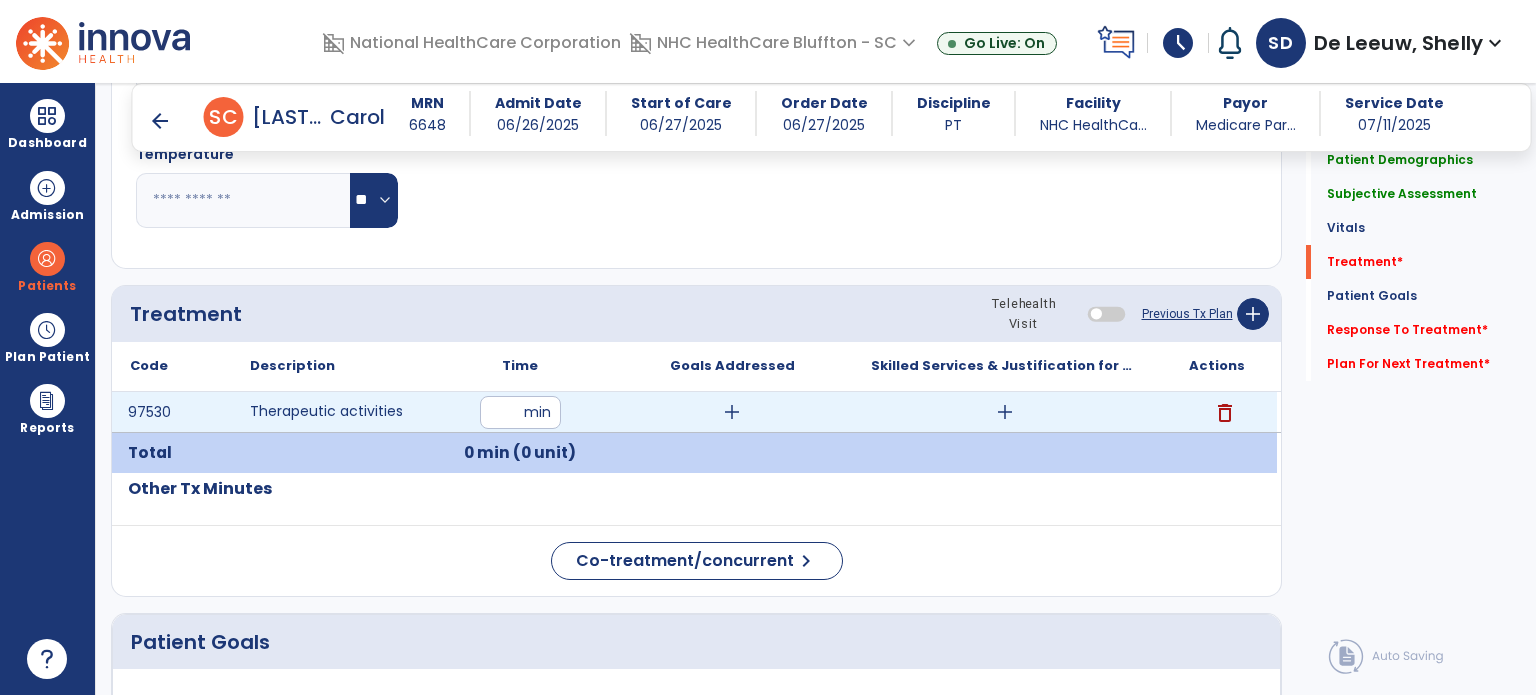 type on "**" 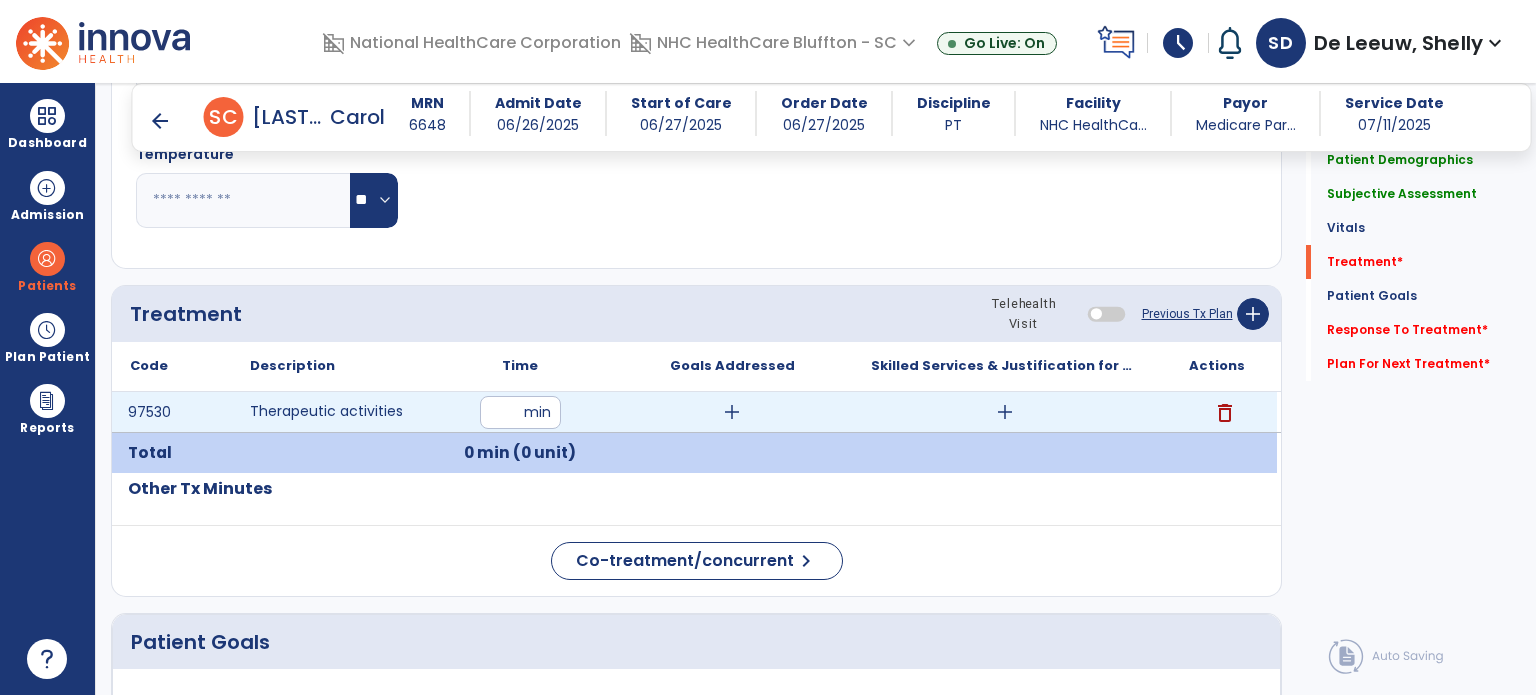click on "Patient Goals" 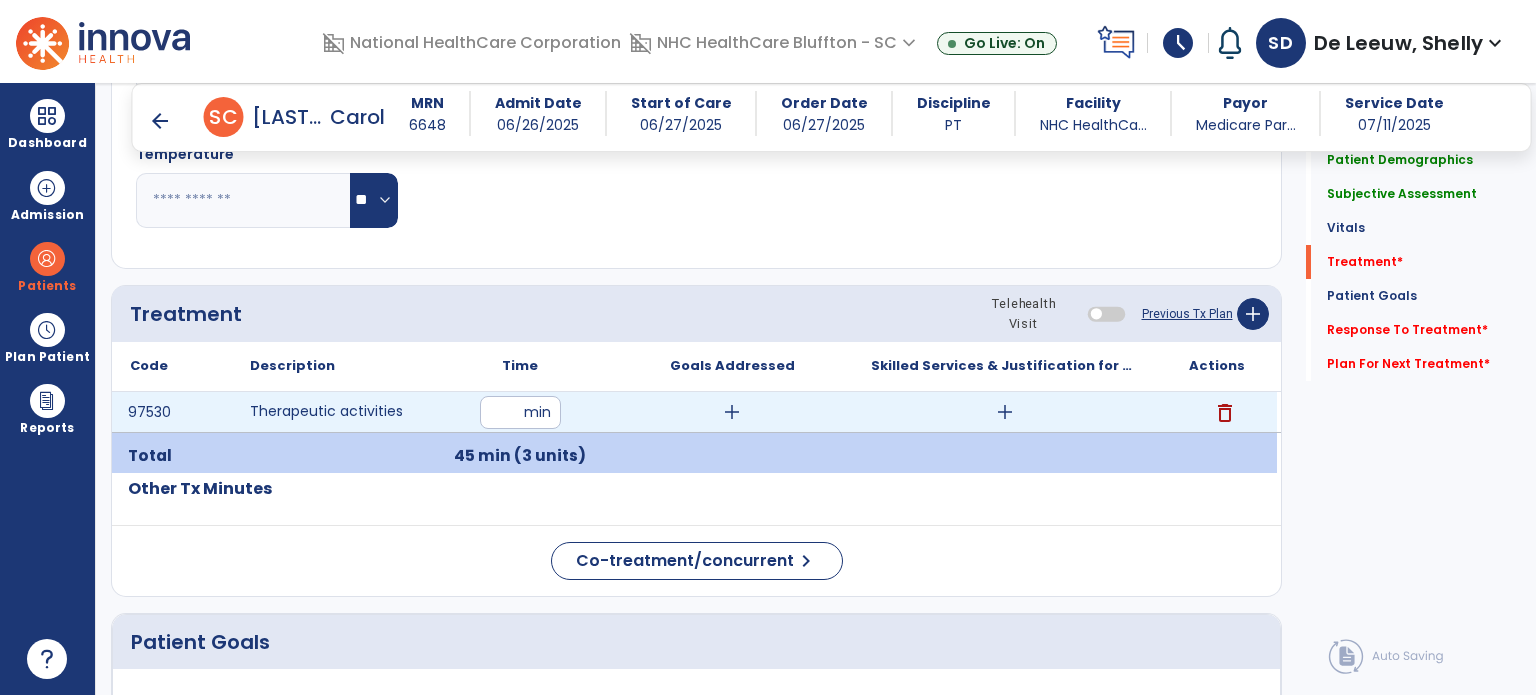 click on "add" at bounding box center (1005, 412) 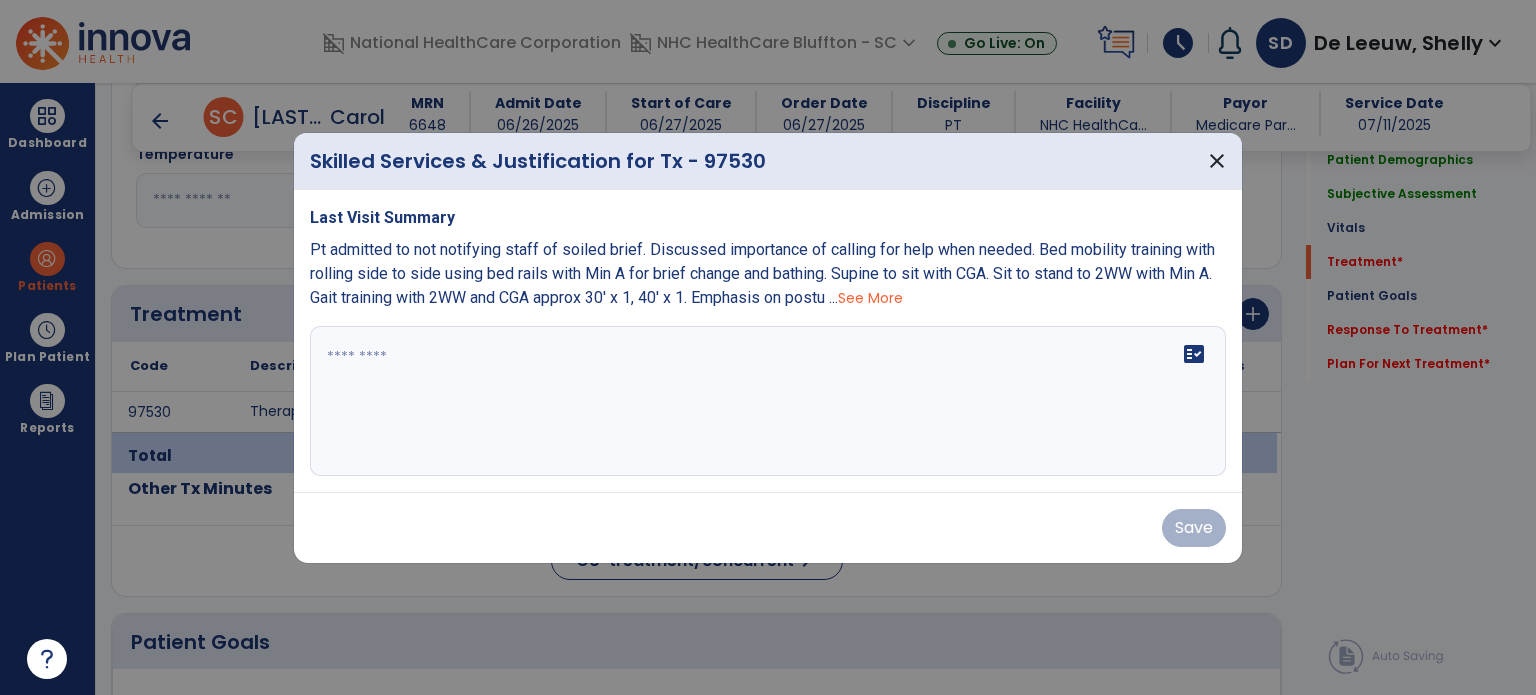 click on "See More" at bounding box center (870, 298) 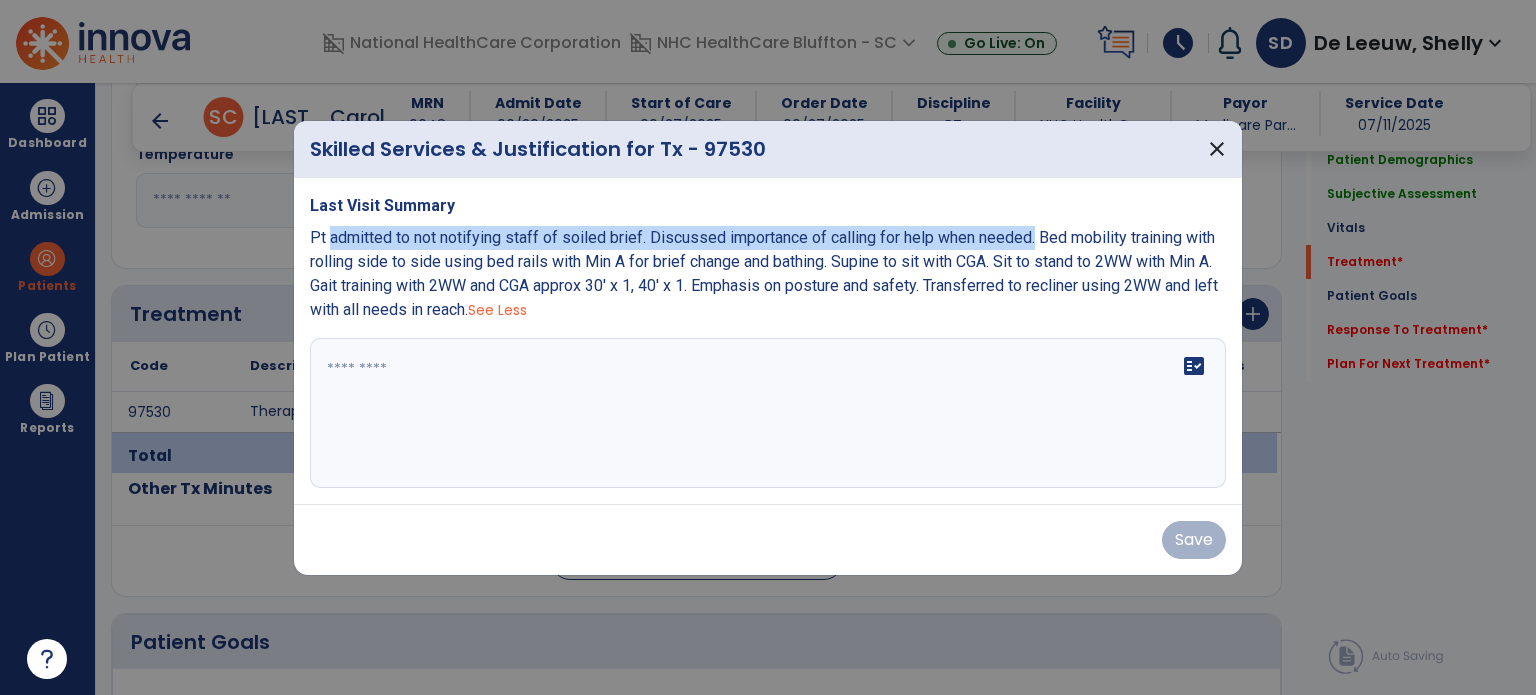 drag, startPoint x: 1038, startPoint y: 239, endPoint x: 329, endPoint y: 238, distance: 709.00073 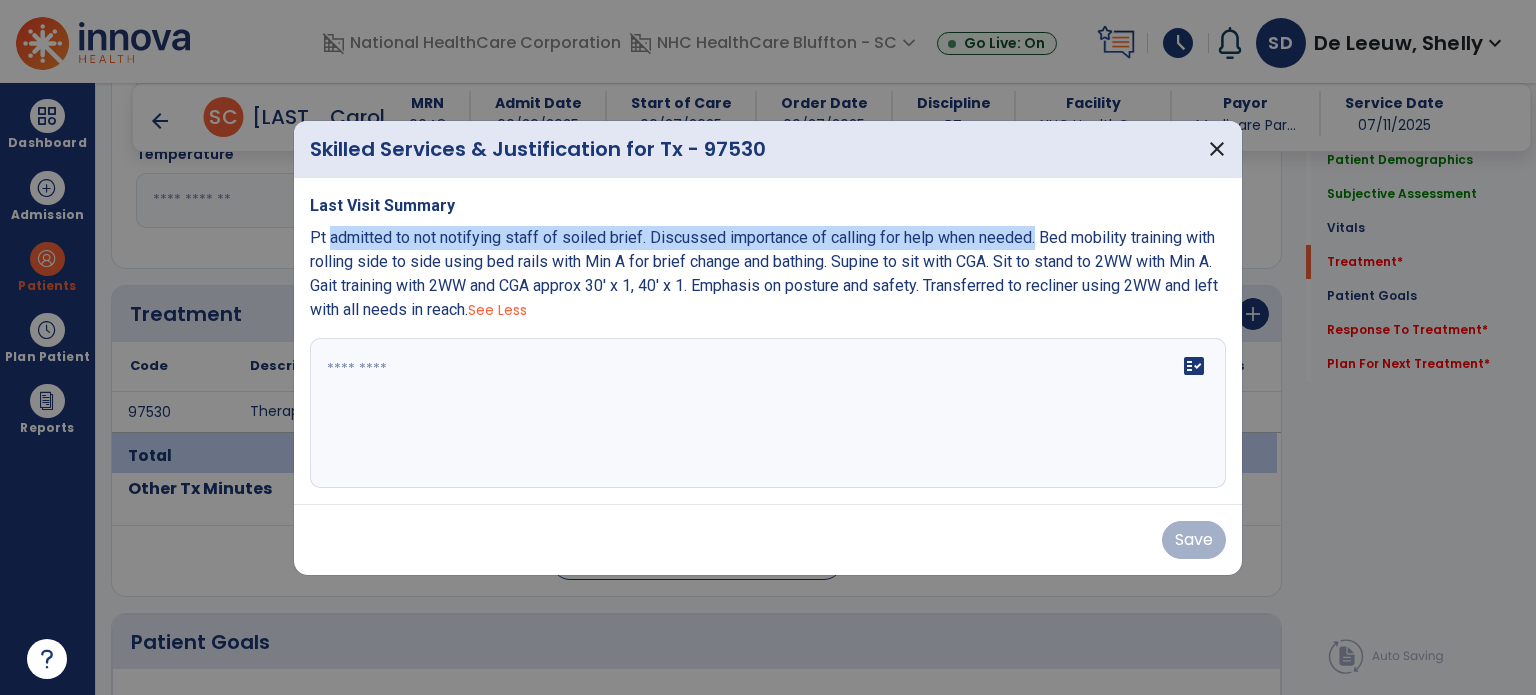 click on "Pt admitted to not notifying staff of soiled brief.  Discussed importance of calling for help when needed.  Bed mobility training with rolling side to side using bed rails  with Min A for brief change and bathing.  Supine to sit with CGA.  Sit to stand to 2WW    with Min A.  Gait training with 2WW and CGA approx 30' x 1, 40' x 1.  Emphasis on posture and safety.  Transferred to recliner using 2WW and left with all needs in reach." at bounding box center [764, 273] 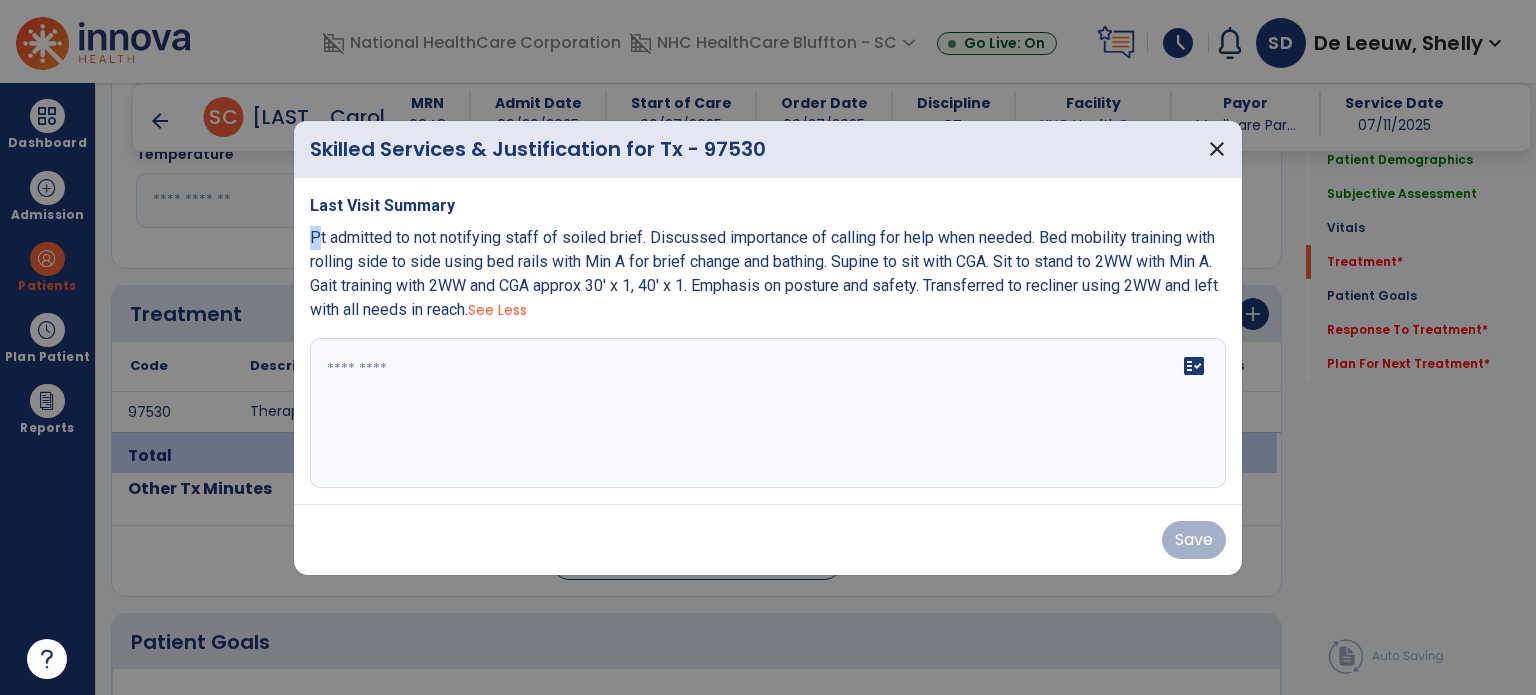 click on "Last Visit Summary Pt admitted to not notifying staff of soiled brief. Discussed importance of calling for help when needed. Bed mobility training with rolling side to side using bed rails with Min A for brief change and bathing. Supine to sit with CGA. Sit to stand to 2WW with Min A. Gait training with 2WW and CGA approx 30' x 1, 40' x 1. Emphasis on posture and safety. Transferred to recliner using 2WW and left with all needs in reach. See Less fact_check" at bounding box center [768, 341] 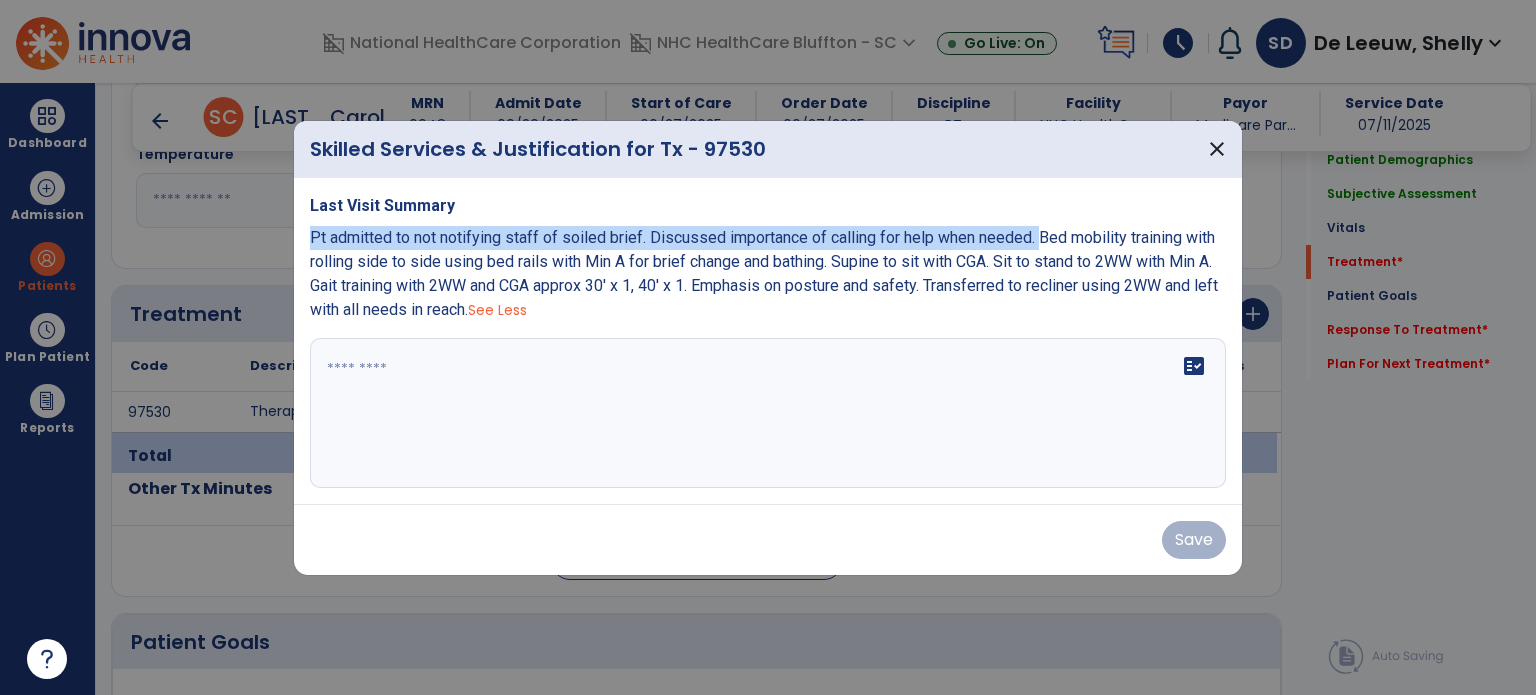 drag, startPoint x: 310, startPoint y: 236, endPoint x: 1045, endPoint y: 231, distance: 735.017 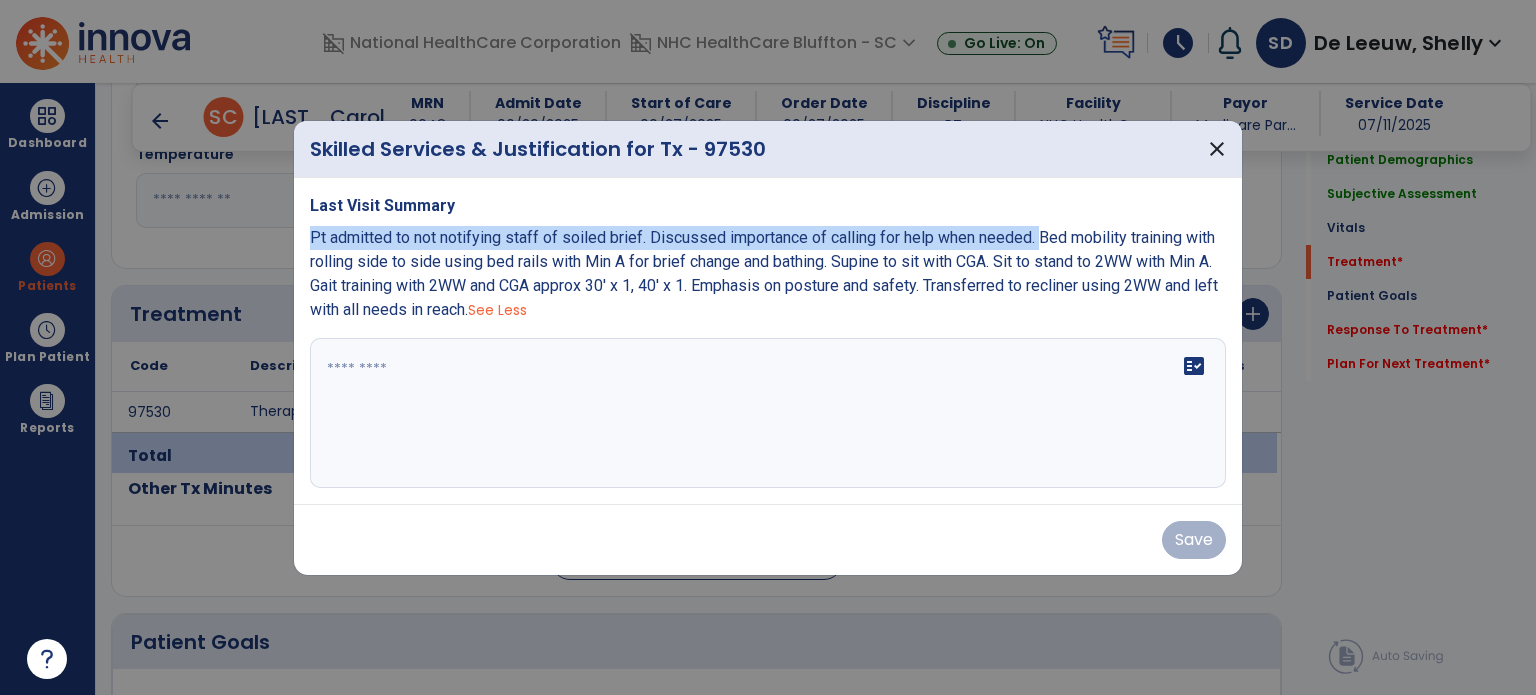 click on "Pt admitted to not notifying staff of soiled brief.  Discussed importance of calling for help when needed.  Bed mobility training with rolling side to side using bed rails  with Min A for brief change and bathing.  Supine to sit with CGA.  Sit to stand to 2WW    with Min A.  Gait training with 2WW and CGA approx 30' x 1, 40' x 1.  Emphasis on posture and safety.  Transferred to recliner using 2WW and left with all needs in reach." at bounding box center (764, 273) 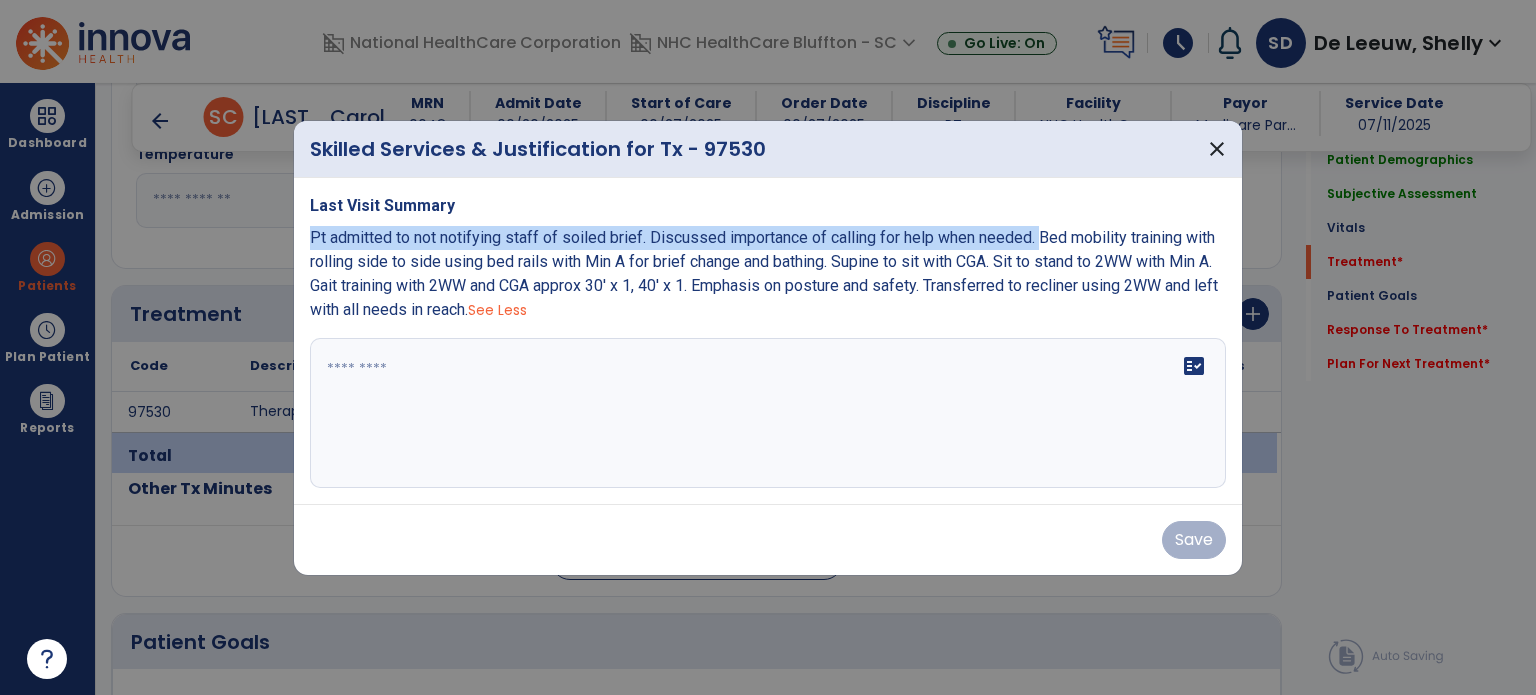 copy on "Pt admitted to not notifying staff of soiled brief. Discussed importance of calling for help when needed." 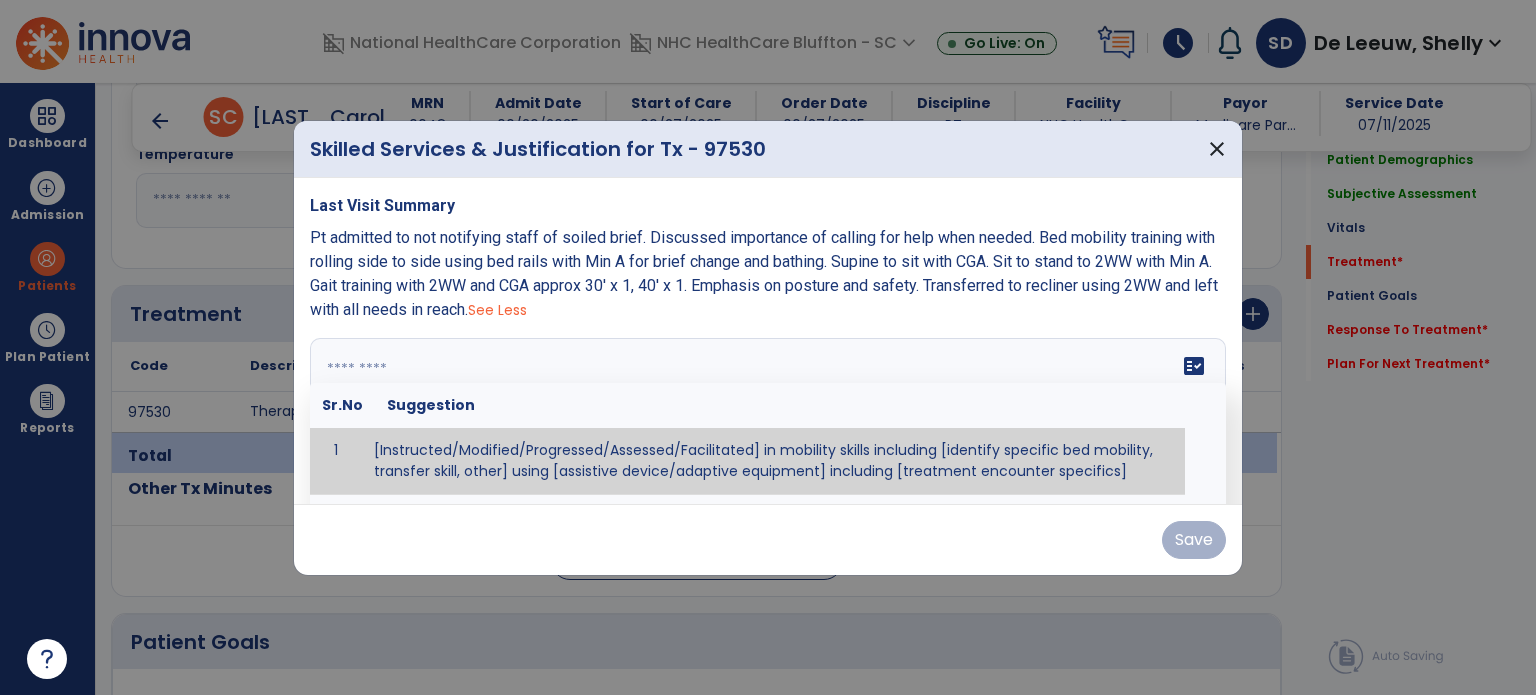 click on "fact_check  Sr.No Suggestion 1 [Instructed/Modified/Progressed/Assessed/Facilitated] in mobility skills including [identify specific bed mobility, transfer skill, other] using [assistive device/adaptive equipment] including [treatment encounter specifics]" at bounding box center [768, 413] 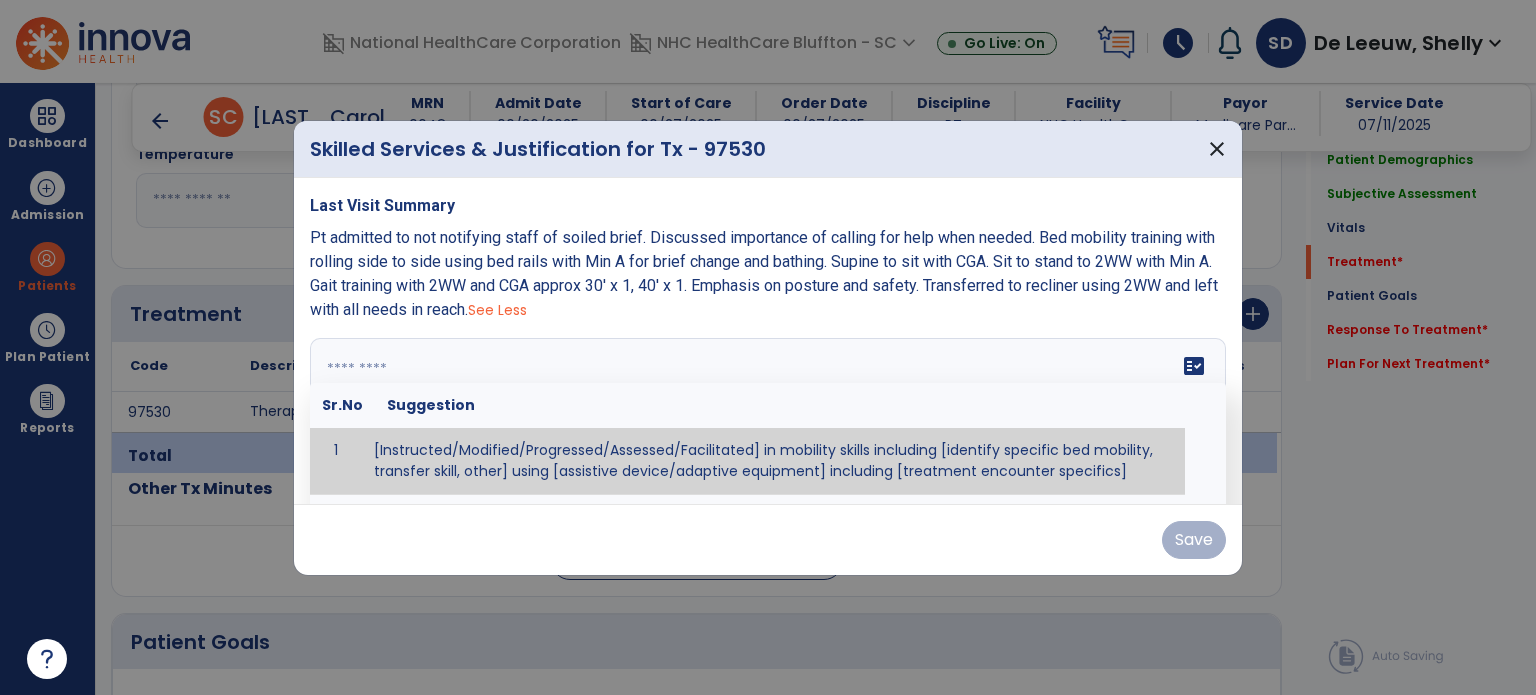 paste on "**********" 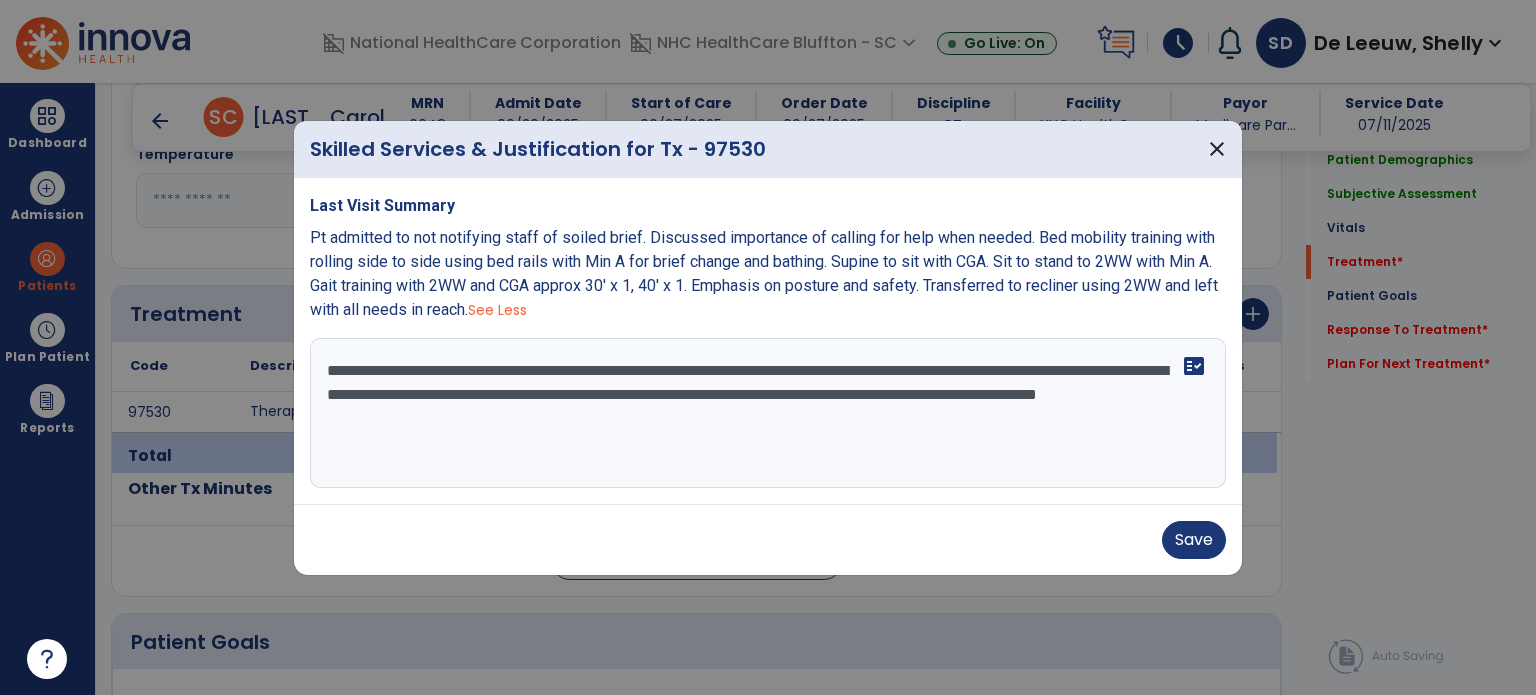 click on "**********" at bounding box center [768, 413] 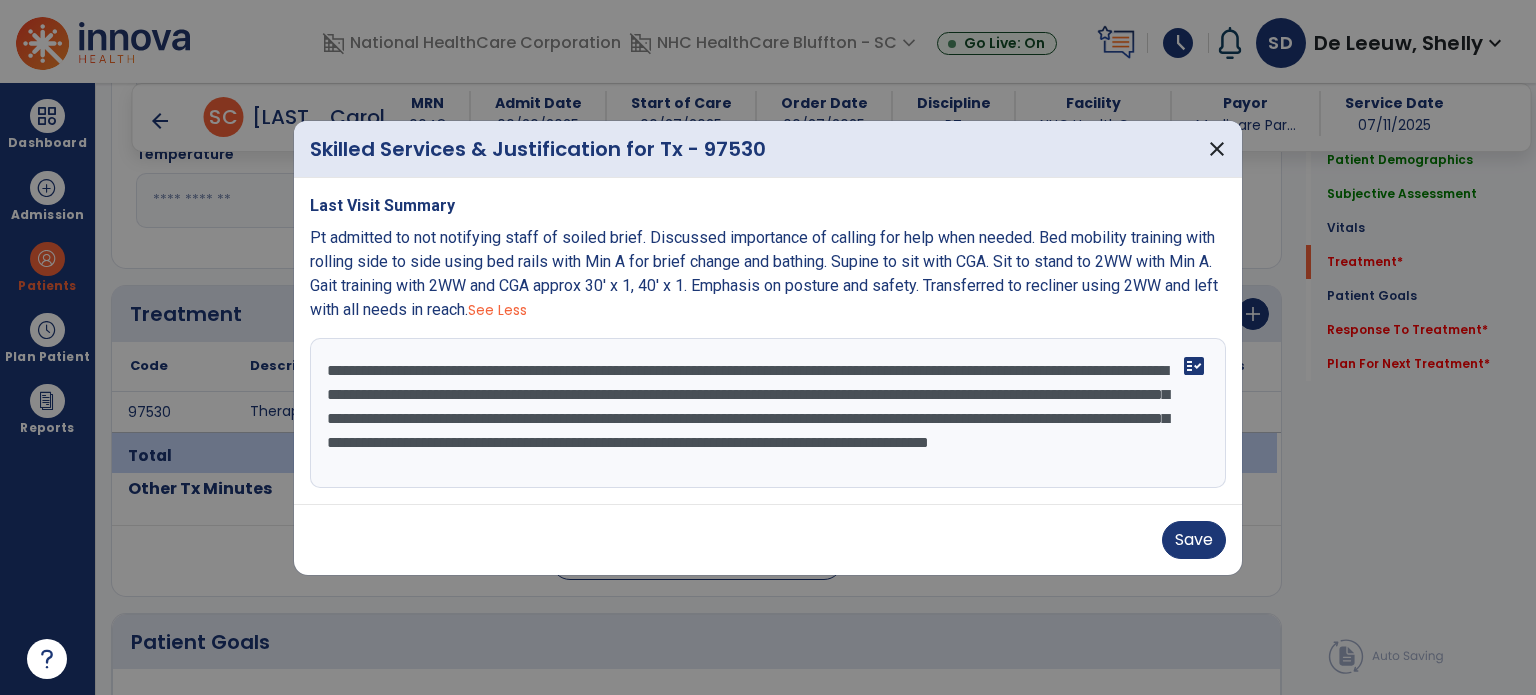 click on "**********" at bounding box center (768, 413) 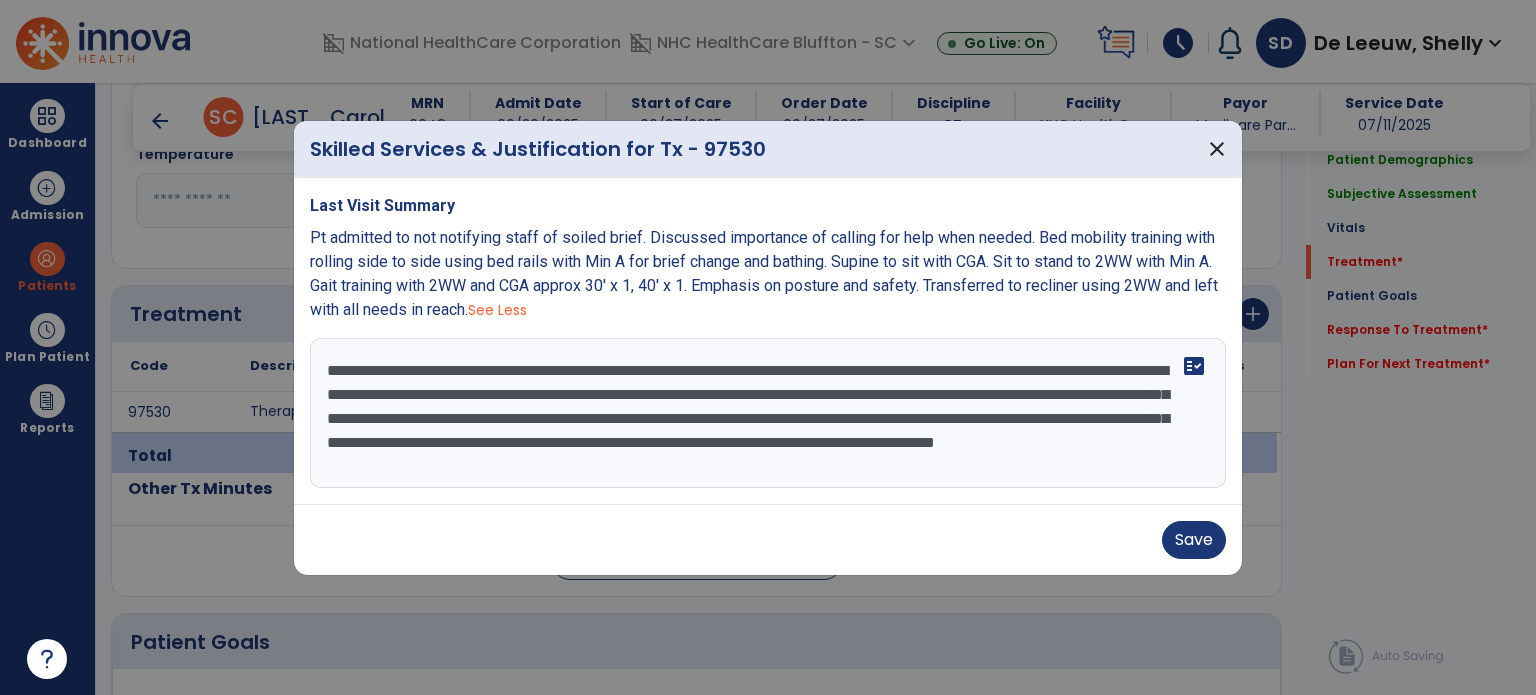 click on "**********" at bounding box center (768, 413) 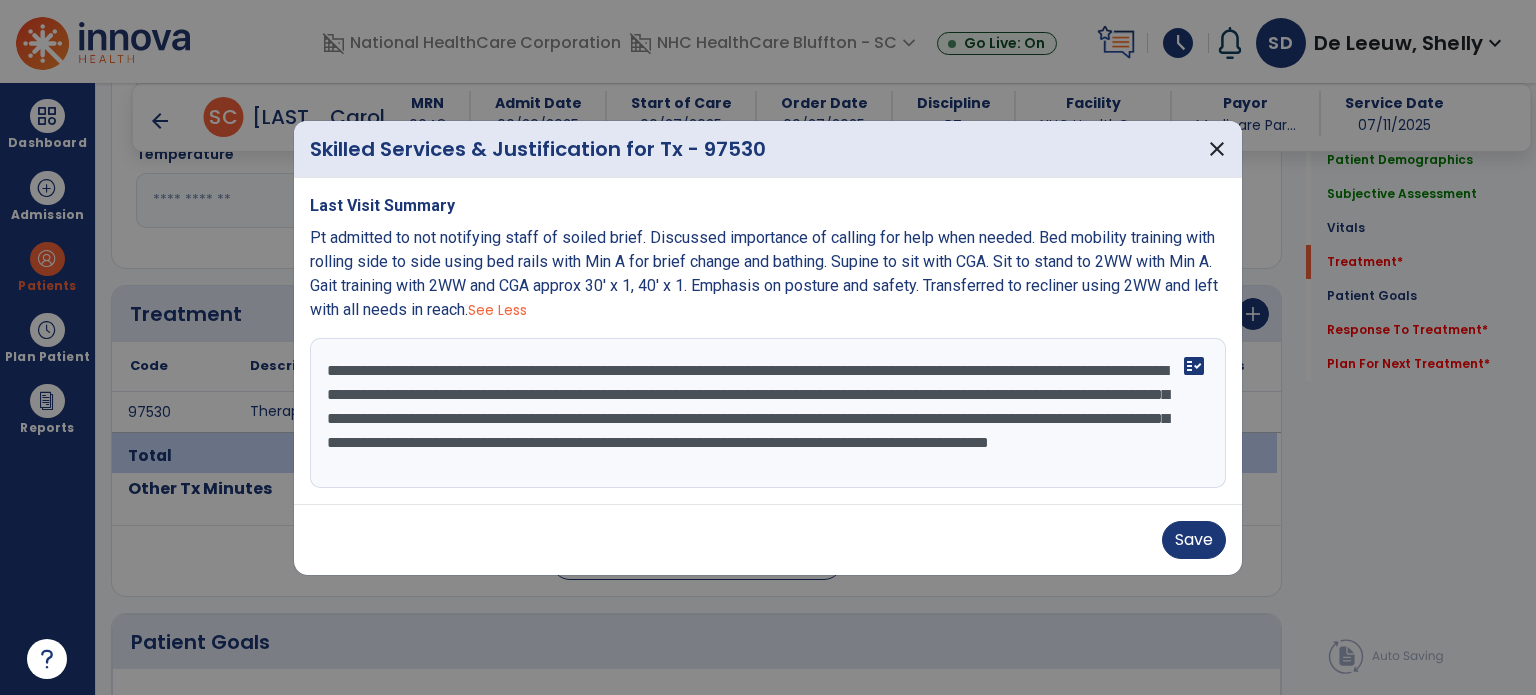 scroll, scrollTop: 15, scrollLeft: 0, axis: vertical 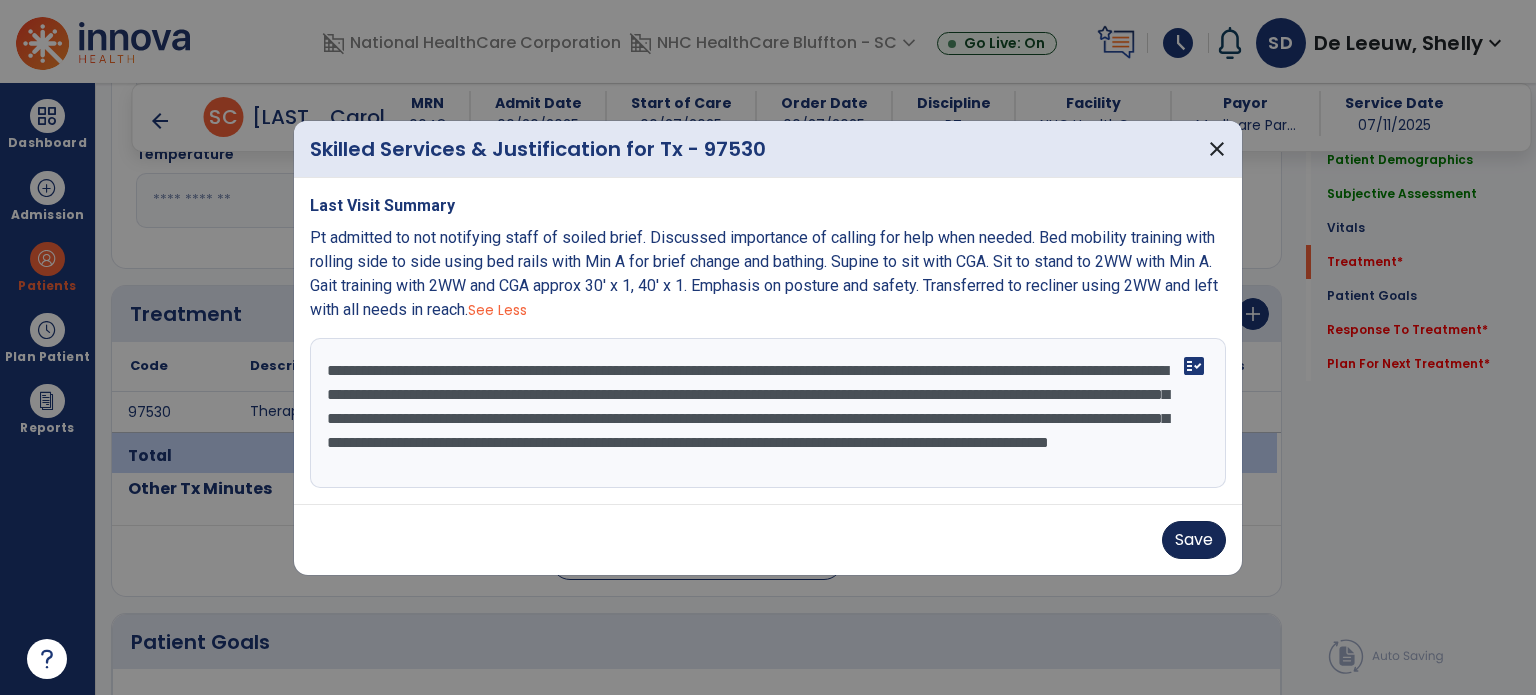 type on "**********" 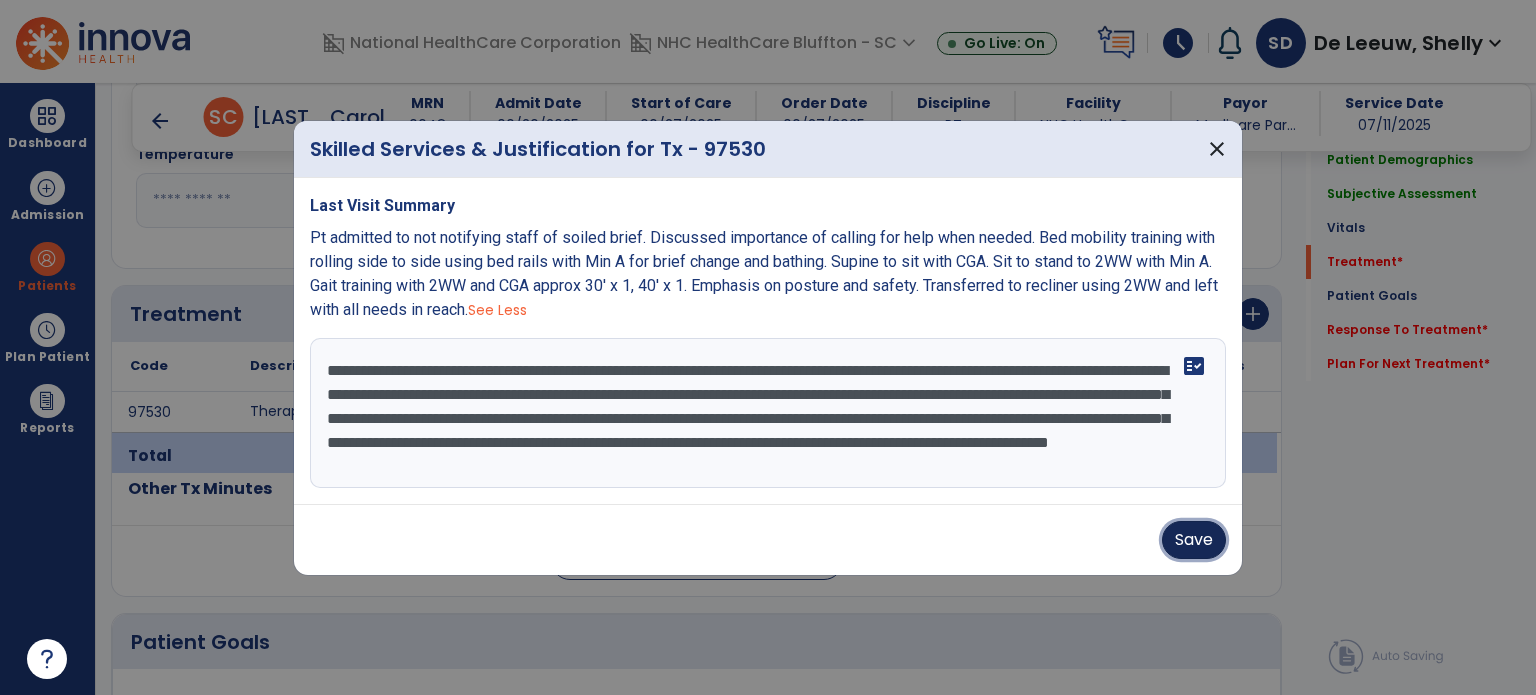 click on "Save" at bounding box center [1194, 540] 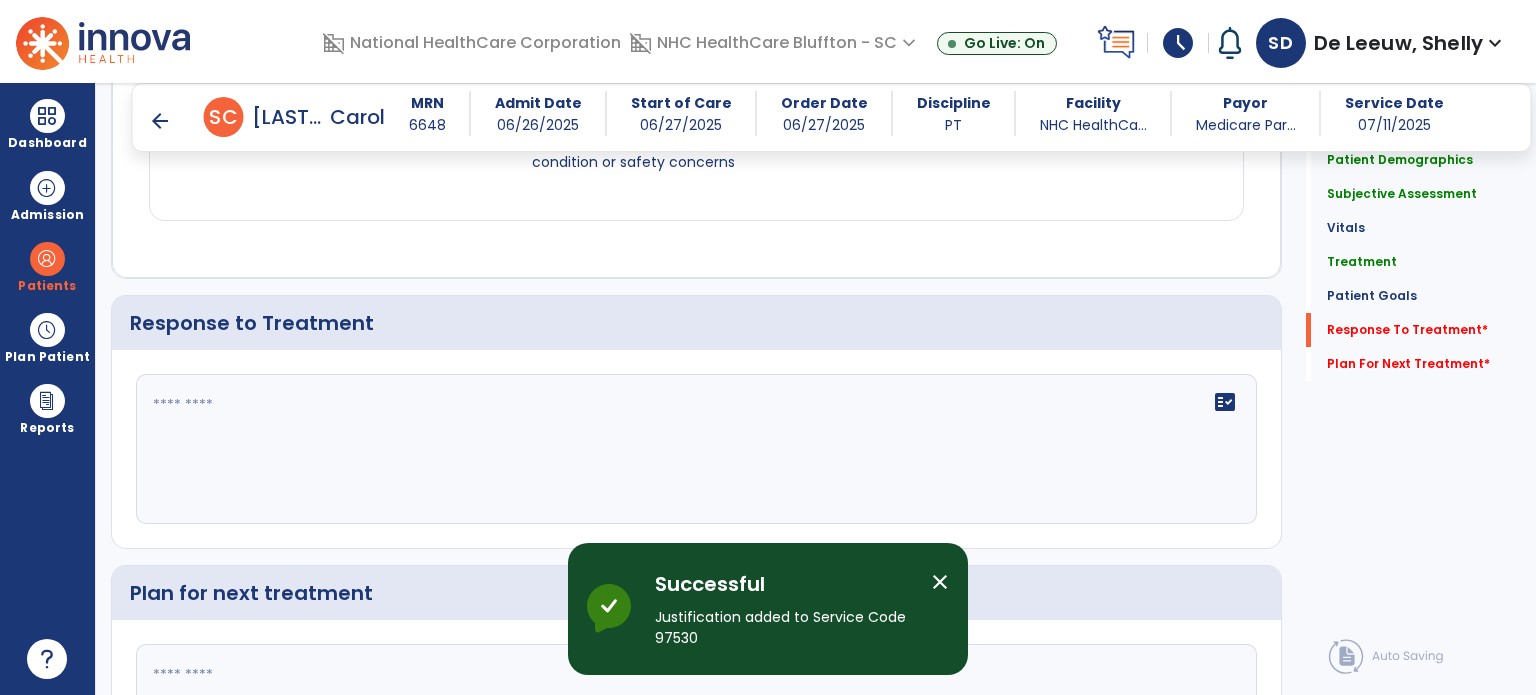 scroll, scrollTop: 2364, scrollLeft: 0, axis: vertical 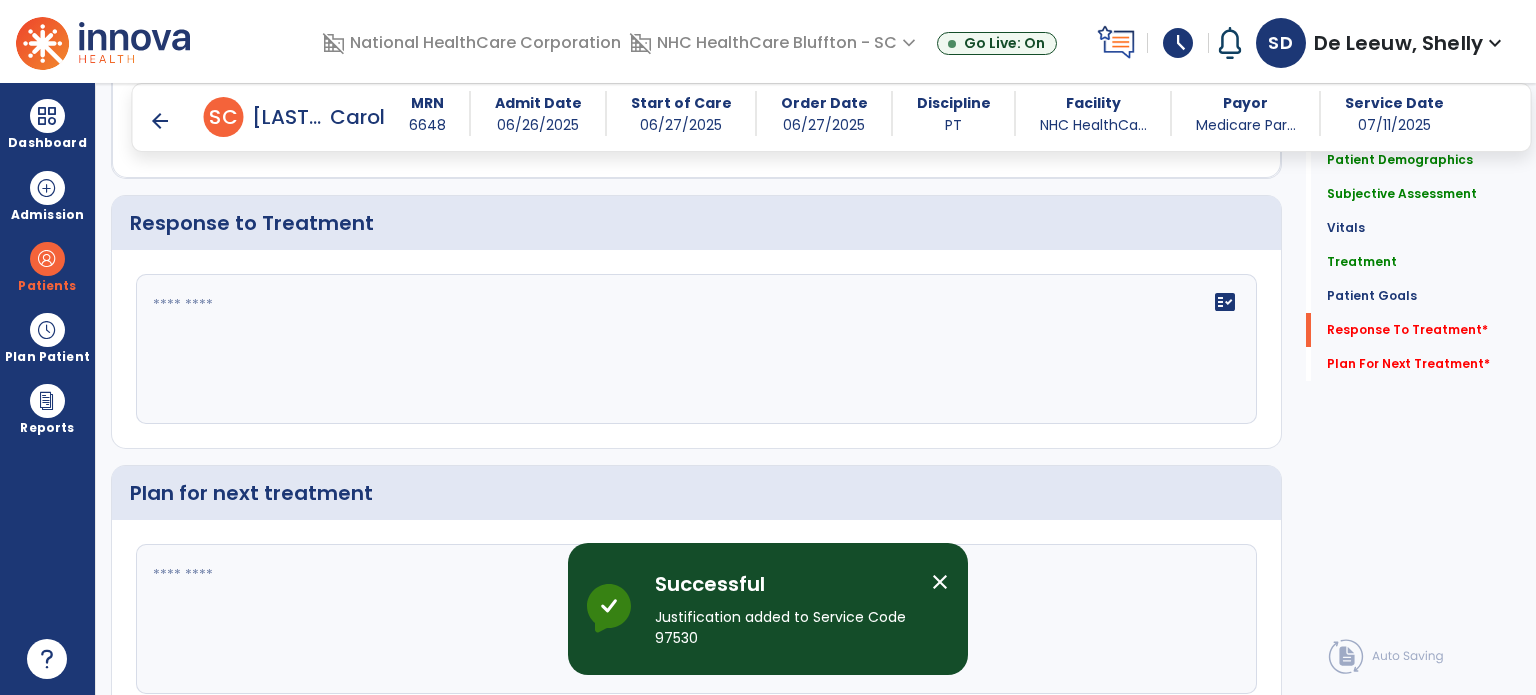 click on "fact_check" 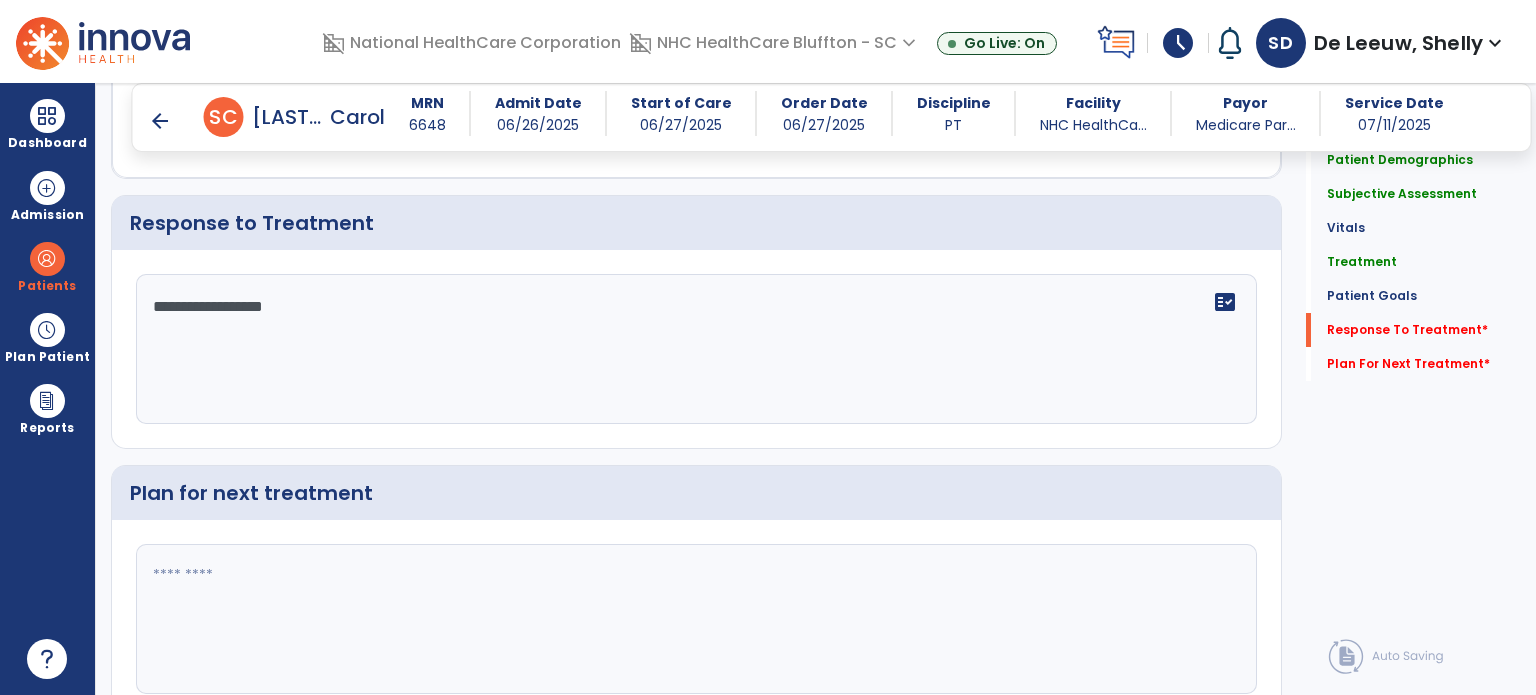 type on "**********" 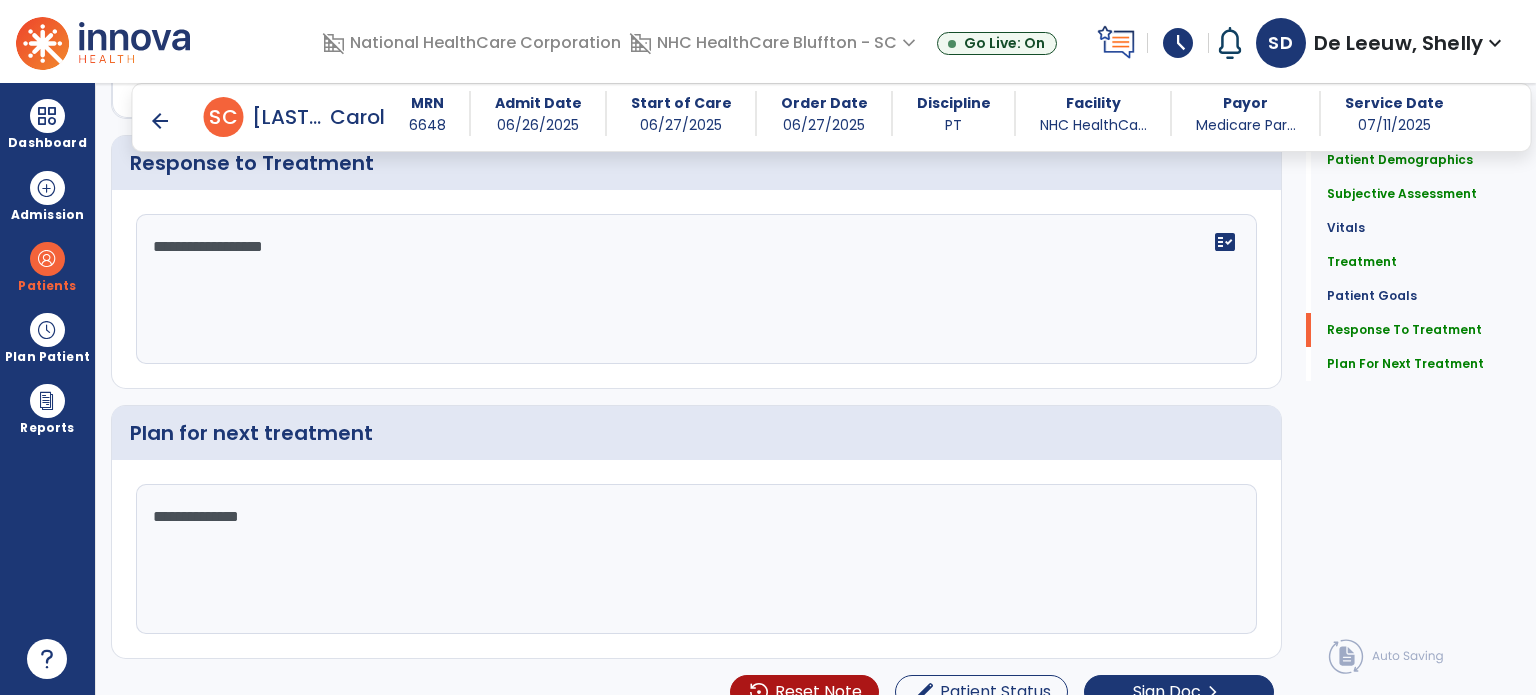 scroll, scrollTop: 2447, scrollLeft: 0, axis: vertical 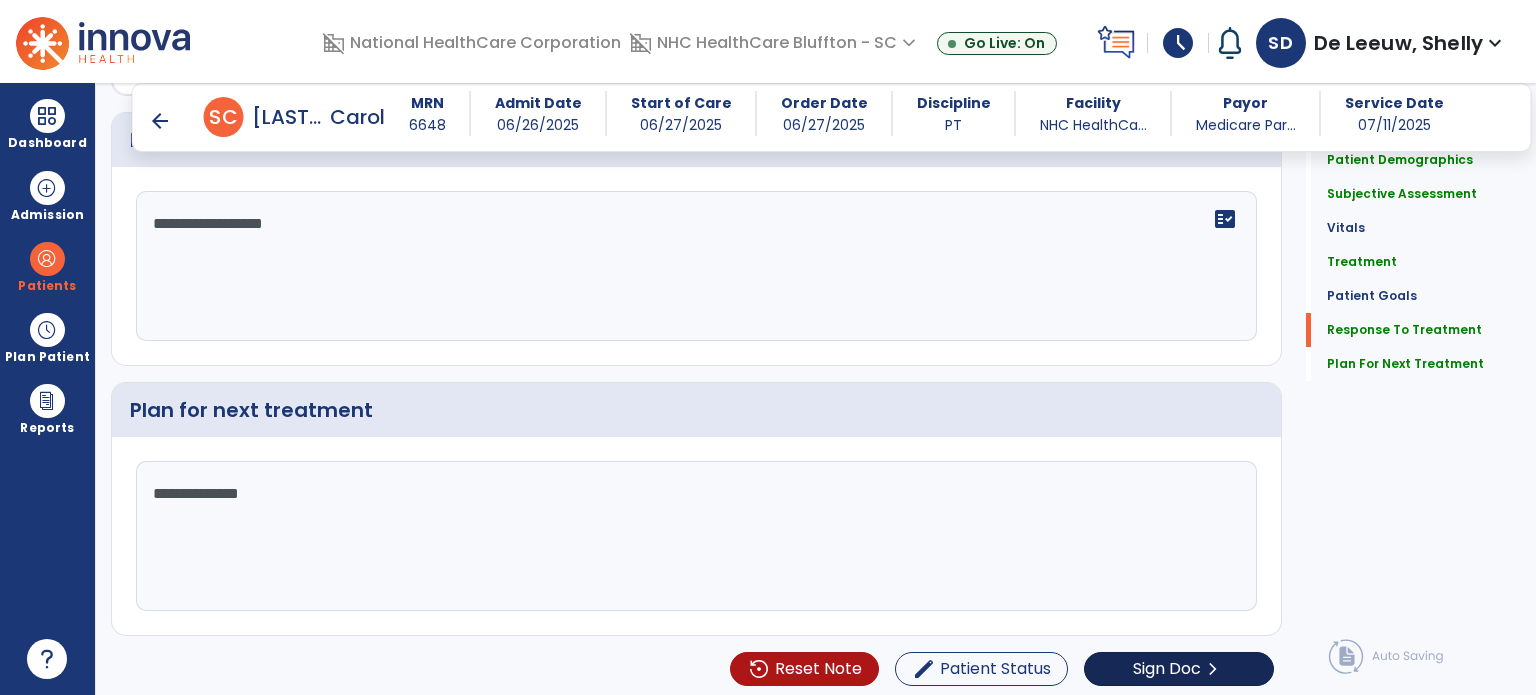 type on "**********" 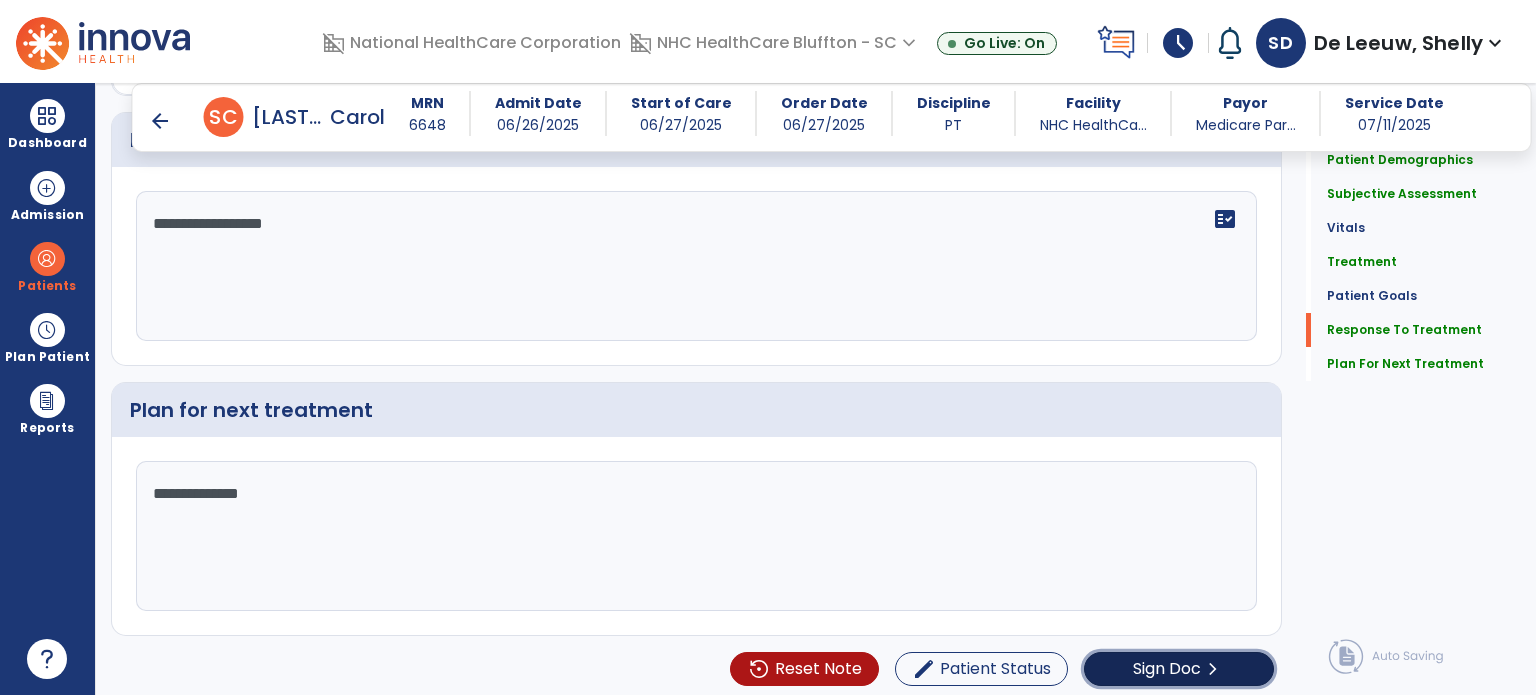 click on "Sign Doc" 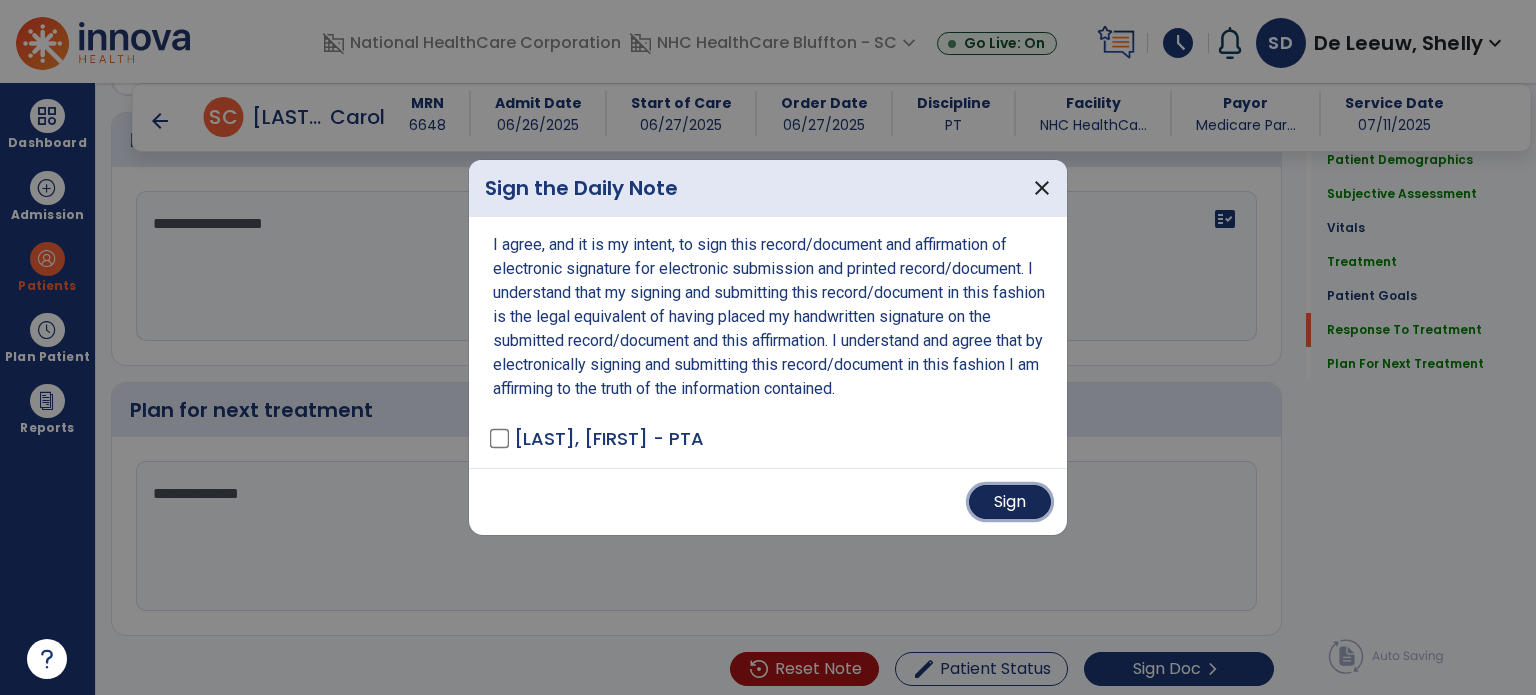 drag, startPoint x: 1019, startPoint y: 503, endPoint x: 897, endPoint y: 474, distance: 125.39936 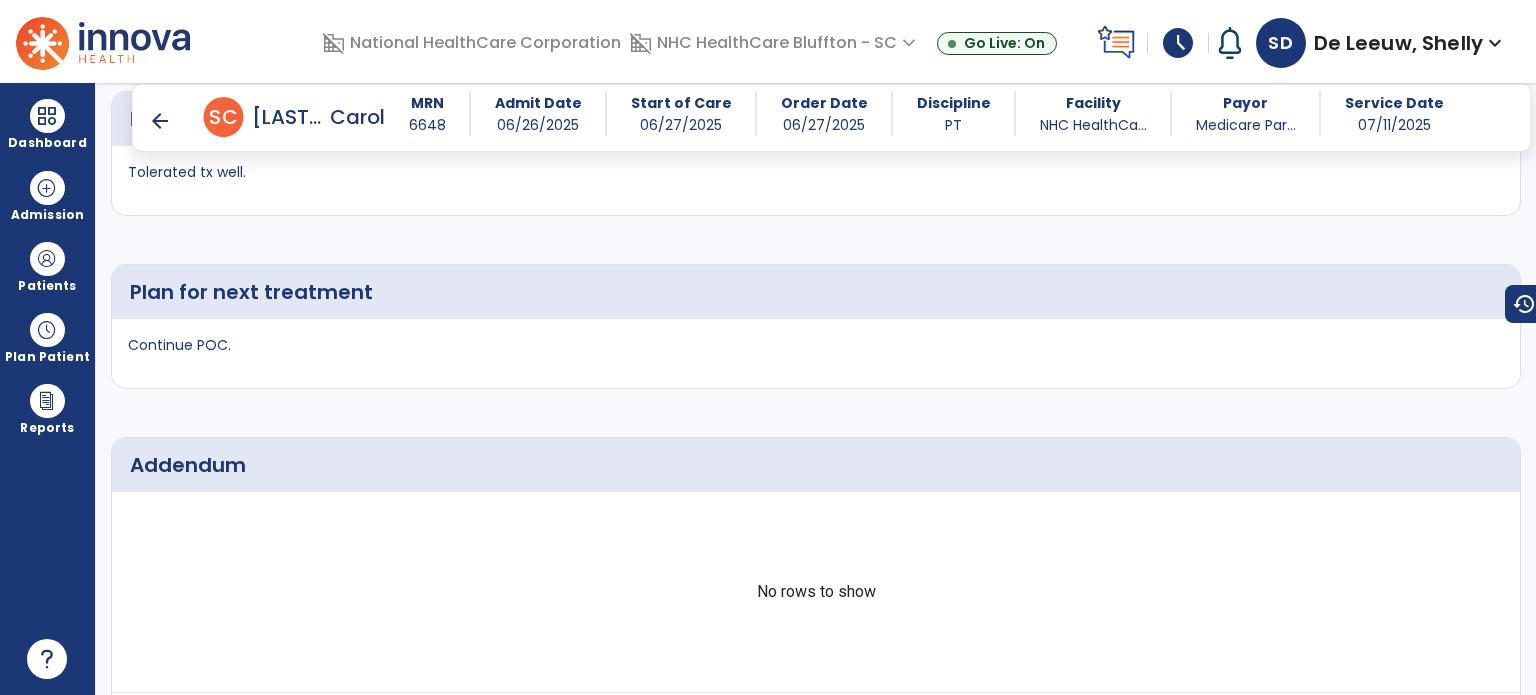 scroll, scrollTop: 3488, scrollLeft: 0, axis: vertical 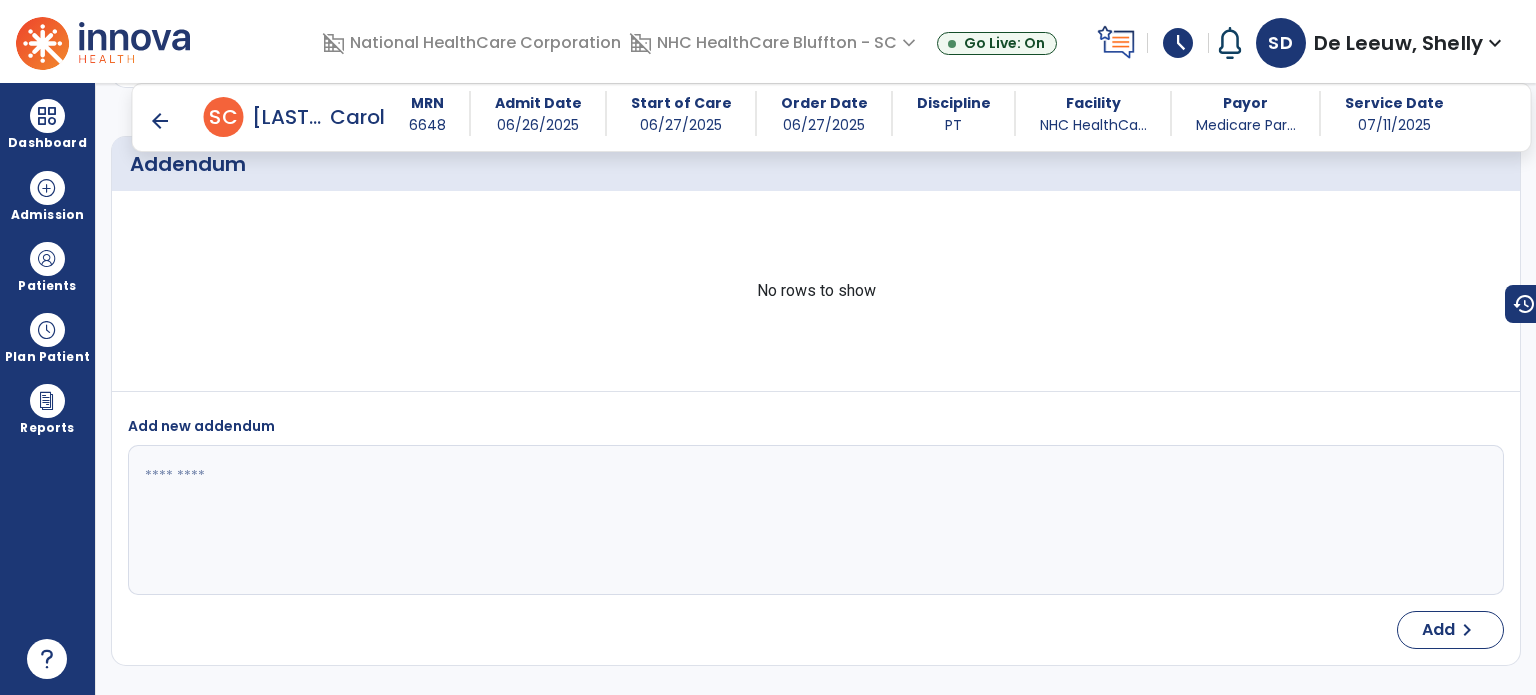click on "arrow_back" at bounding box center [160, 121] 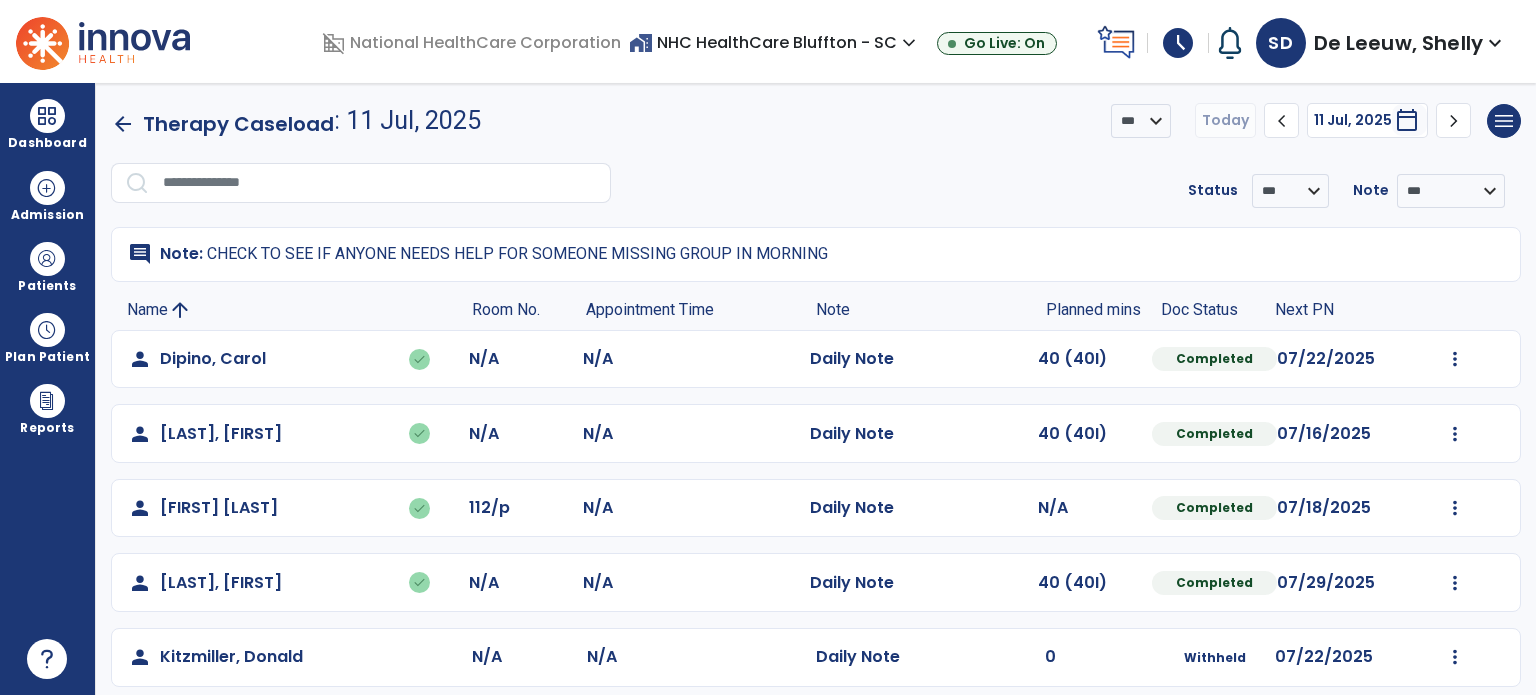 scroll, scrollTop: 464, scrollLeft: 0, axis: vertical 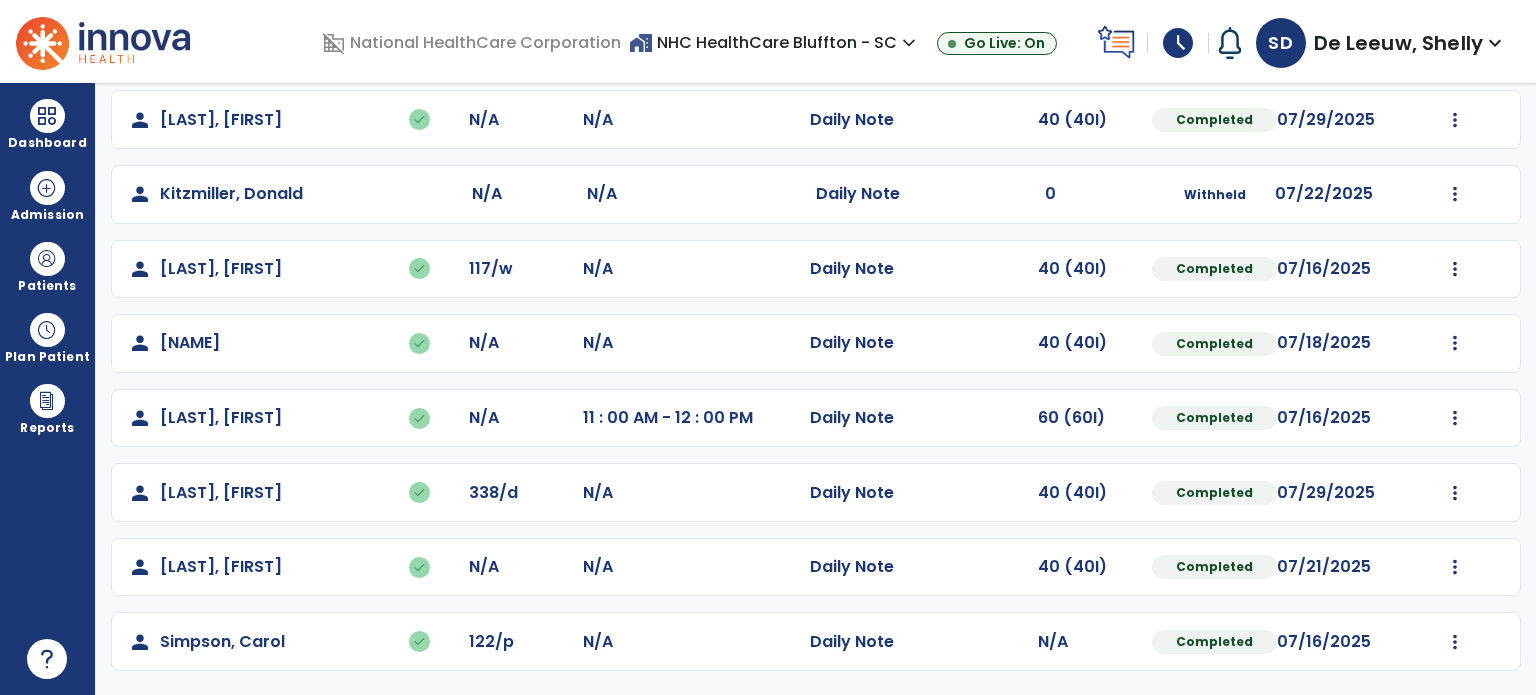 click on "schedule" at bounding box center [1178, 43] 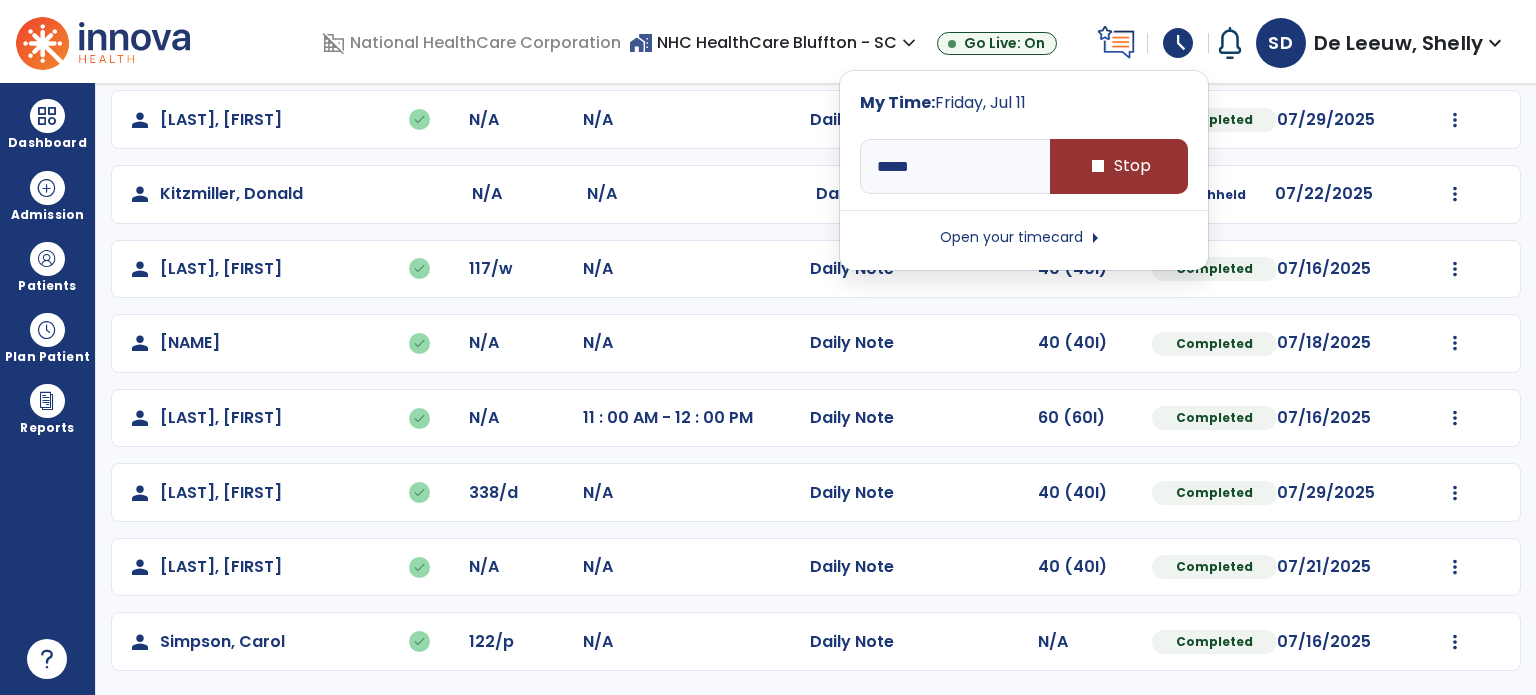 click on "stop  Stop" at bounding box center [1119, 166] 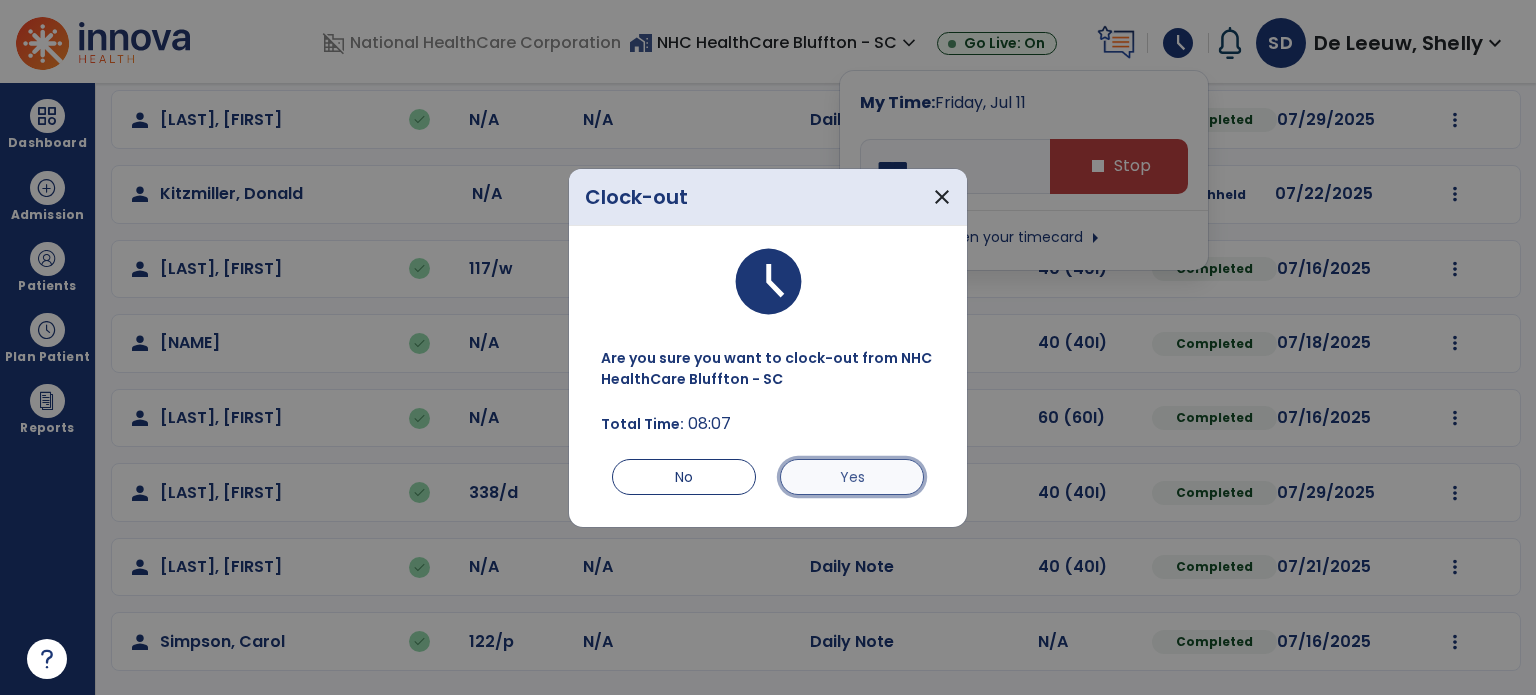 click on "Yes" at bounding box center [852, 477] 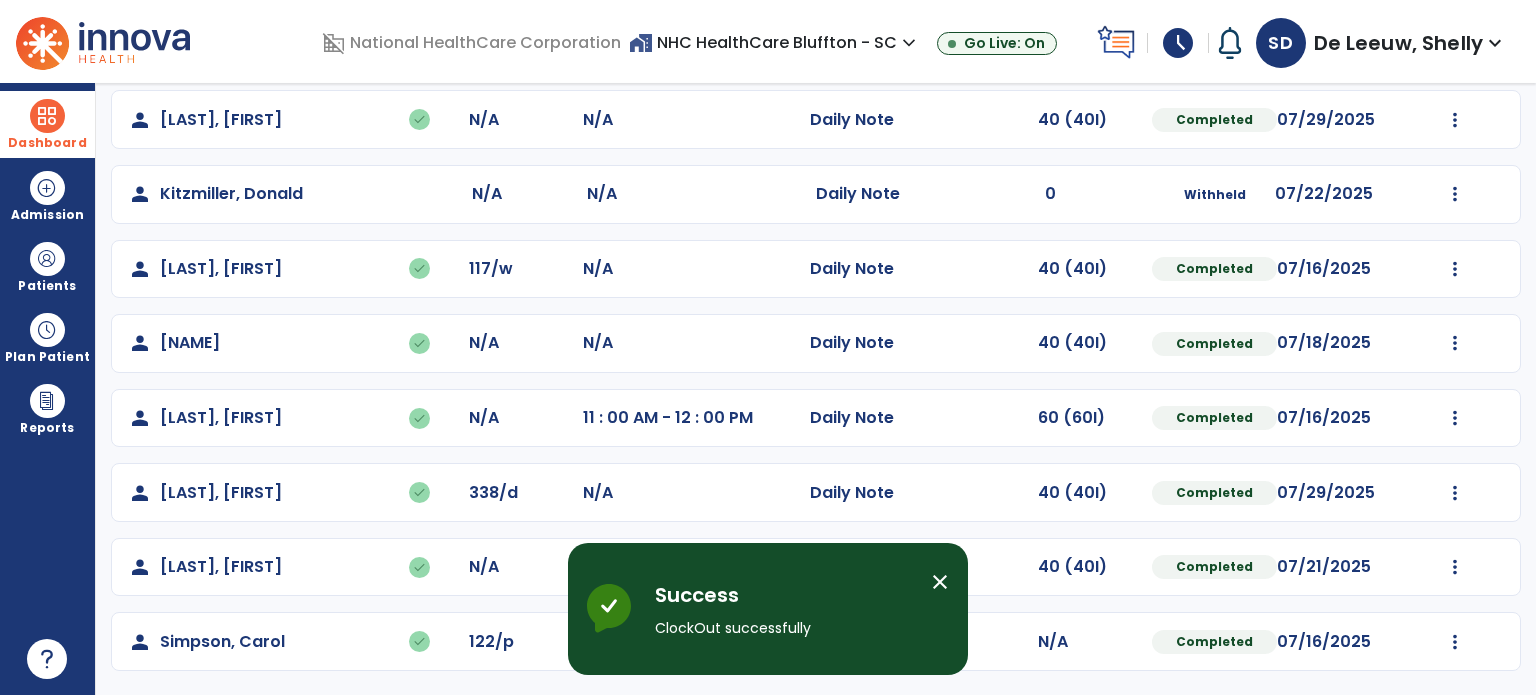 click at bounding box center [47, 116] 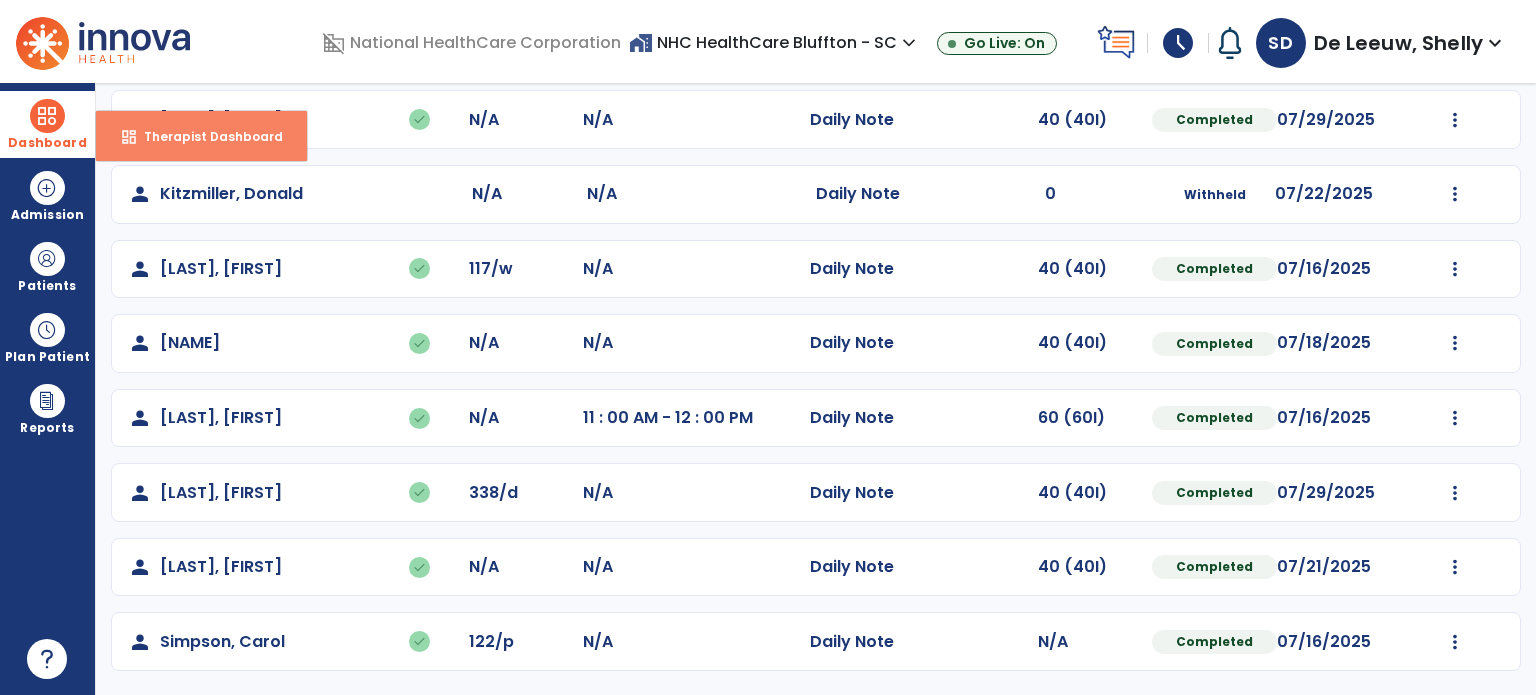 click on "Therapist Dashboard" at bounding box center (205, 136) 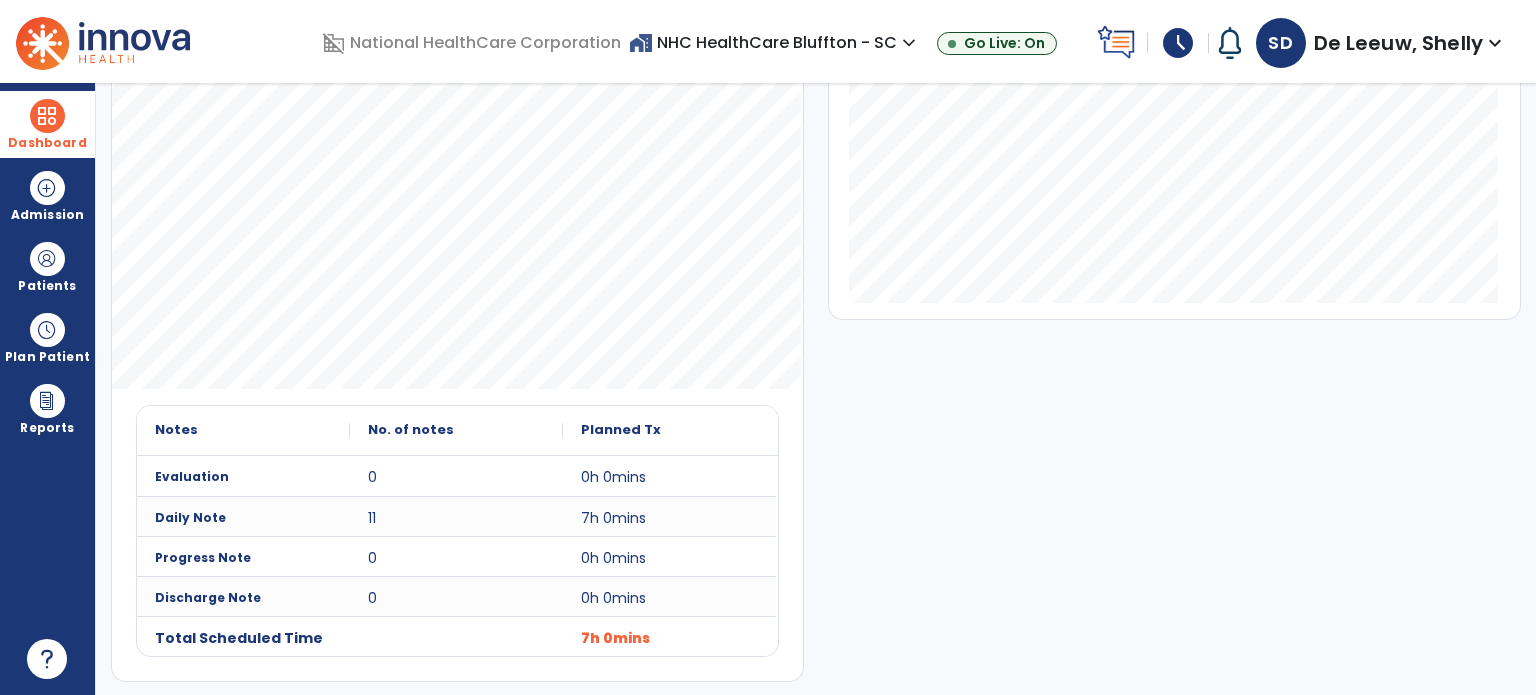 scroll, scrollTop: 0, scrollLeft: 0, axis: both 